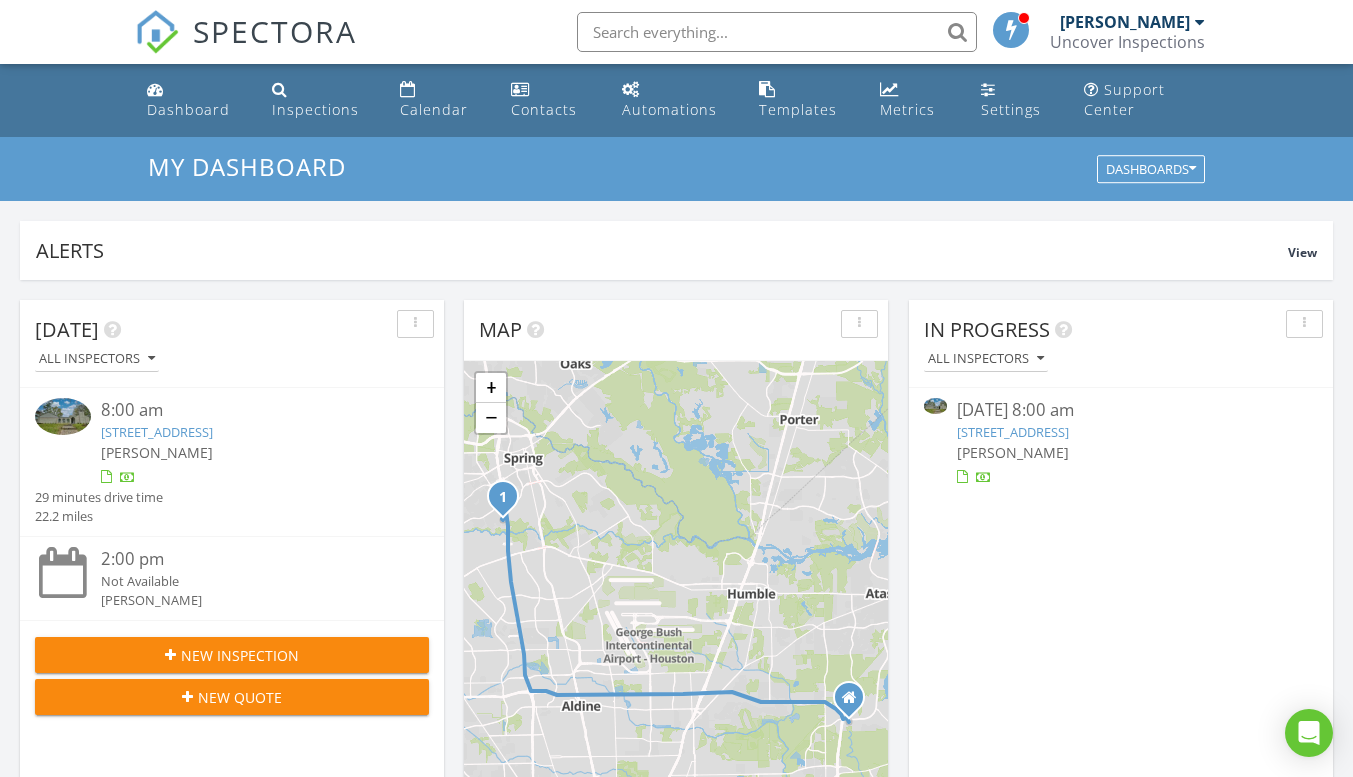 scroll, scrollTop: 0, scrollLeft: 0, axis: both 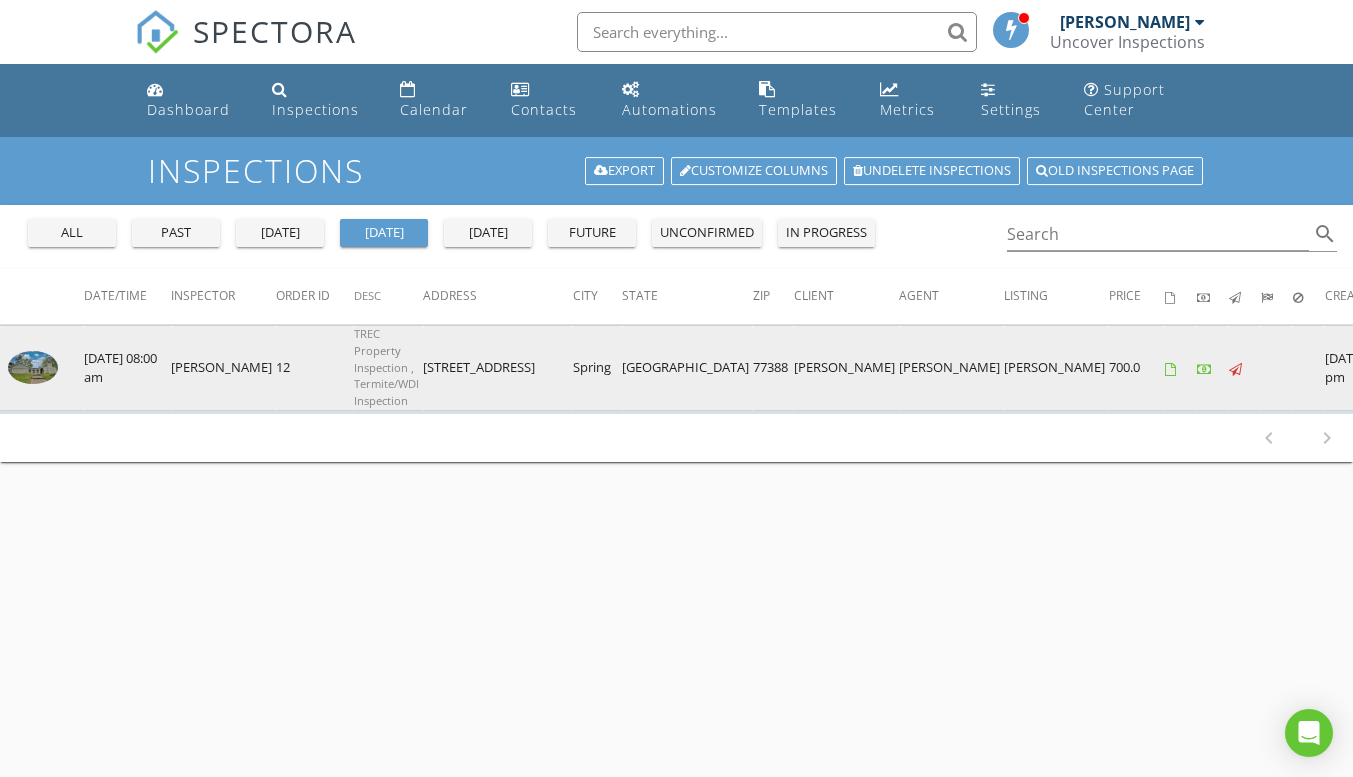 click at bounding box center [33, 367] 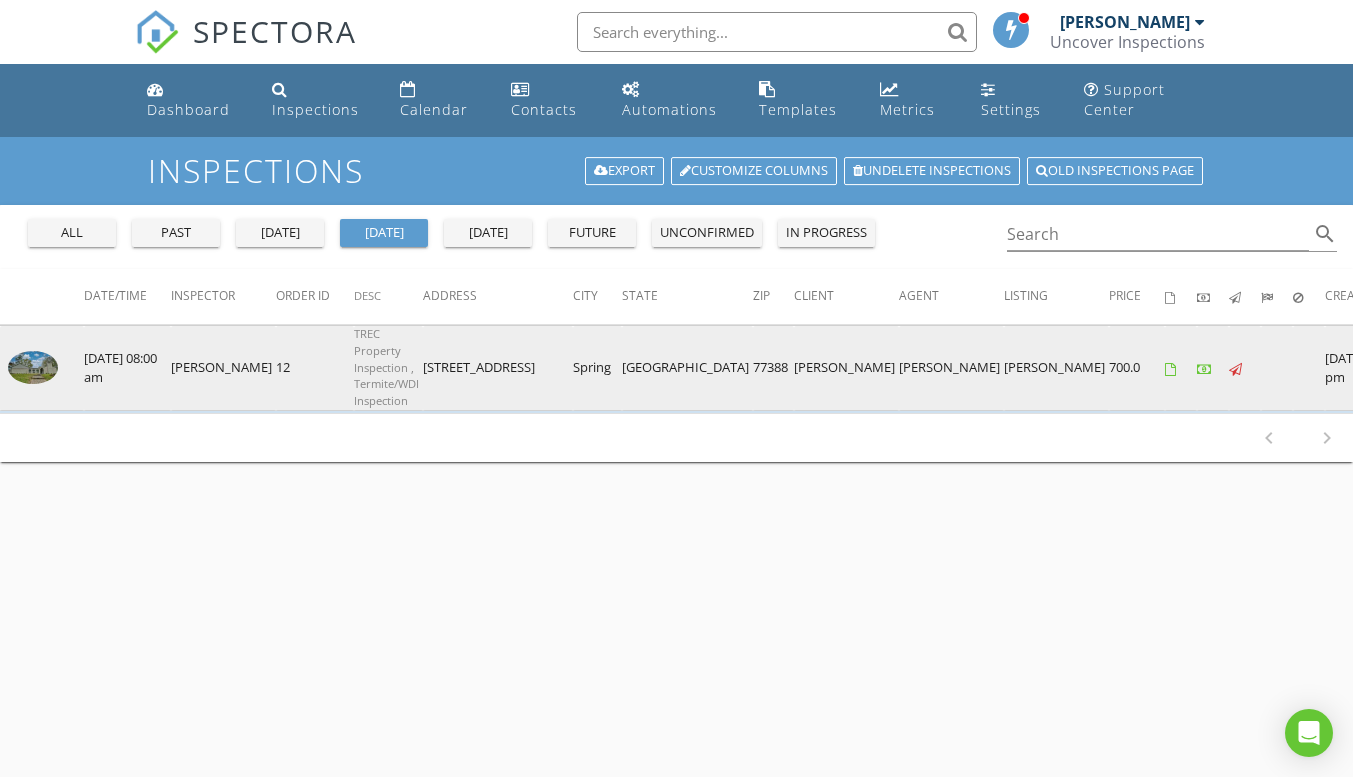 click at bounding box center (33, 367) 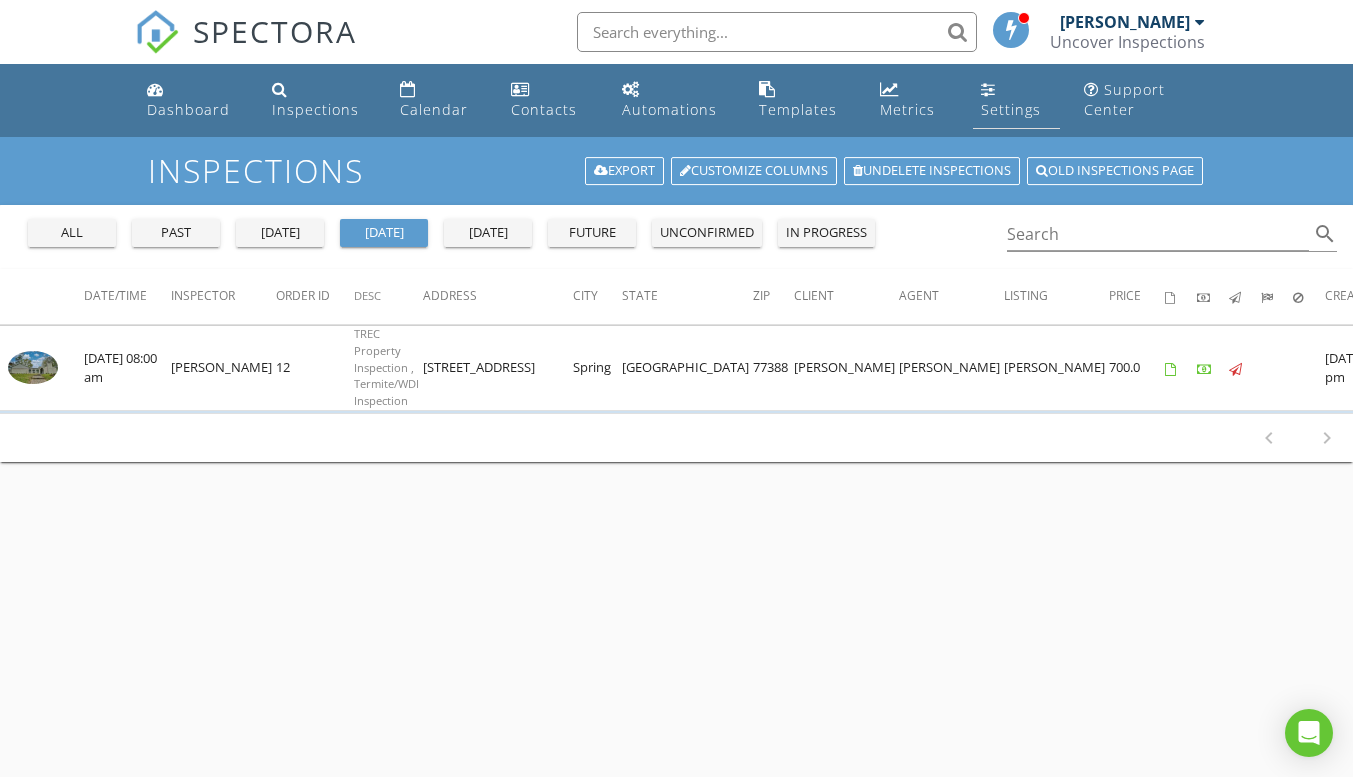 click on "Settings" at bounding box center [1011, 109] 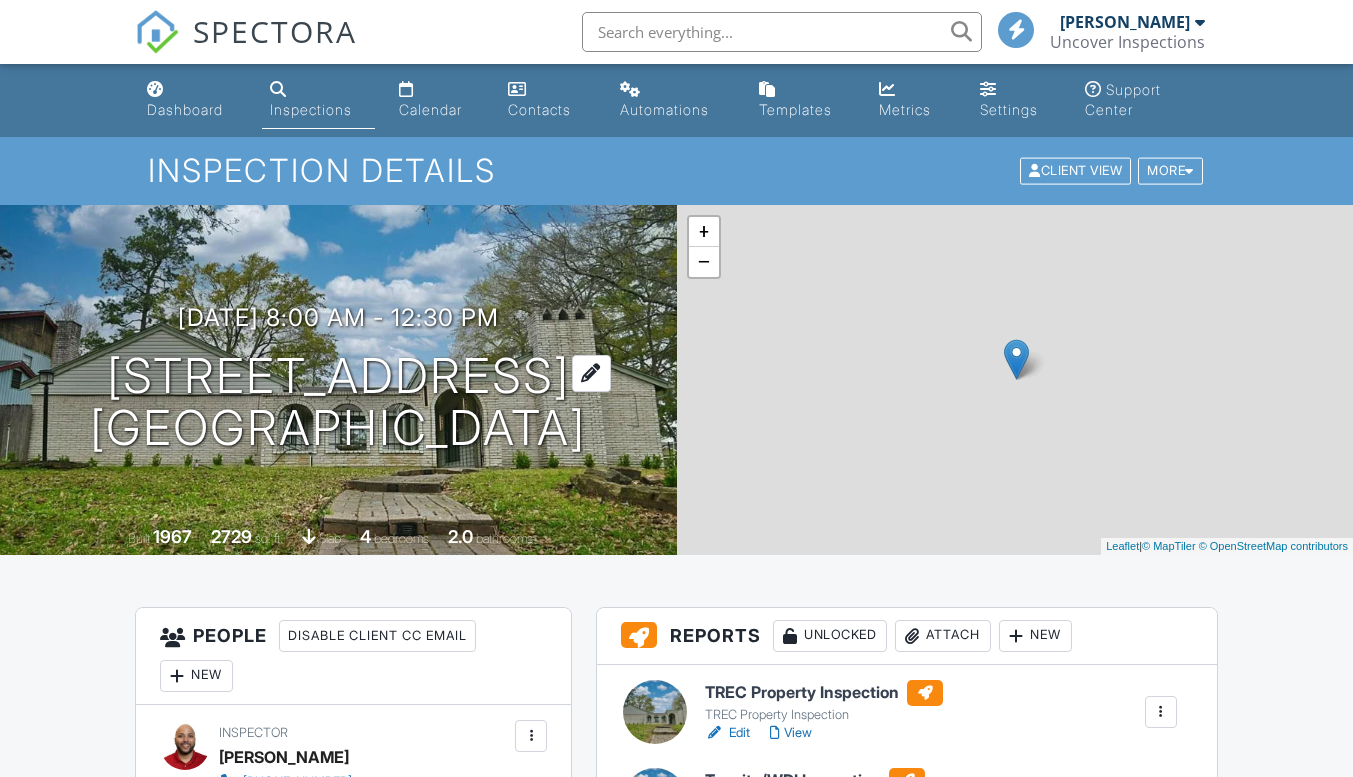scroll, scrollTop: 0, scrollLeft: 0, axis: both 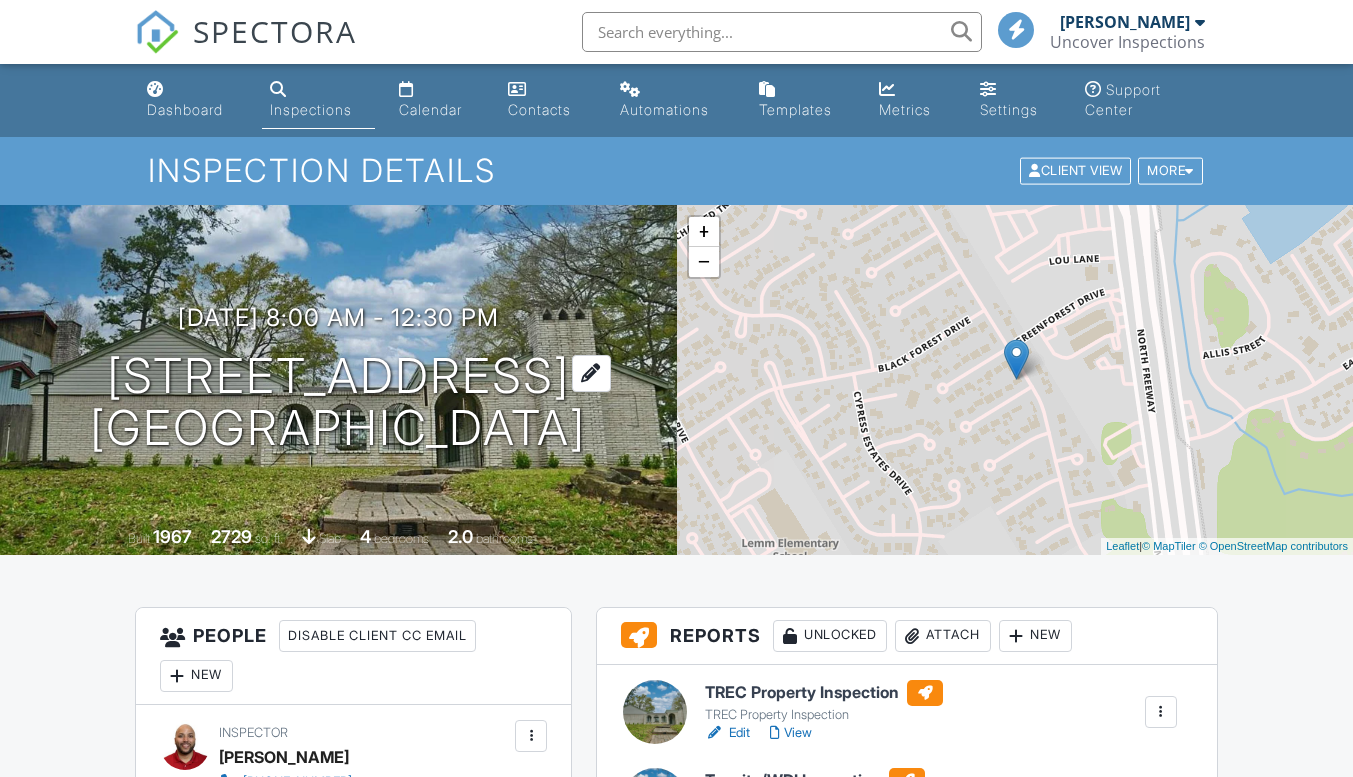 click on "202 Pine Branch Dr
Spring, TX 77388" at bounding box center [338, 403] 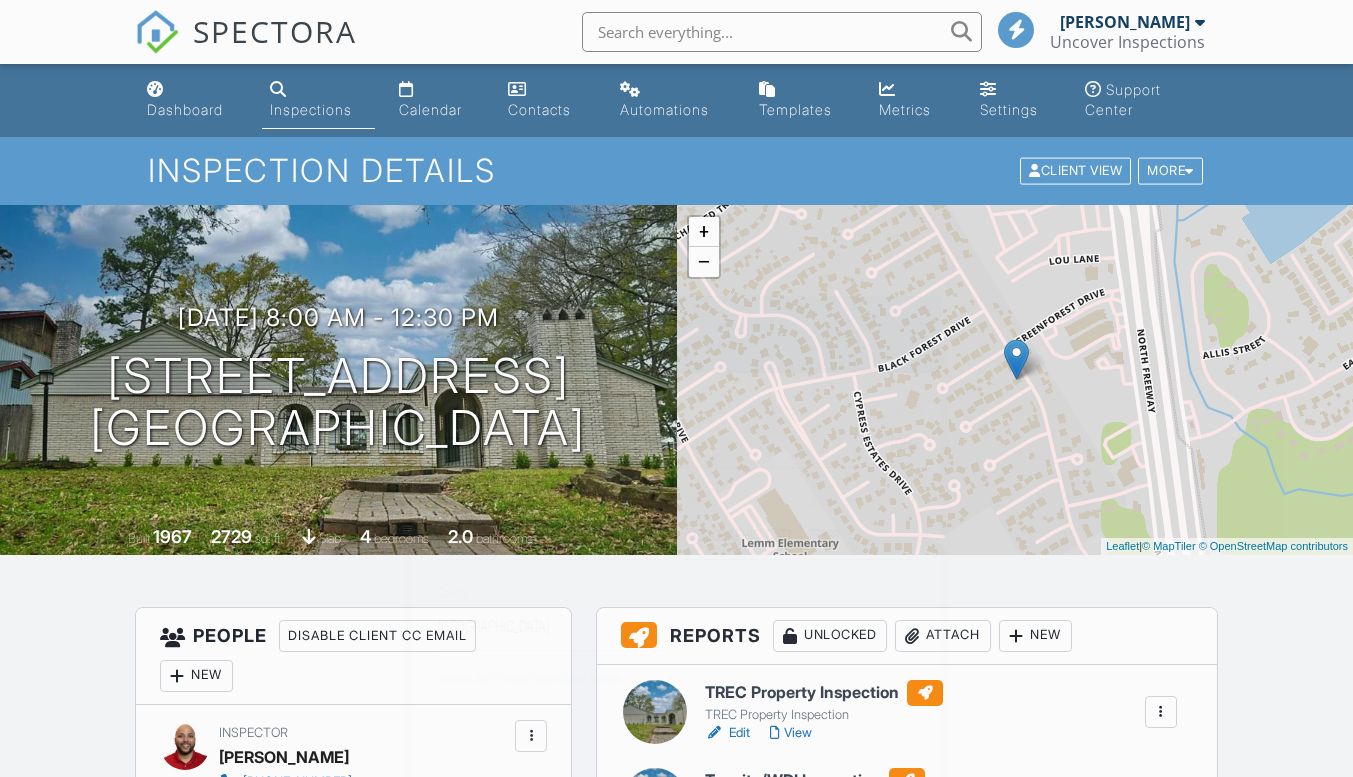 click at bounding box center [676, 385] 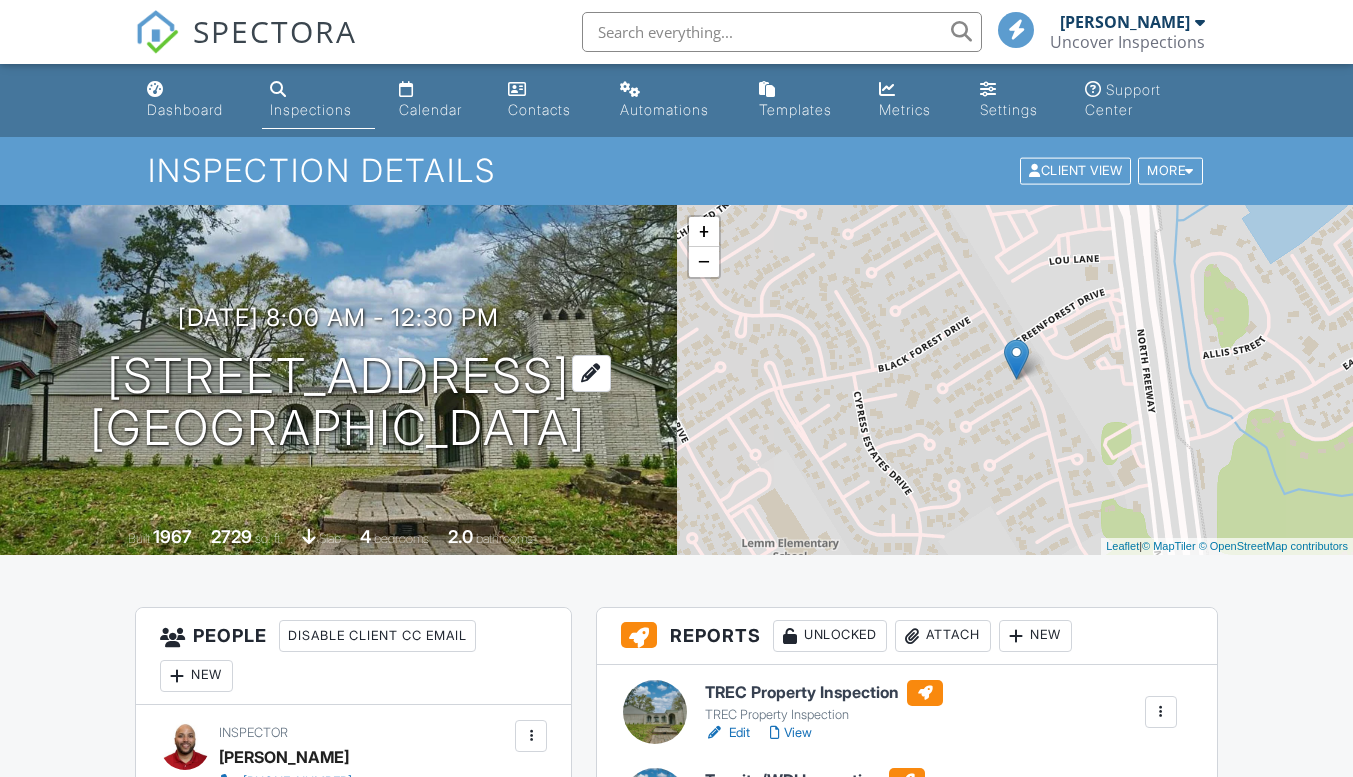 click on "202 Pine Branch Dr
Spring, TX 77388" at bounding box center (338, 403) 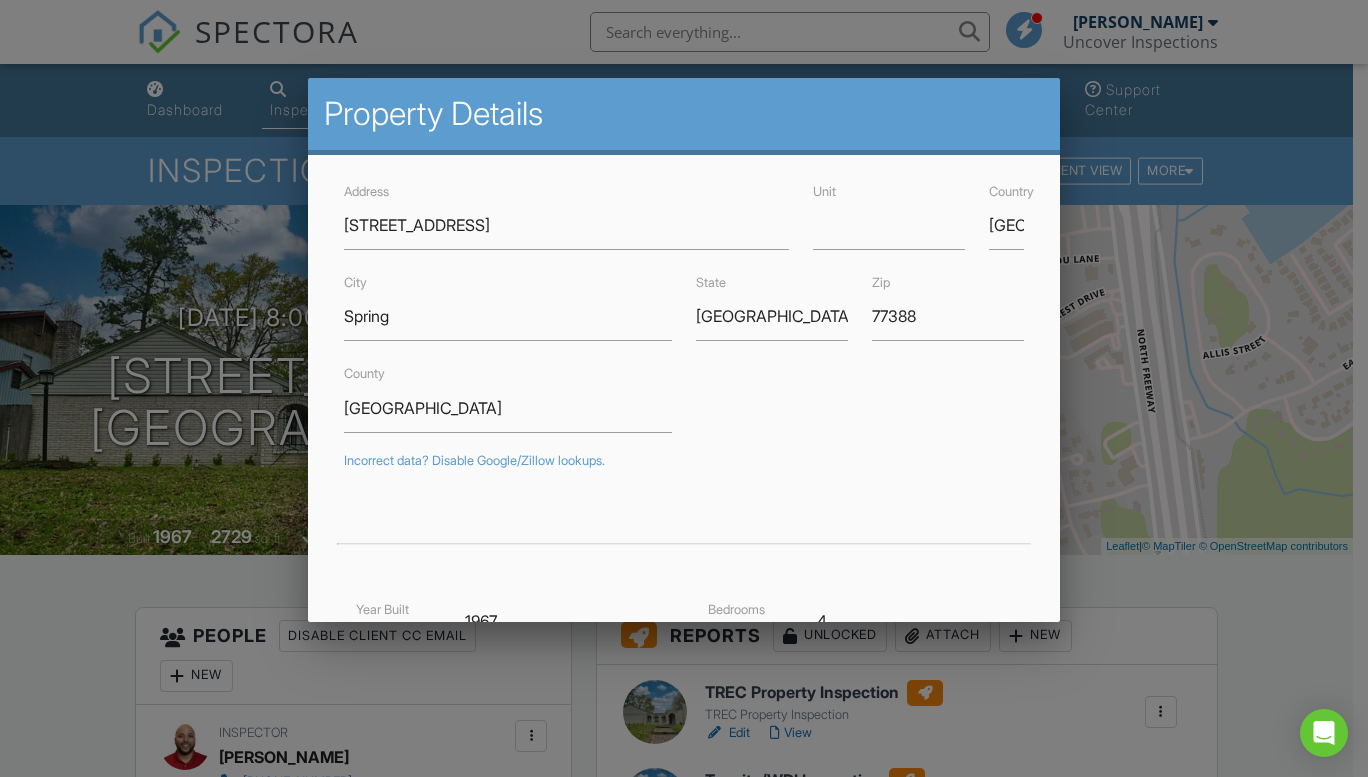 click at bounding box center [684, 385] 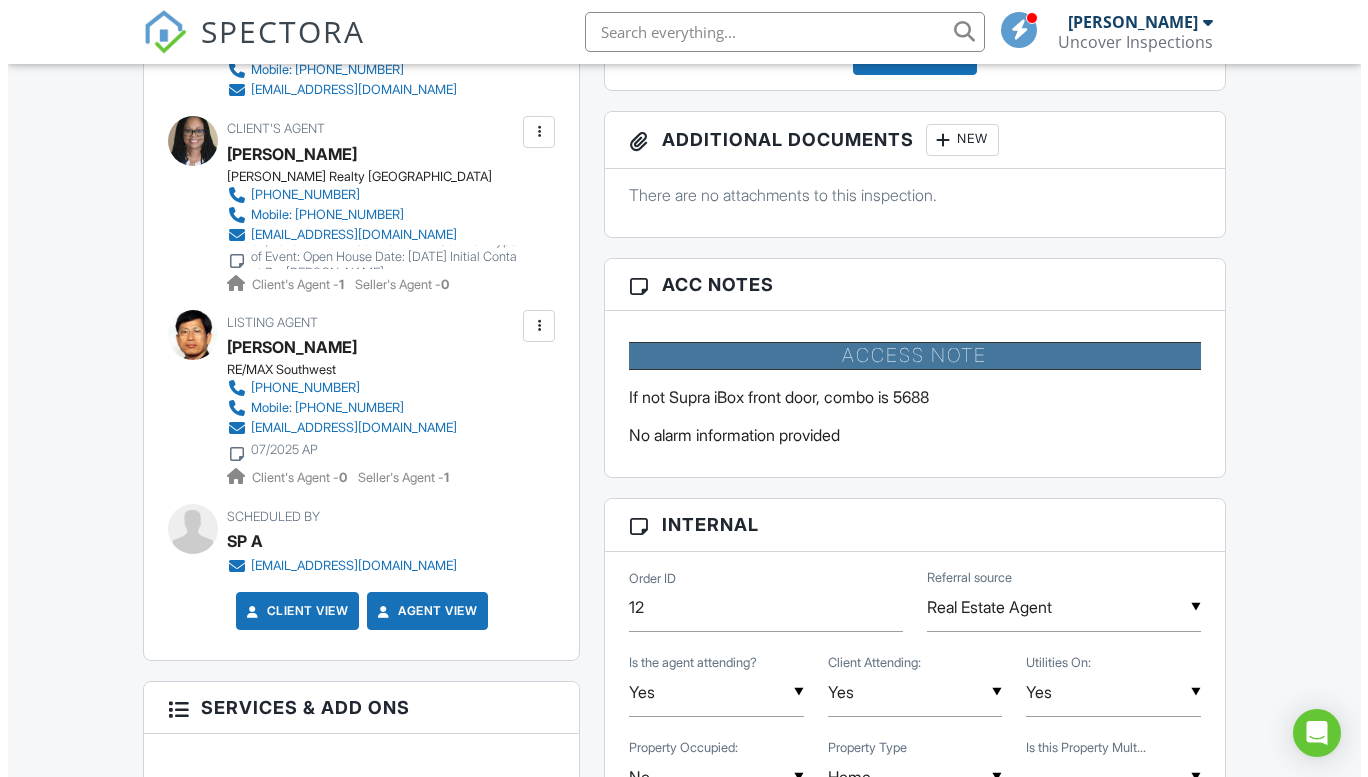 scroll, scrollTop: 0, scrollLeft: 0, axis: both 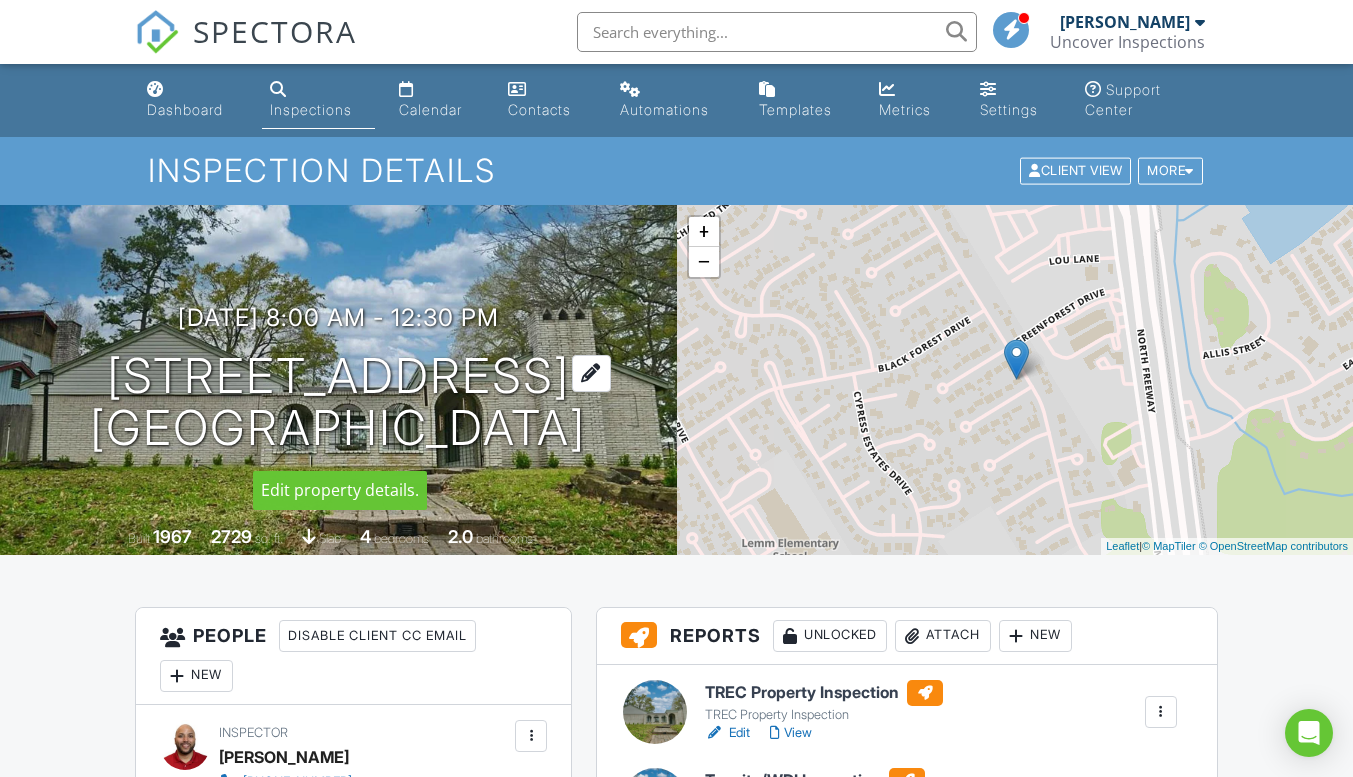 click at bounding box center [591, 373] 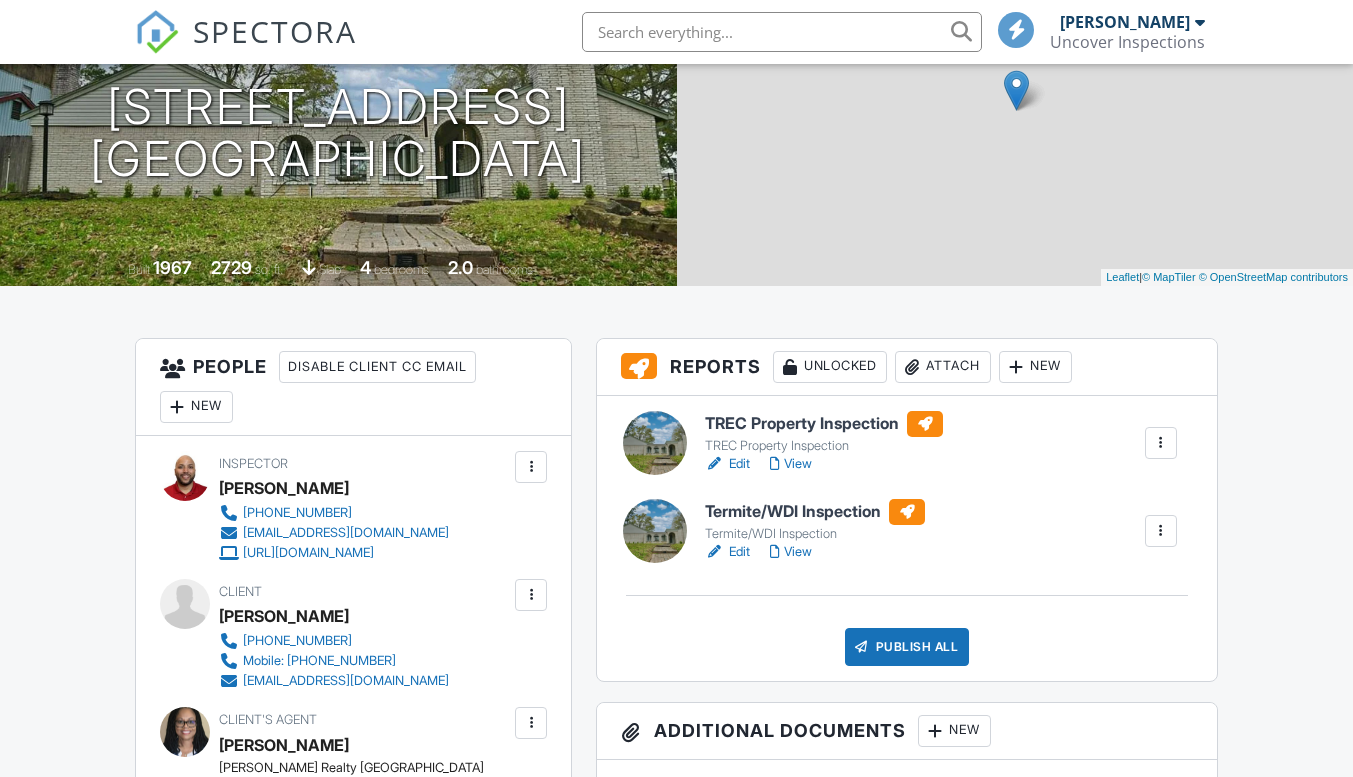 scroll, scrollTop: 277, scrollLeft: 0, axis: vertical 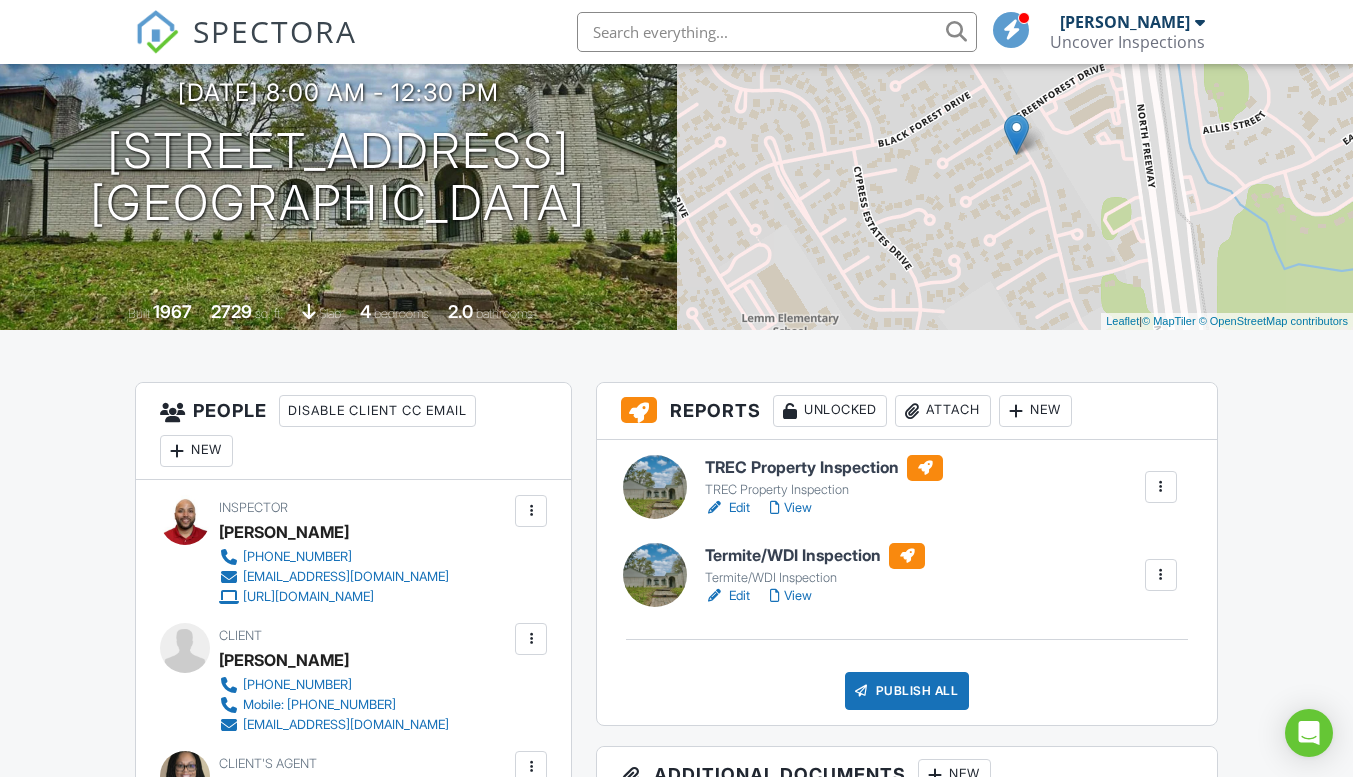 click on "Edit" at bounding box center [727, 508] 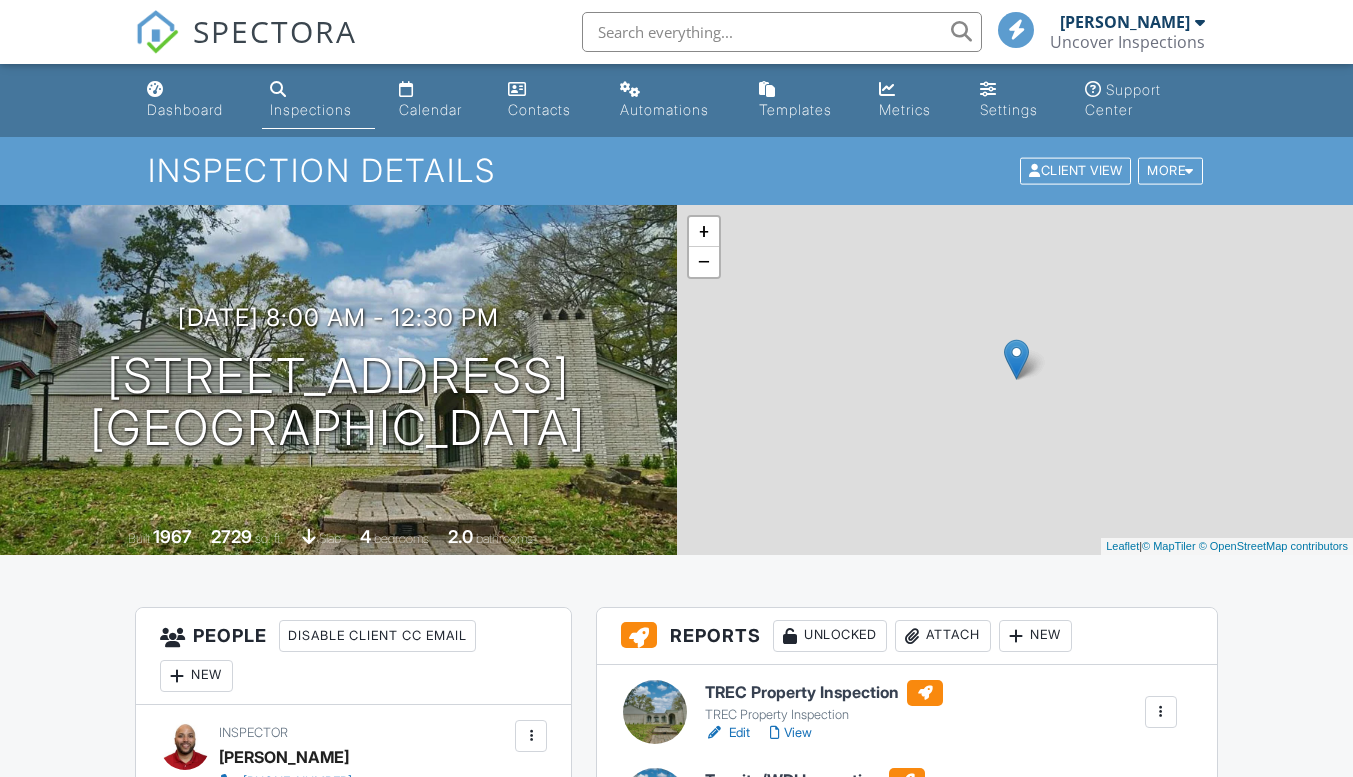 scroll, scrollTop: 0, scrollLeft: 0, axis: both 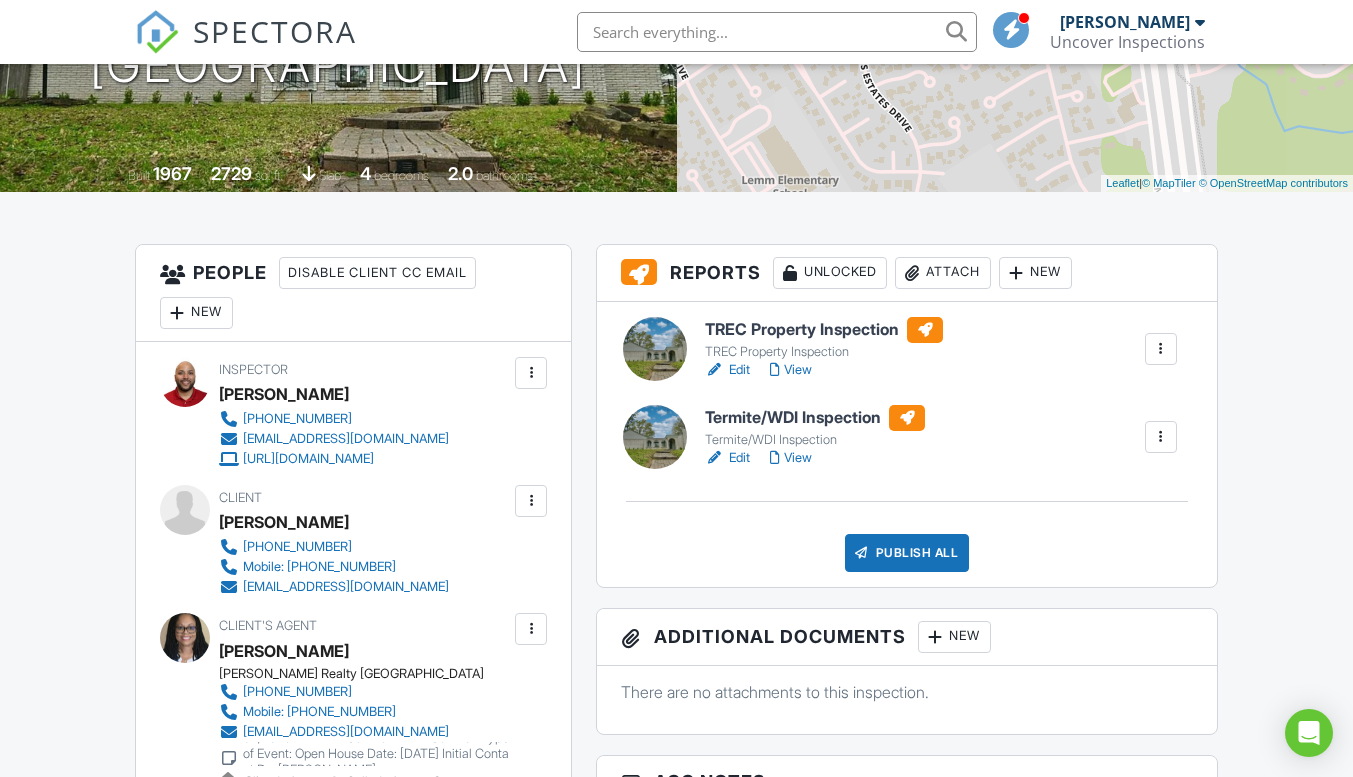 click on "Edit" at bounding box center (727, 458) 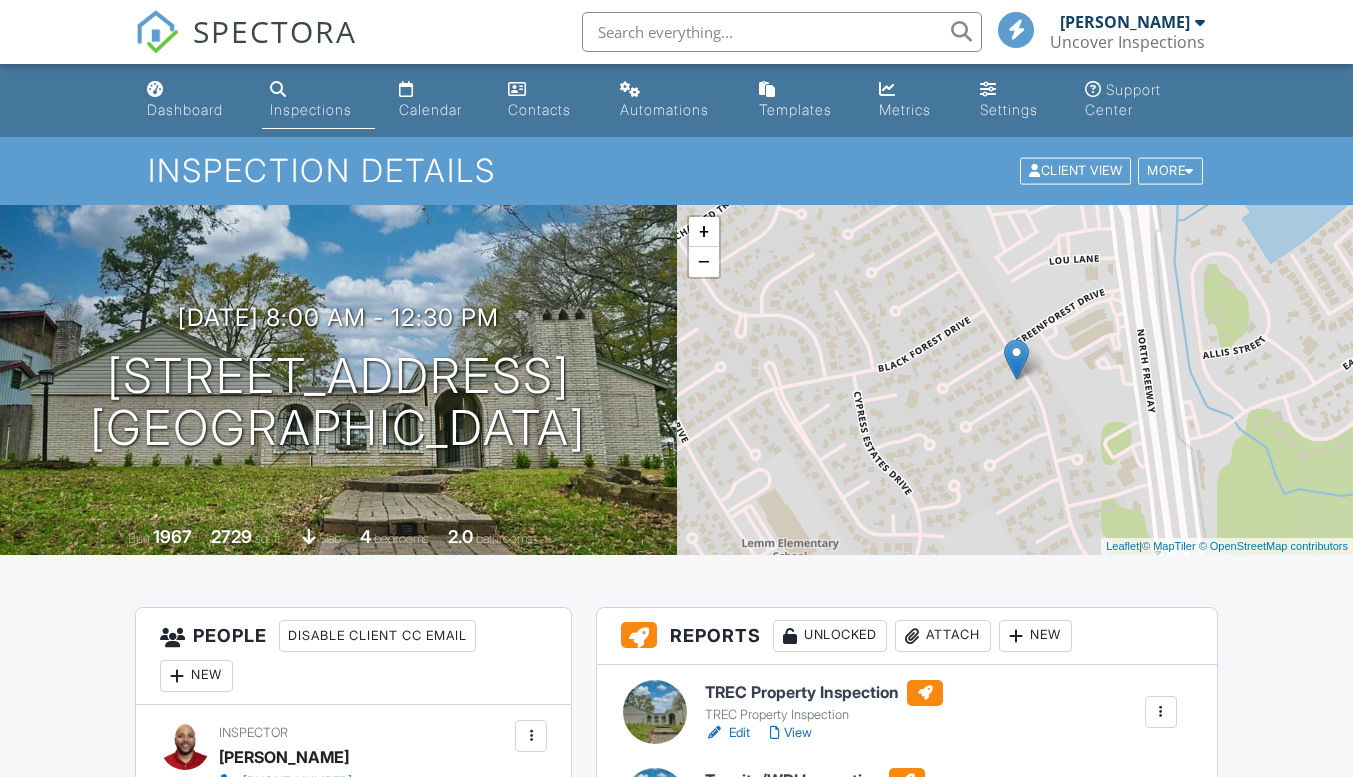 click on "Publish All" at bounding box center (907, 916) 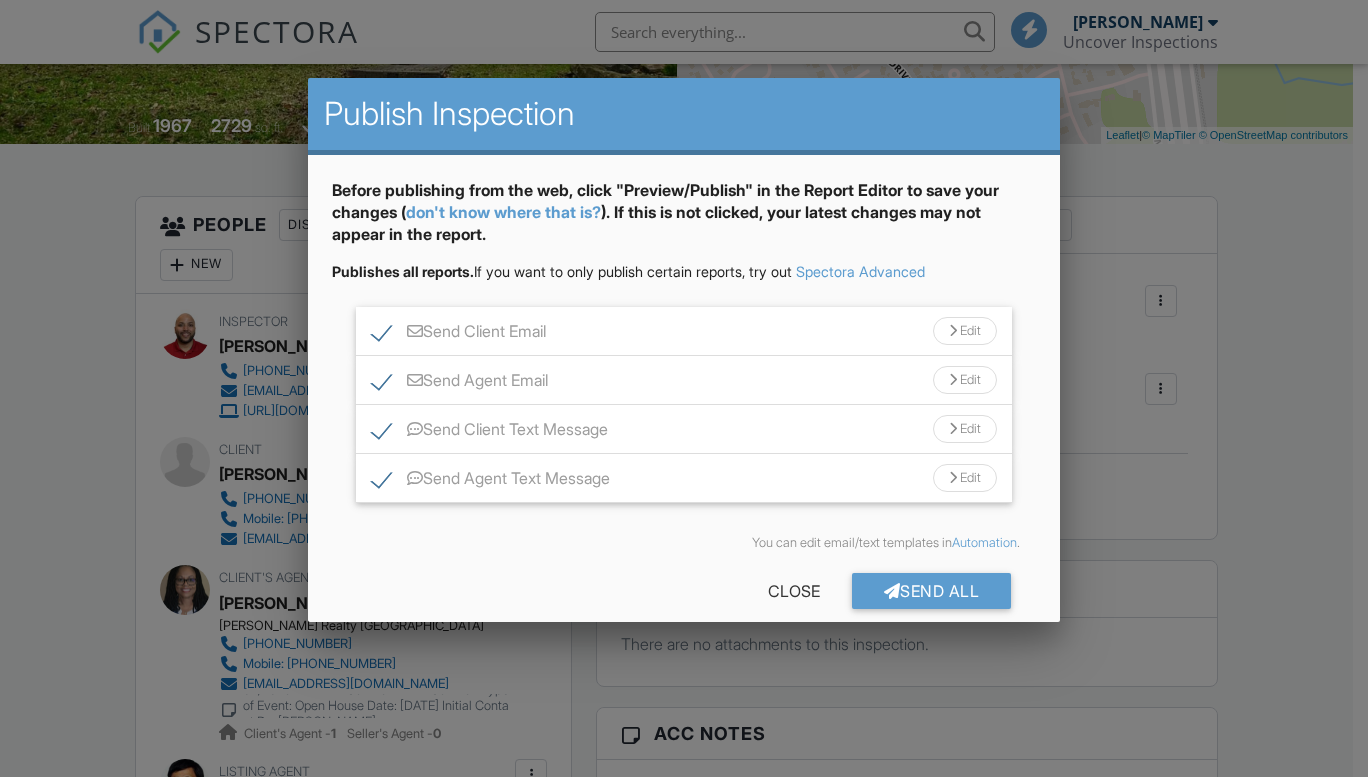 scroll, scrollTop: 411, scrollLeft: 0, axis: vertical 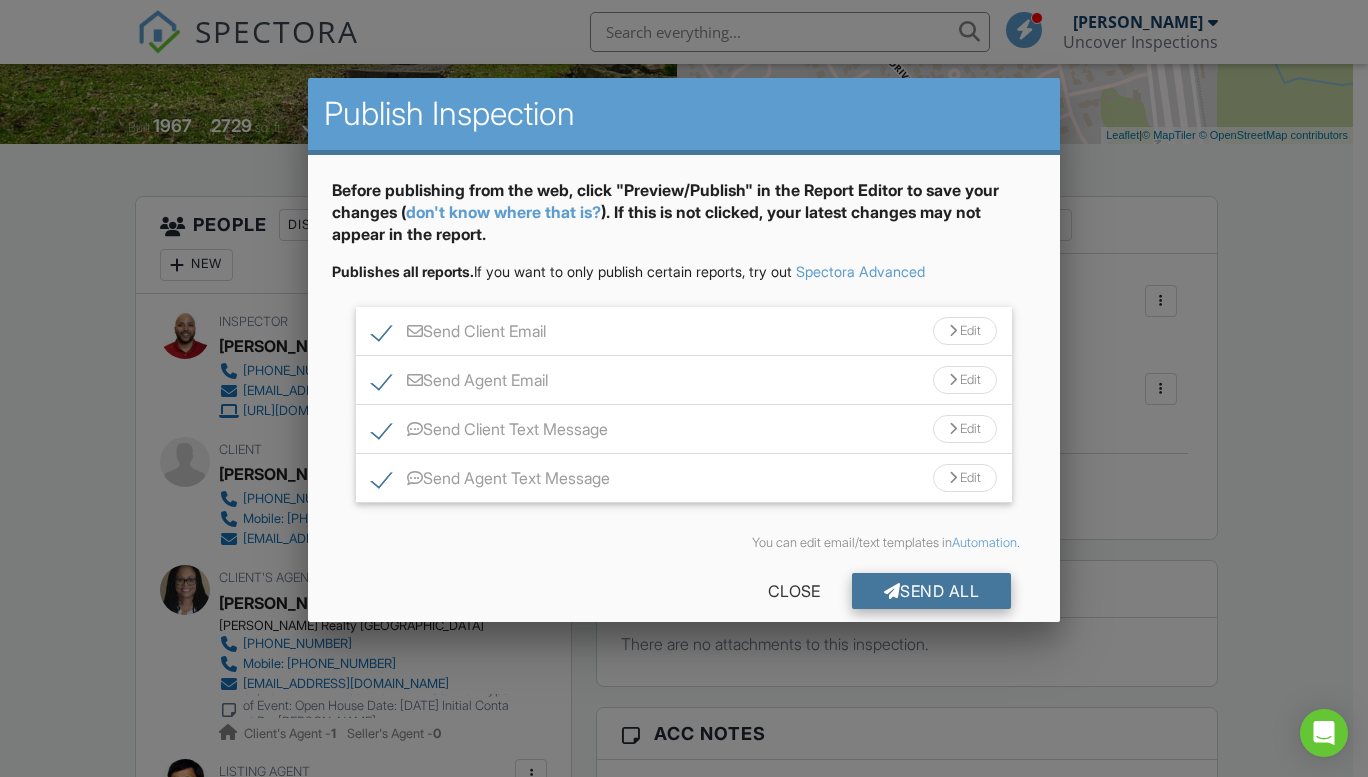 click on "Send All" at bounding box center (932, 591) 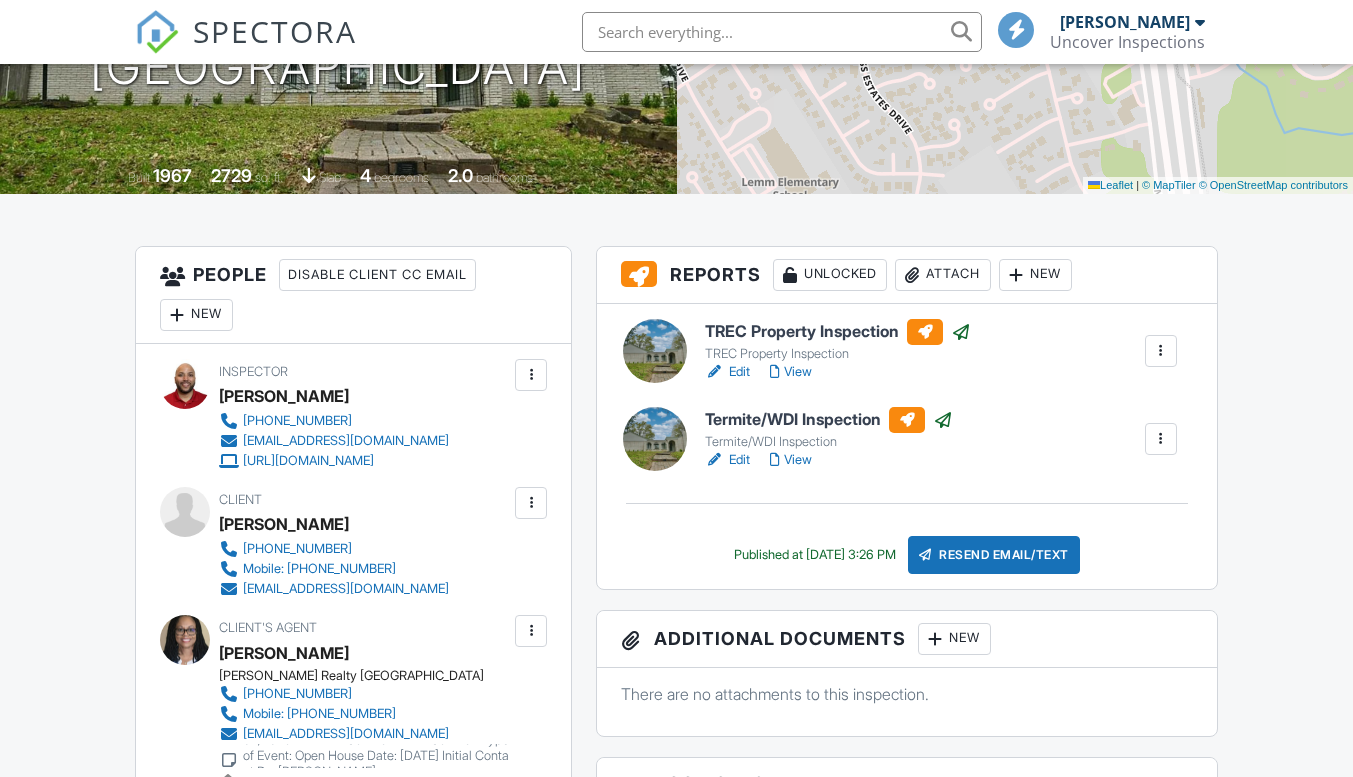 scroll, scrollTop: 361, scrollLeft: 0, axis: vertical 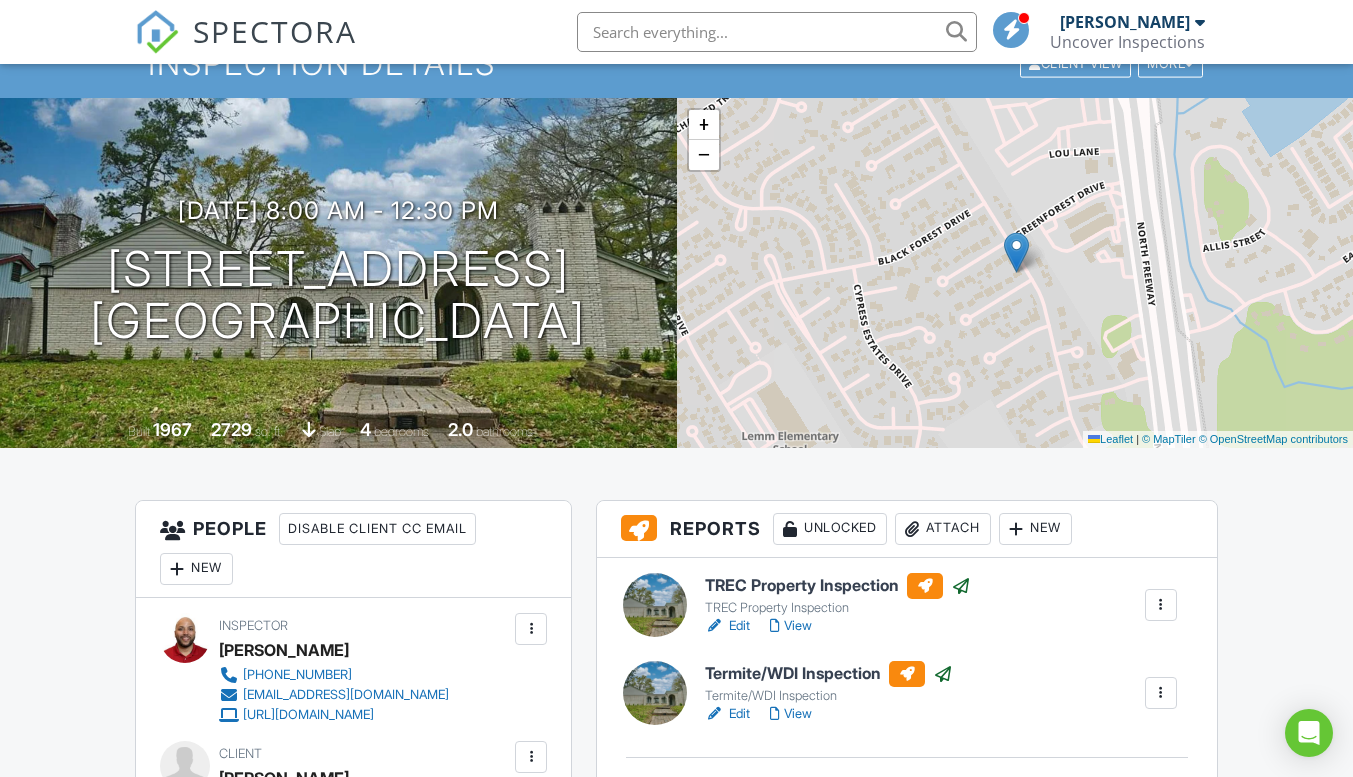 click on "View" at bounding box center (791, 626) 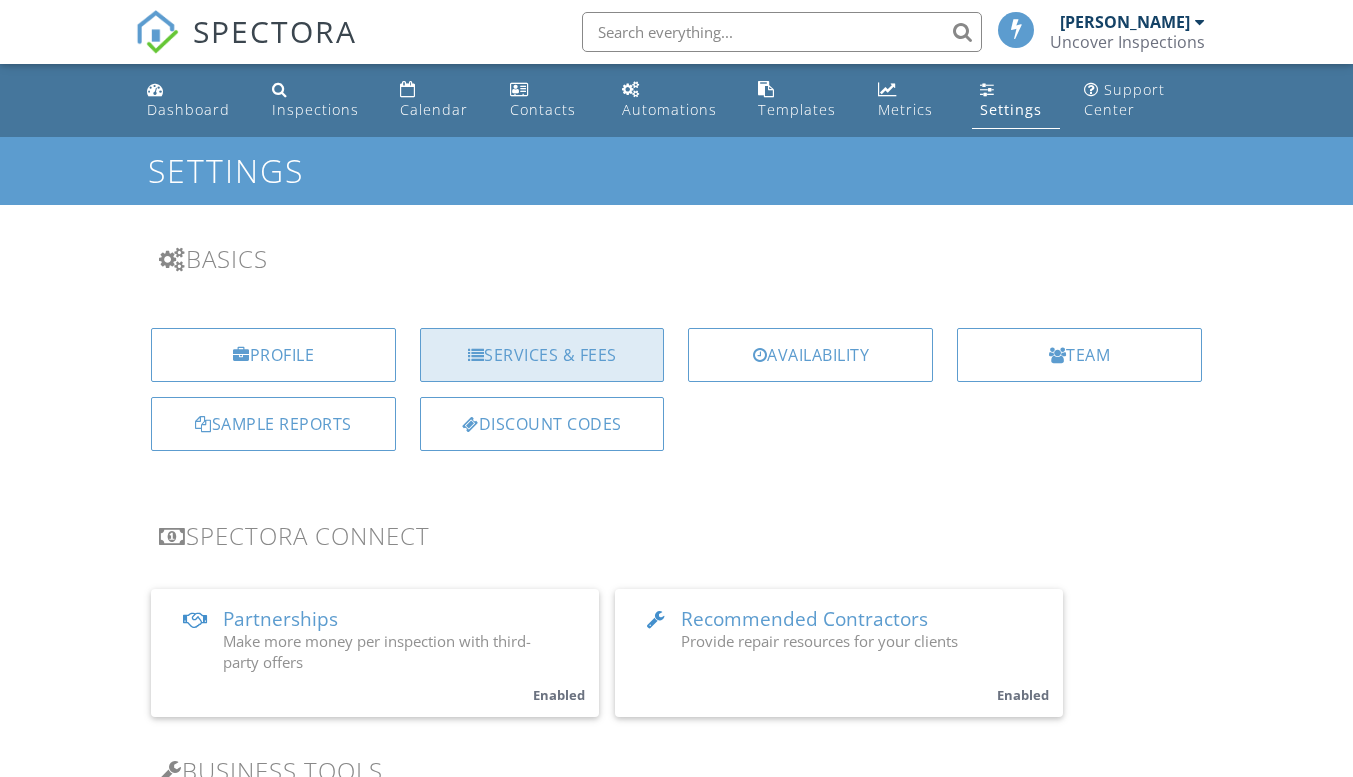 scroll, scrollTop: 0, scrollLeft: 0, axis: both 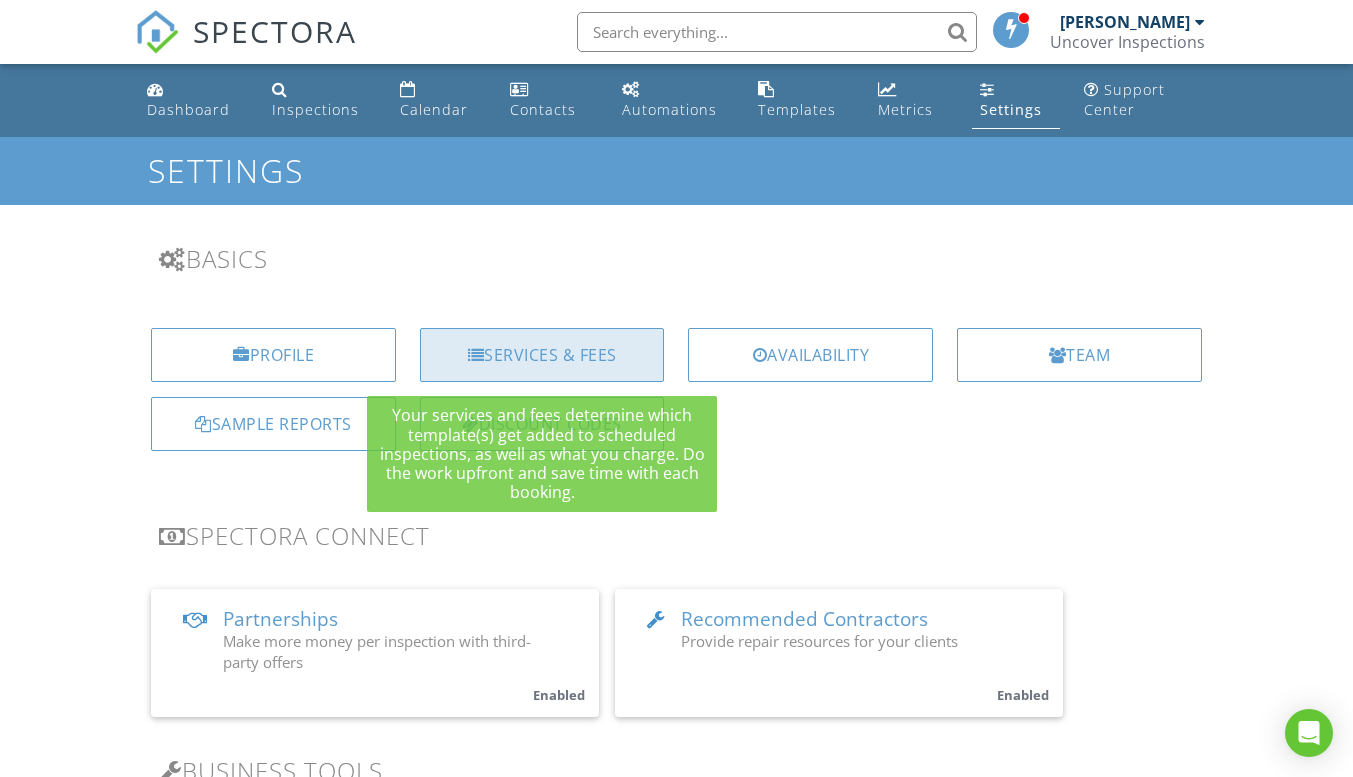 click on "Services & Fees" at bounding box center [542, 355] 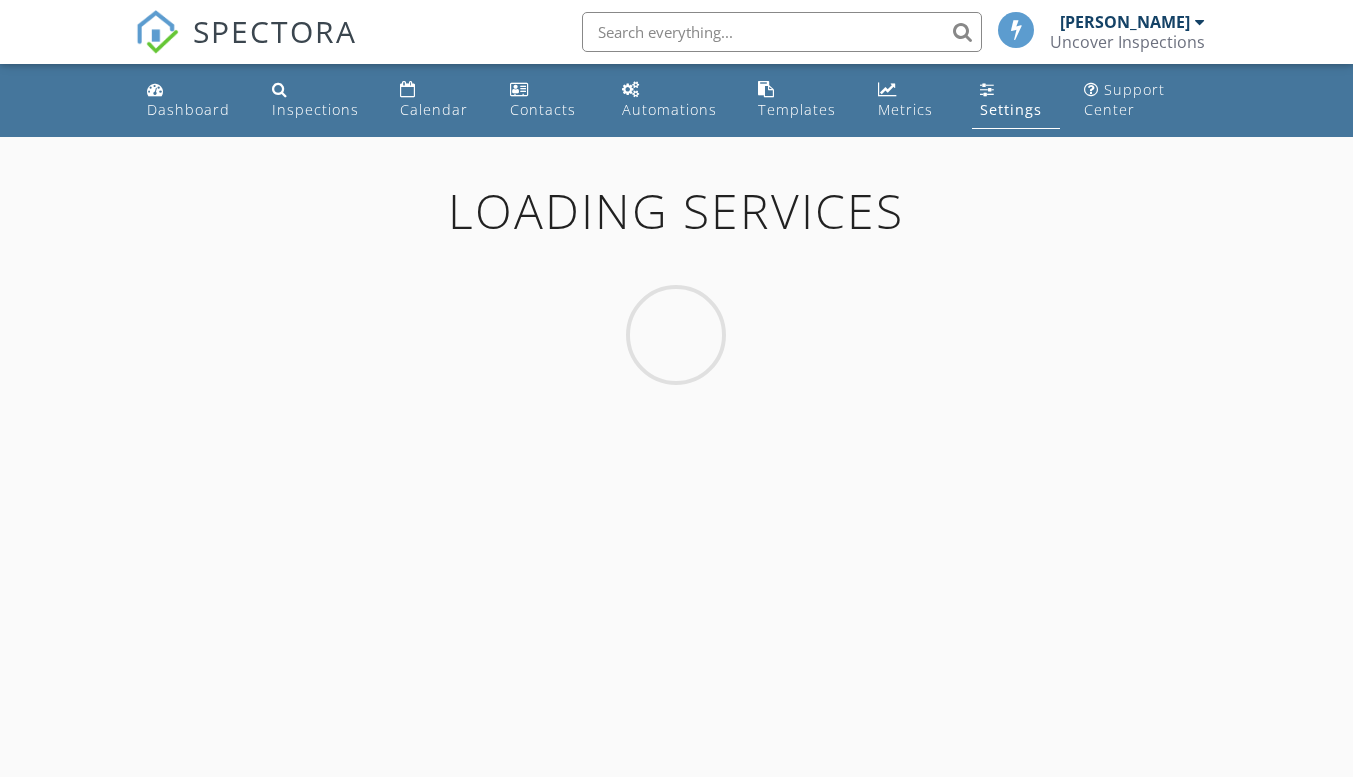 scroll, scrollTop: 0, scrollLeft: 0, axis: both 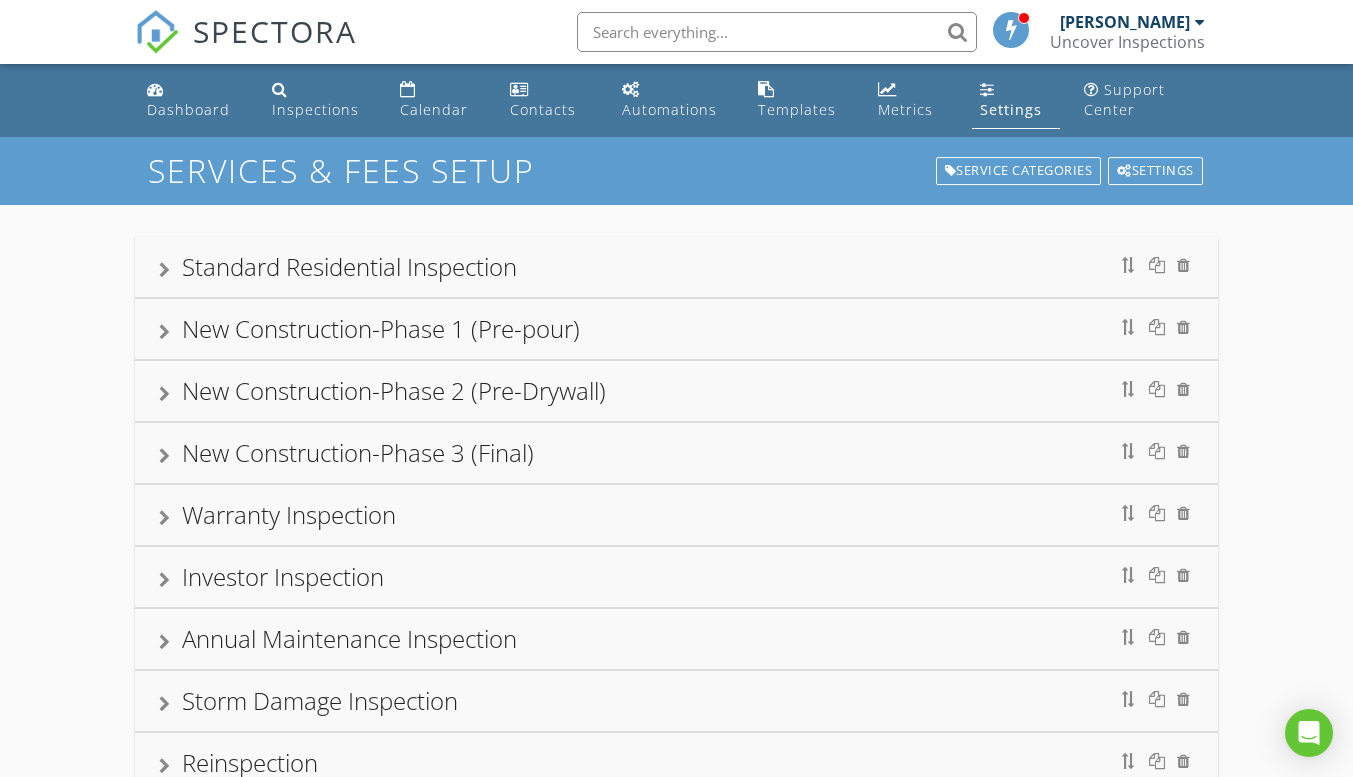 click on "Settings" at bounding box center (1011, 109) 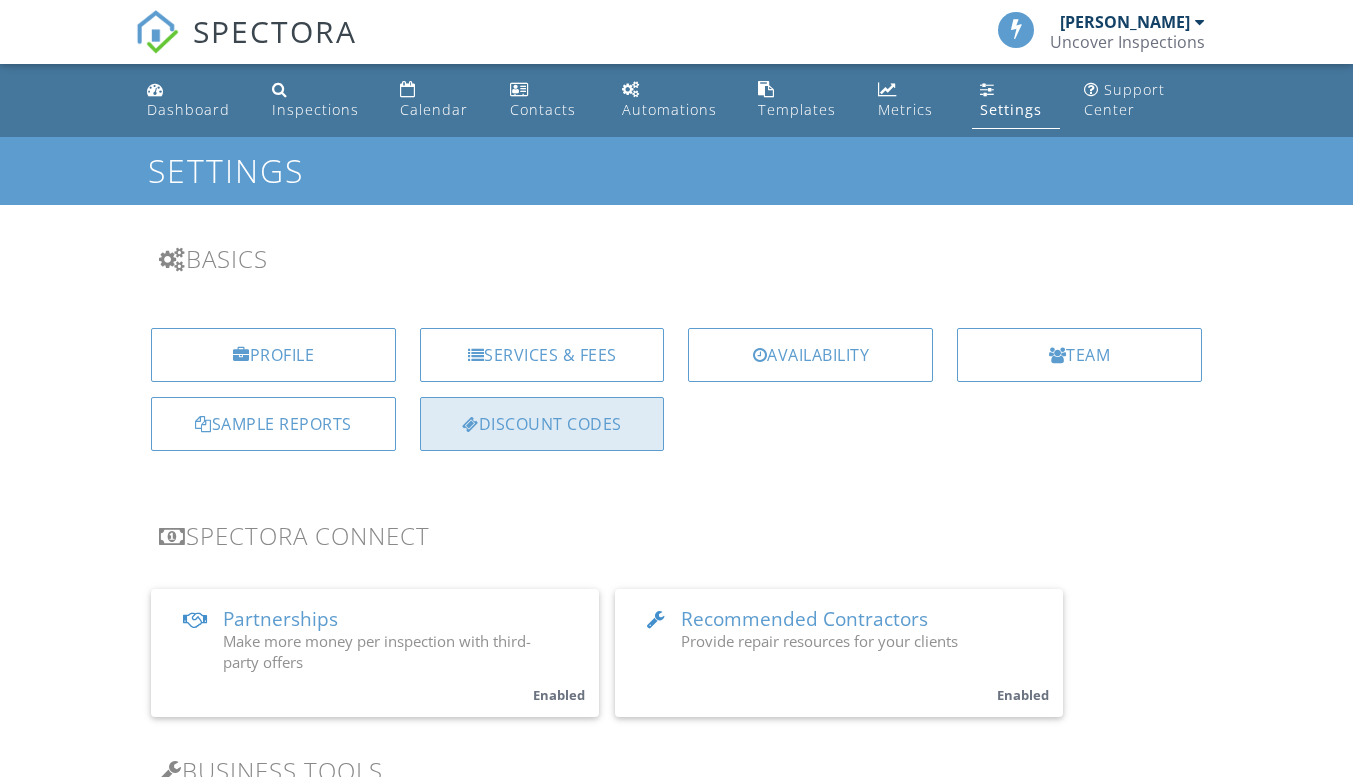 scroll, scrollTop: 0, scrollLeft: 0, axis: both 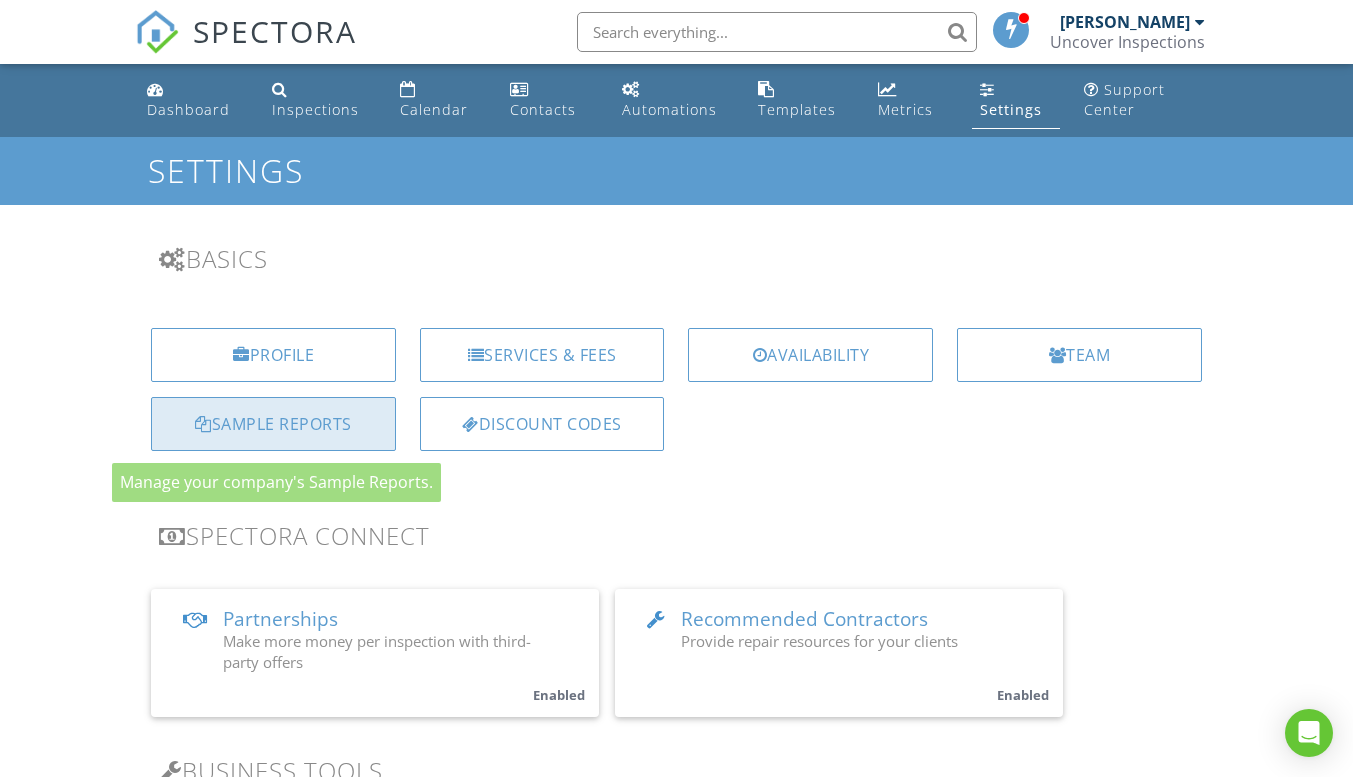 click on "Sample Reports" at bounding box center (273, 424) 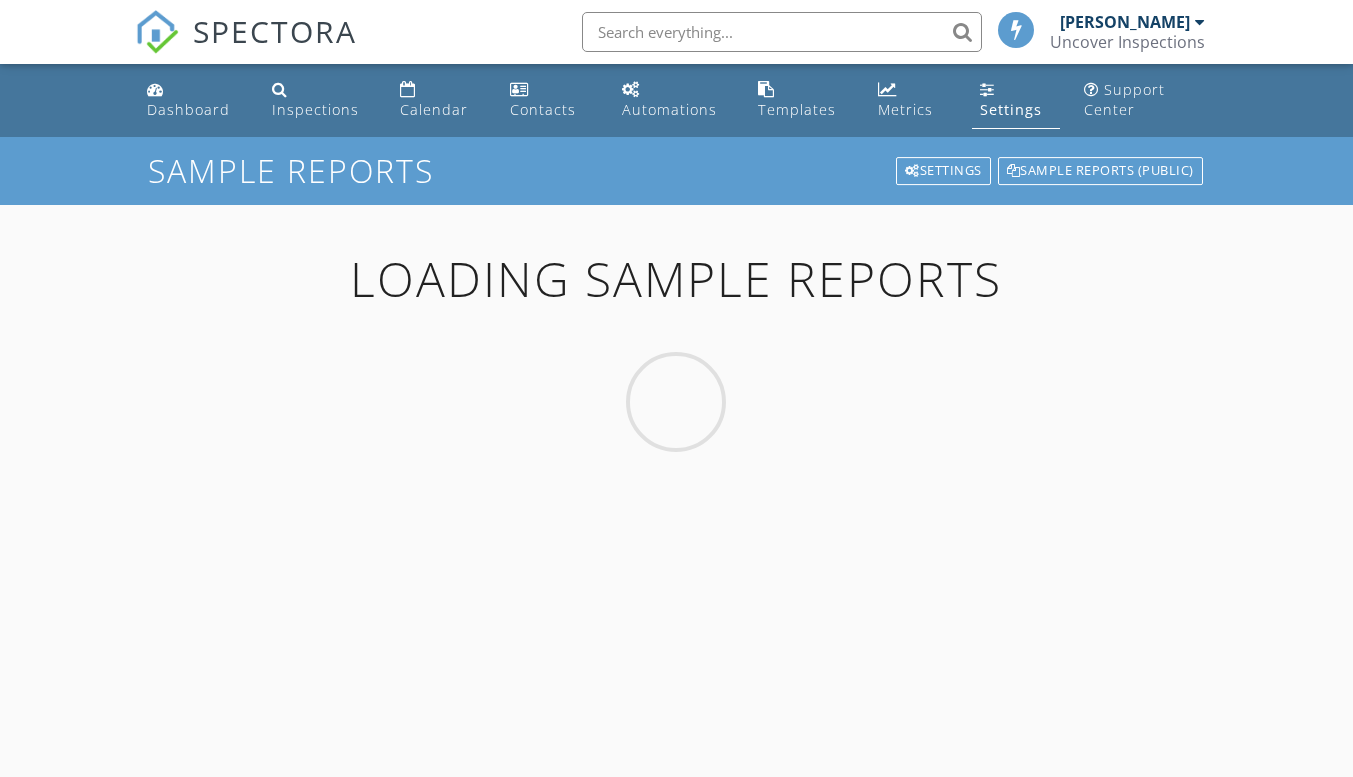 scroll, scrollTop: 0, scrollLeft: 0, axis: both 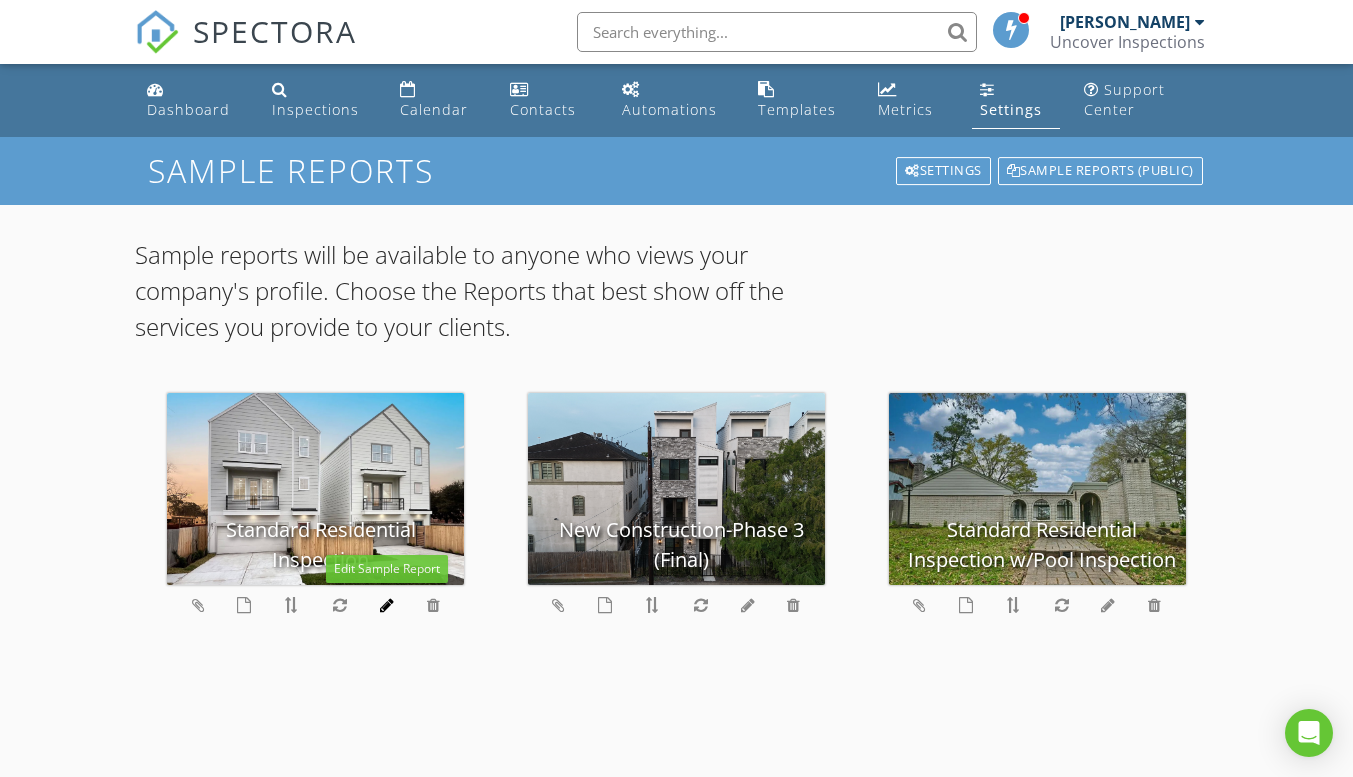 click at bounding box center (387, 605) 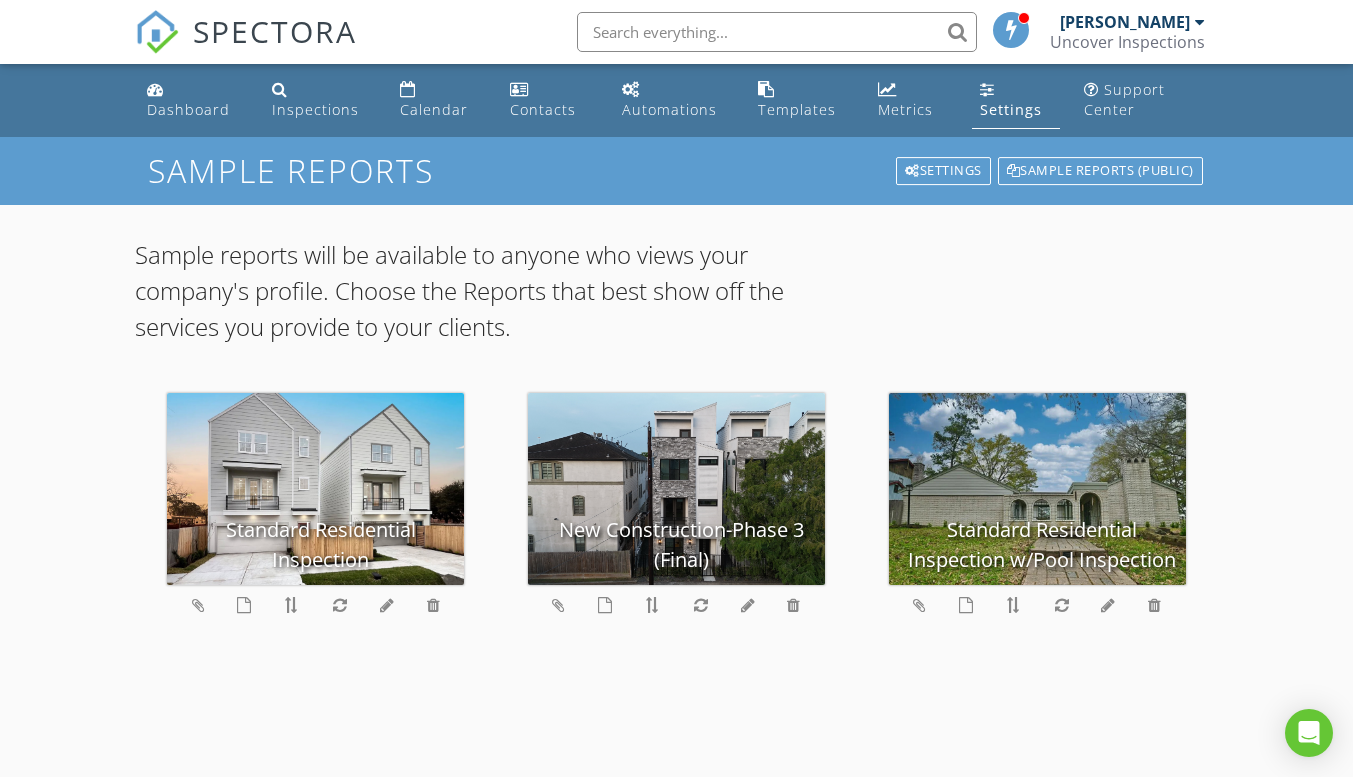 click at bounding box center [676, 388] 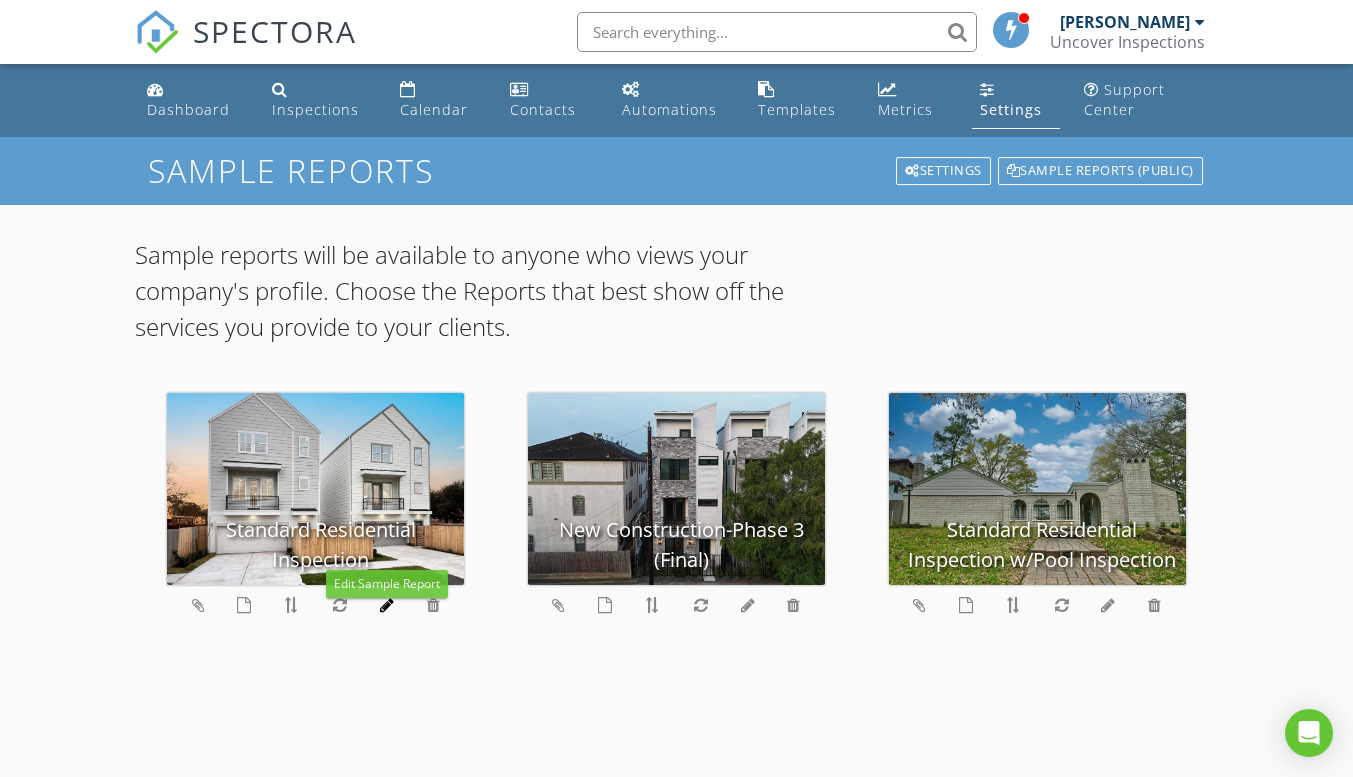 click at bounding box center (387, 605) 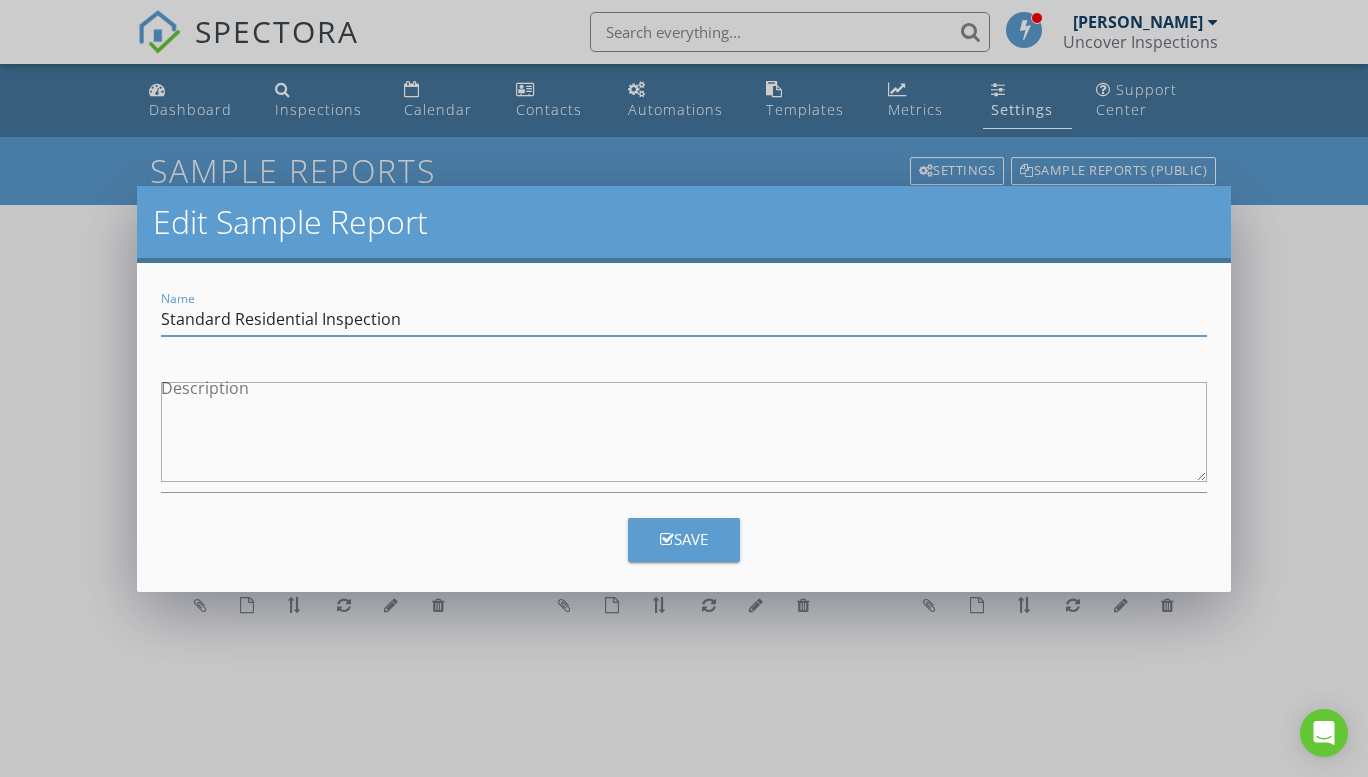 drag, startPoint x: 404, startPoint y: 317, endPoint x: 144, endPoint y: 326, distance: 260.15573 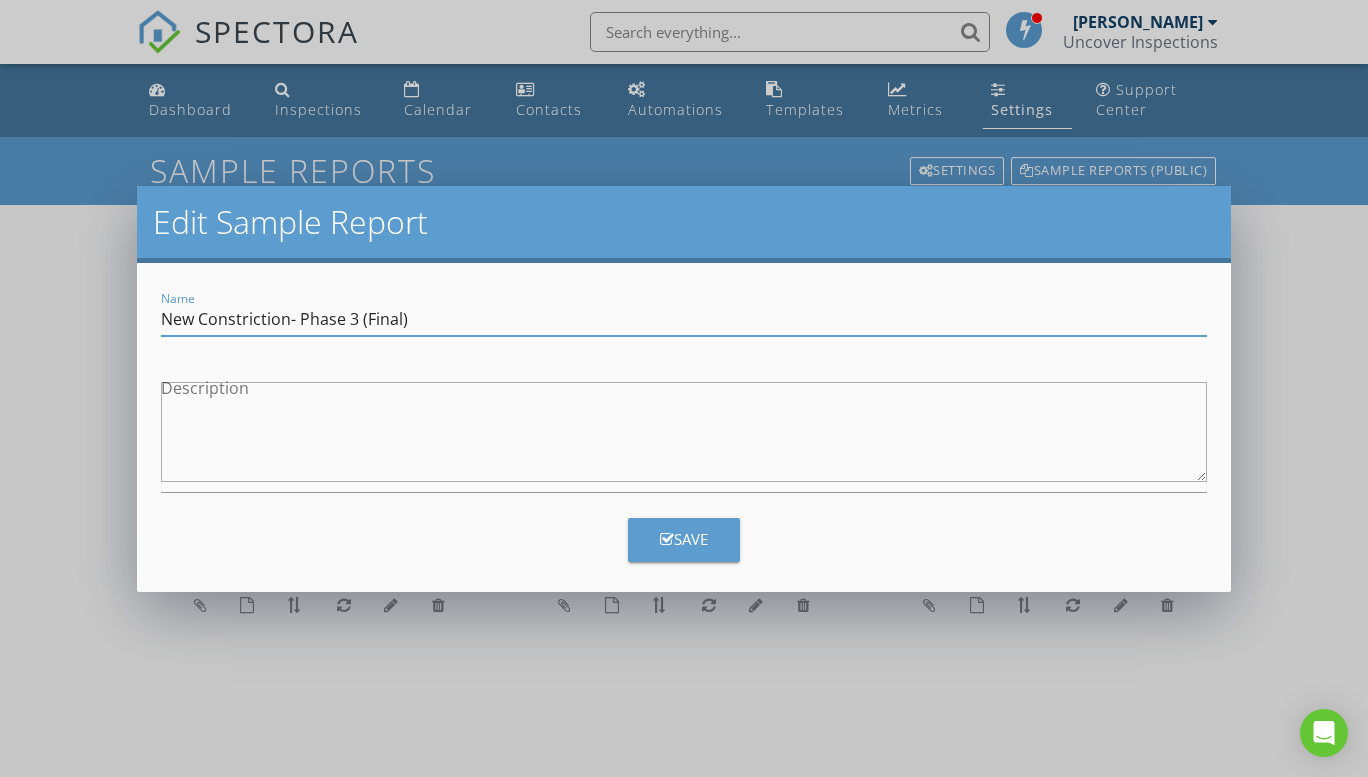 type on "New Constriction- Phase 3 (Final)" 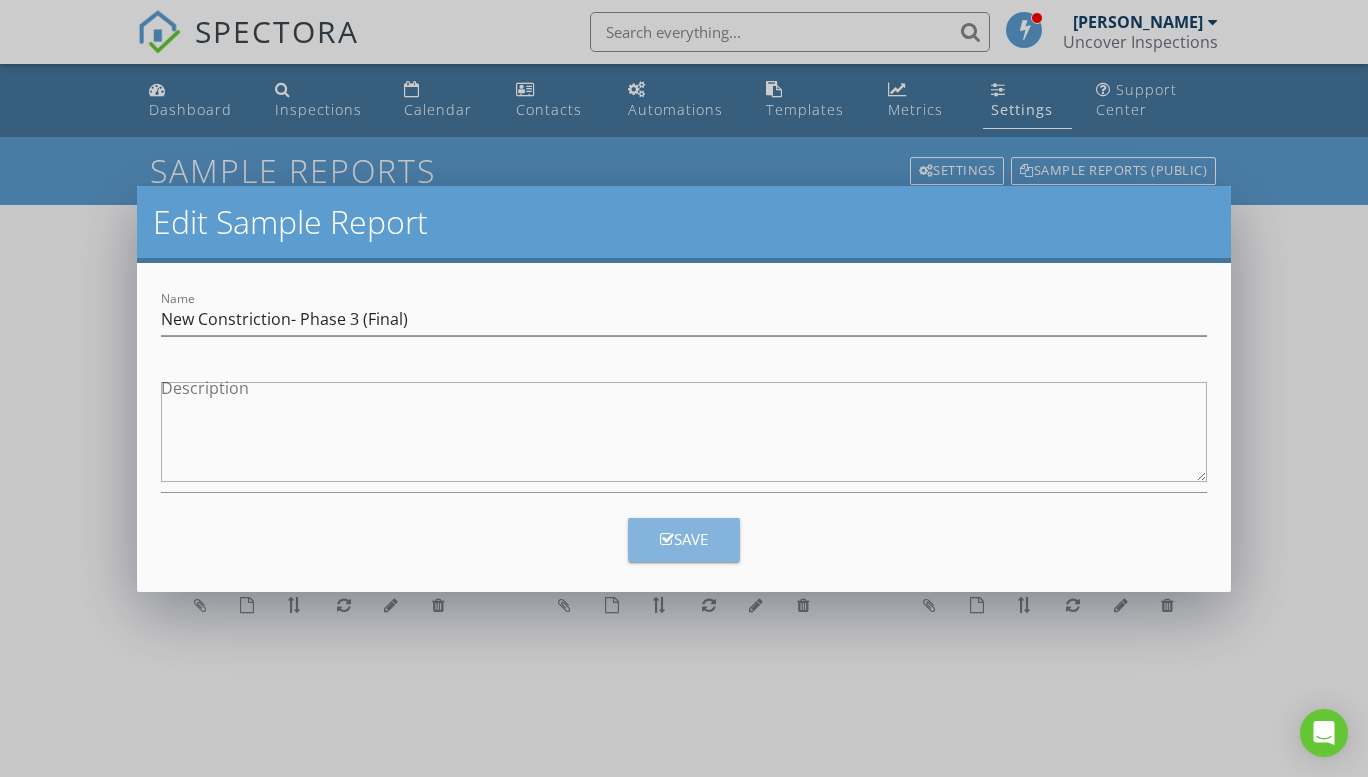 click on "Save" at bounding box center [684, 539] 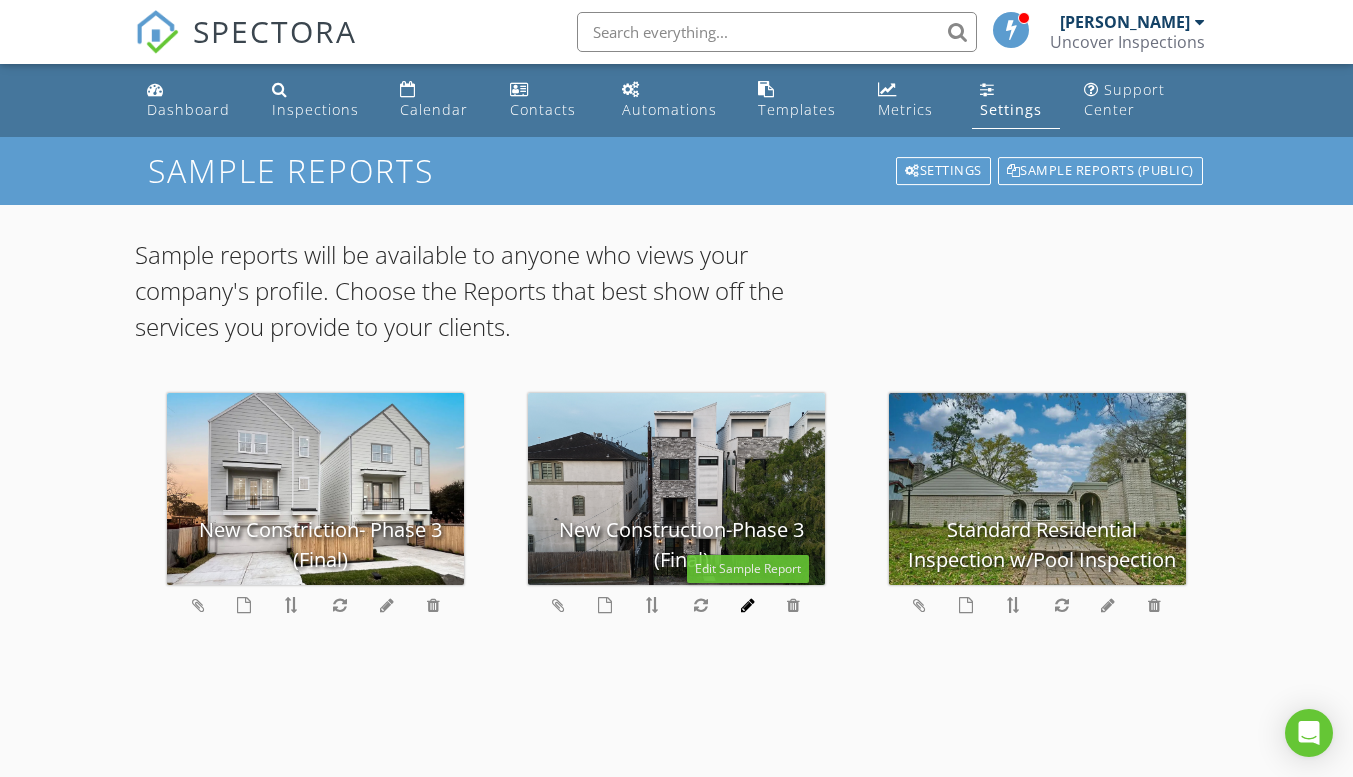 click at bounding box center (748, 605) 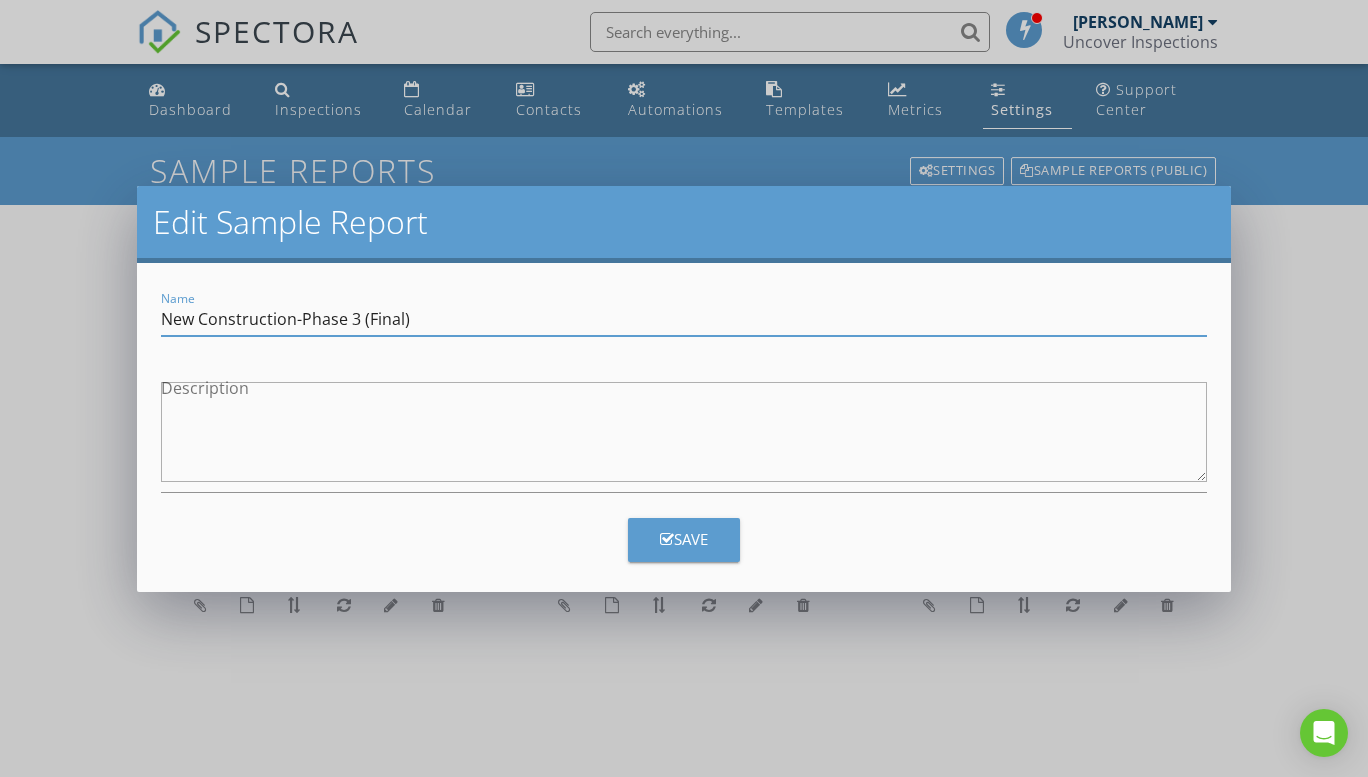 click on "New Construction-Phase 3 (Final)" at bounding box center (684, 319) 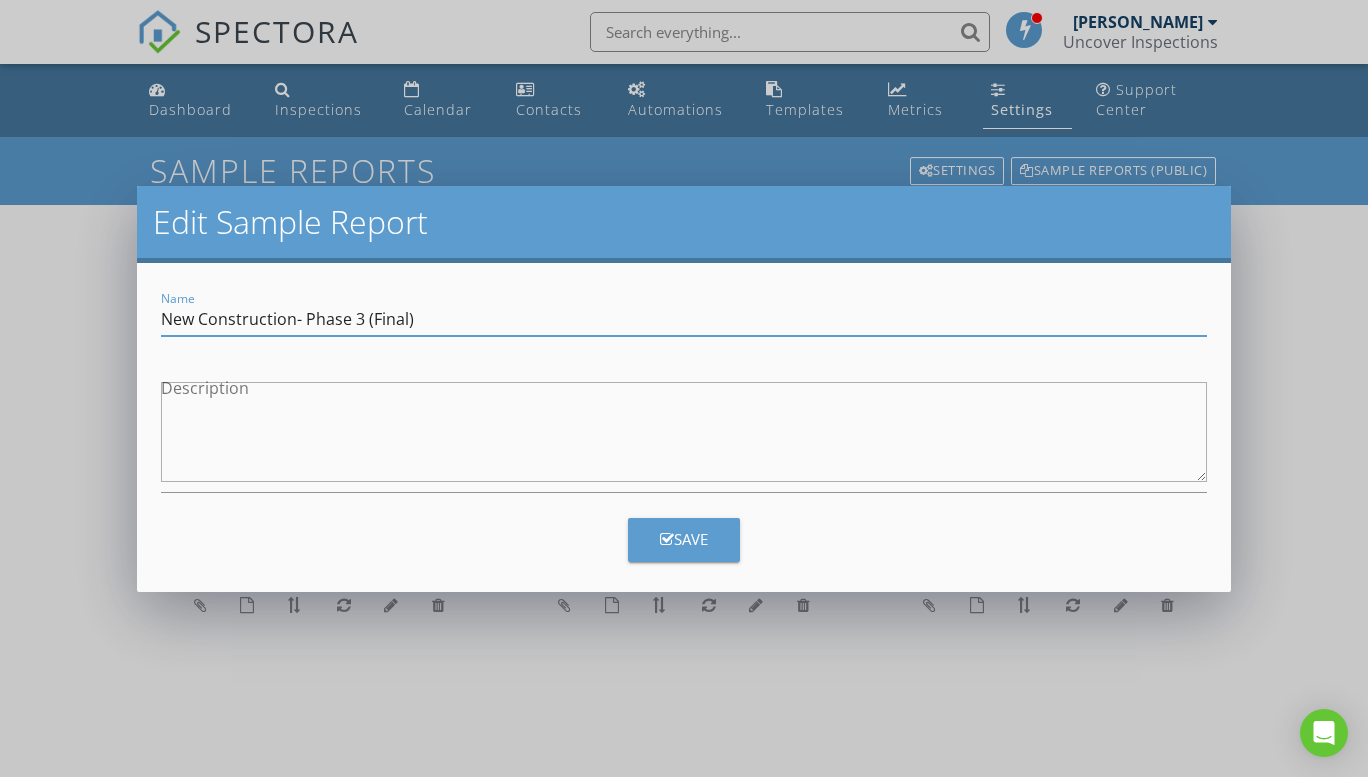 type on "New Construction- Phase 3 (Final)" 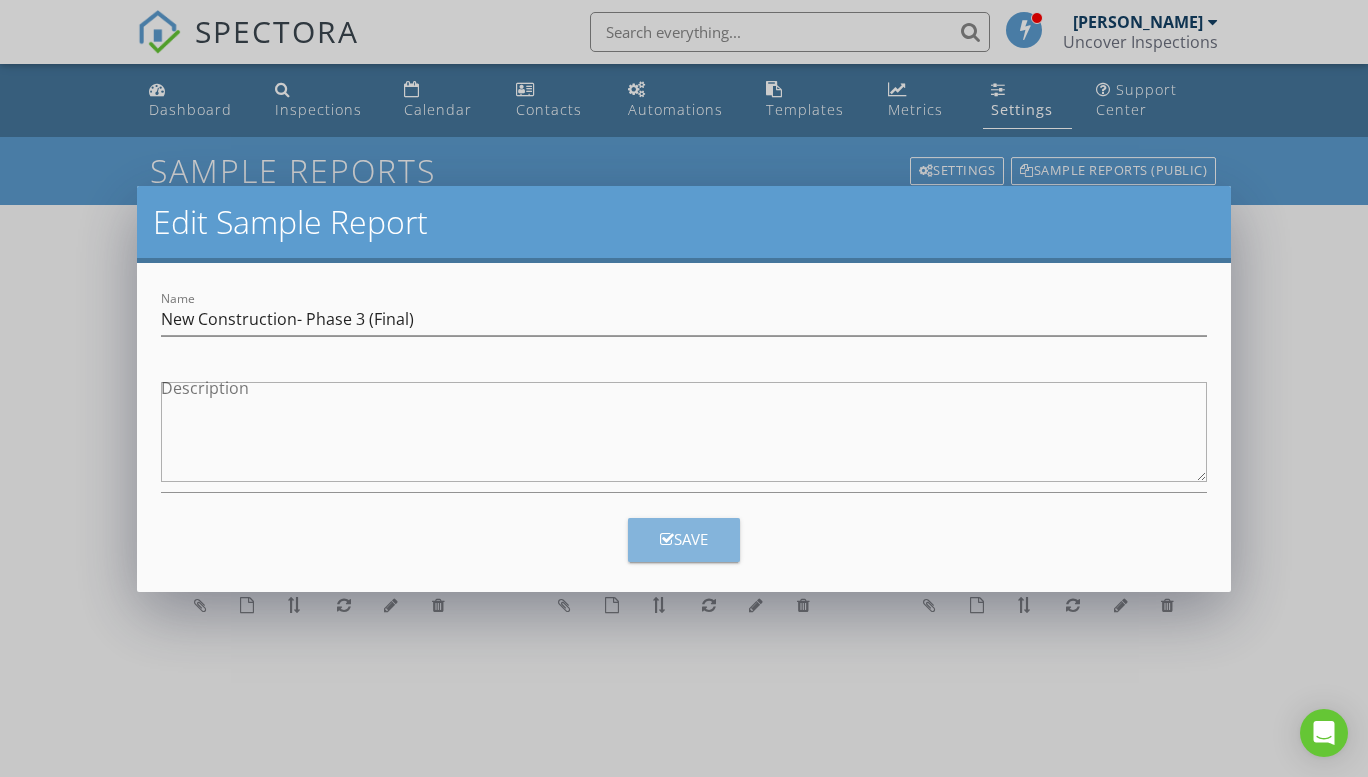 click on "Save" at bounding box center (684, 539) 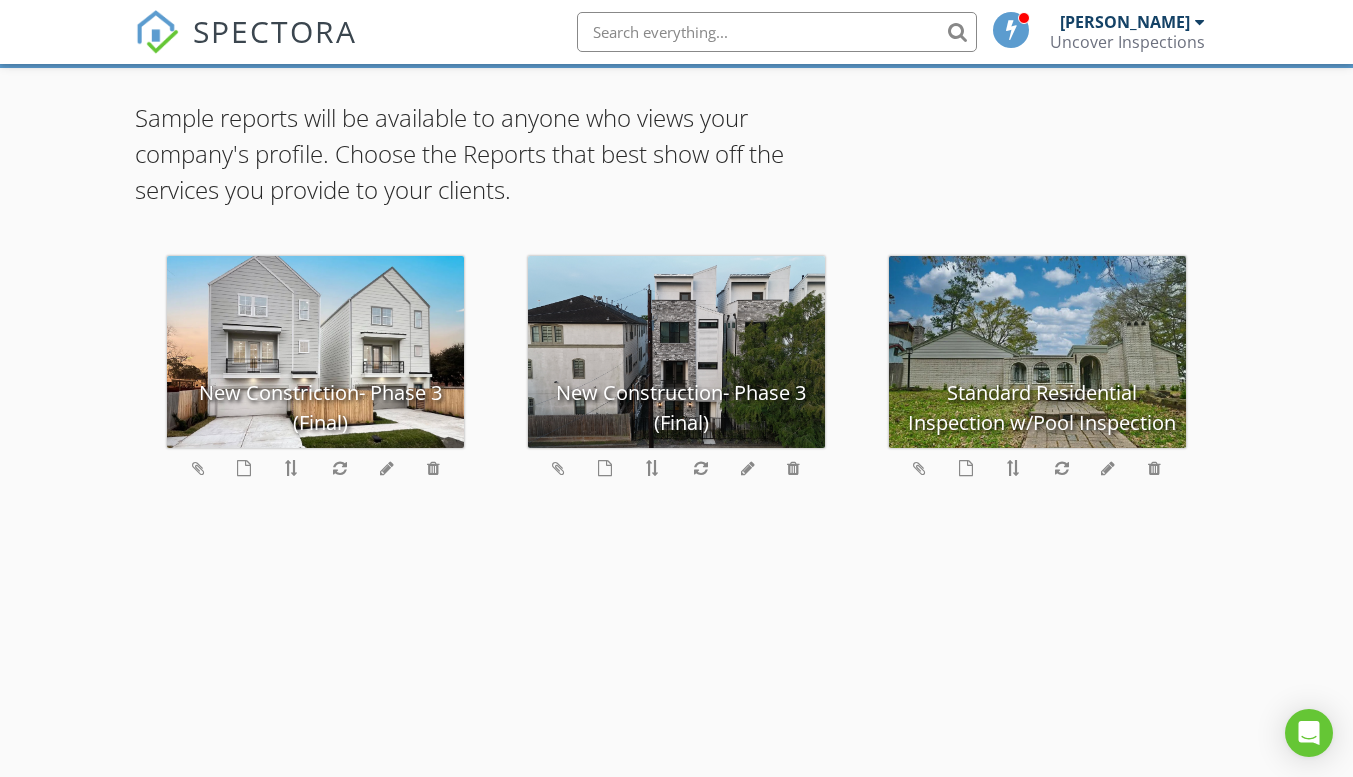 scroll, scrollTop: 0, scrollLeft: 0, axis: both 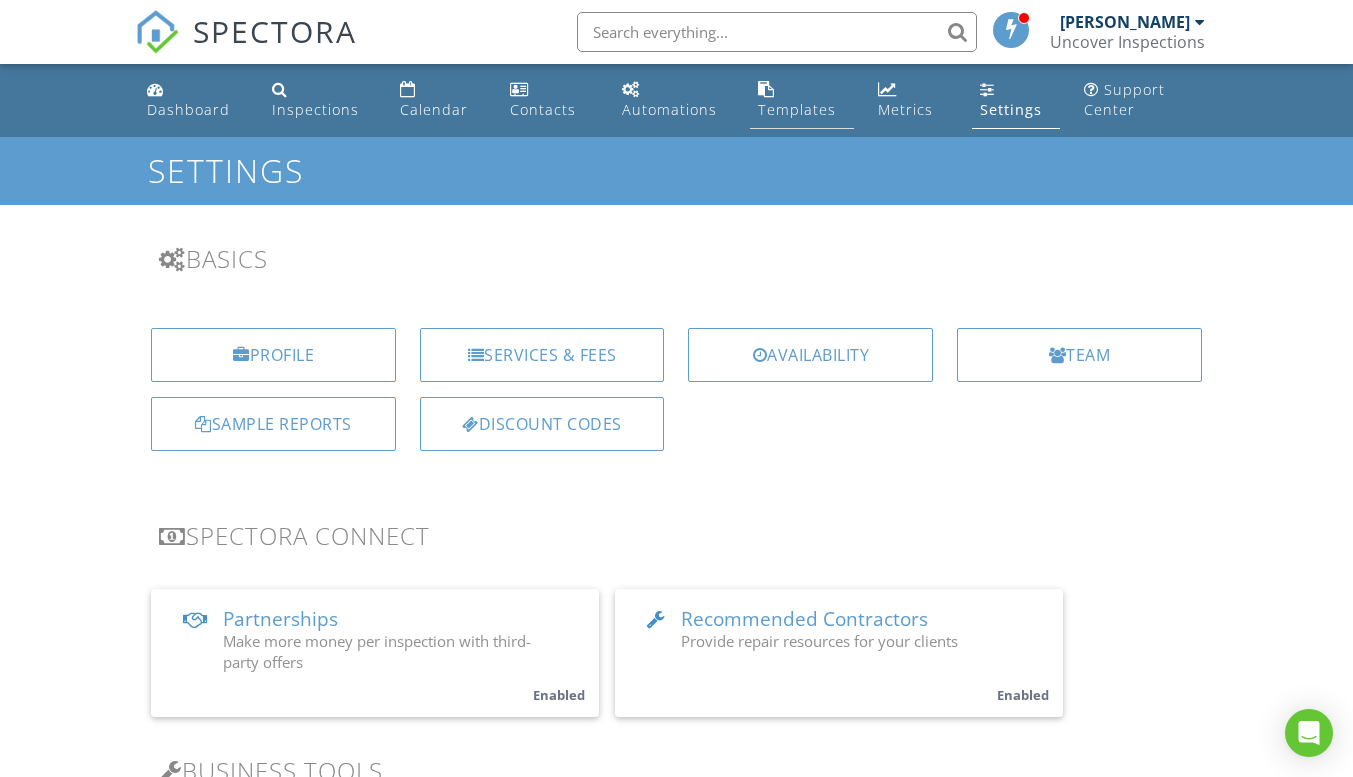 click on "Templates" at bounding box center (797, 109) 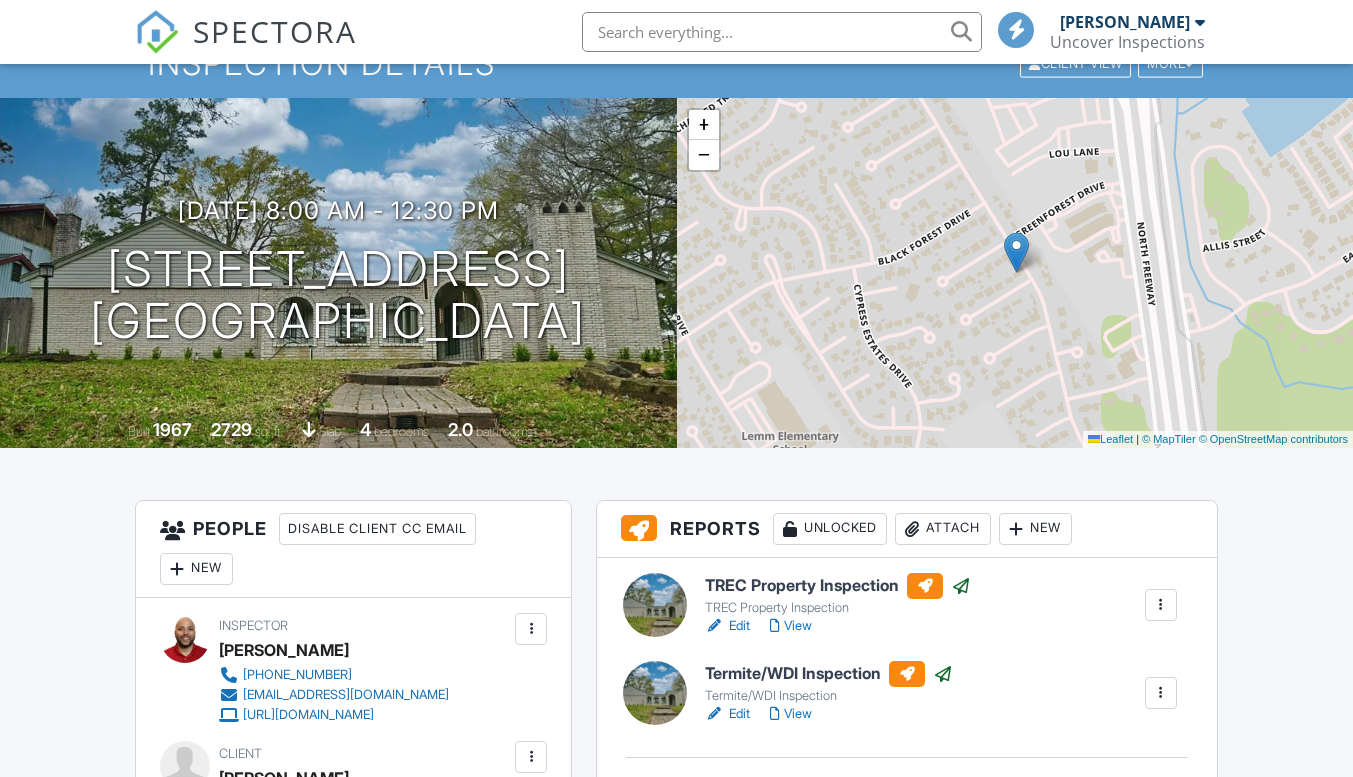 scroll, scrollTop: 107, scrollLeft: 0, axis: vertical 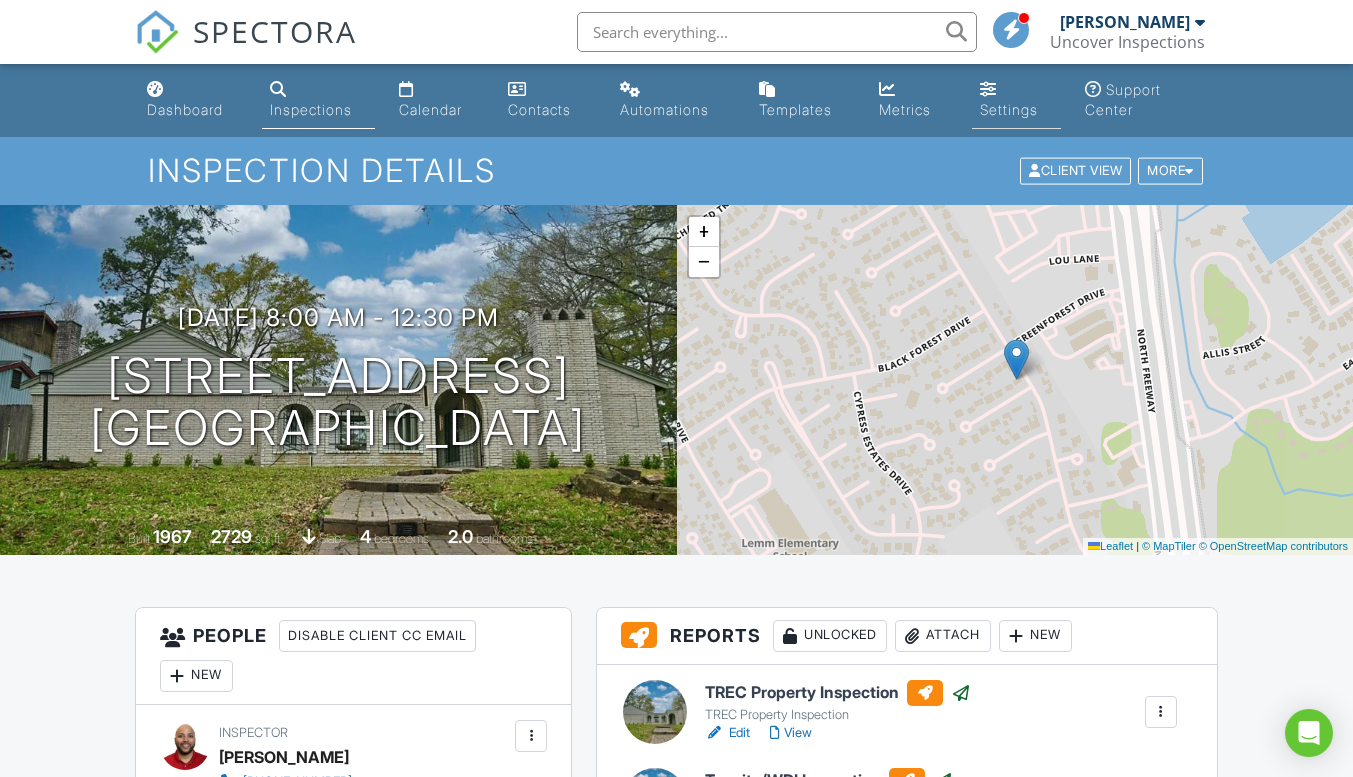 click on "Settings" at bounding box center [1017, 100] 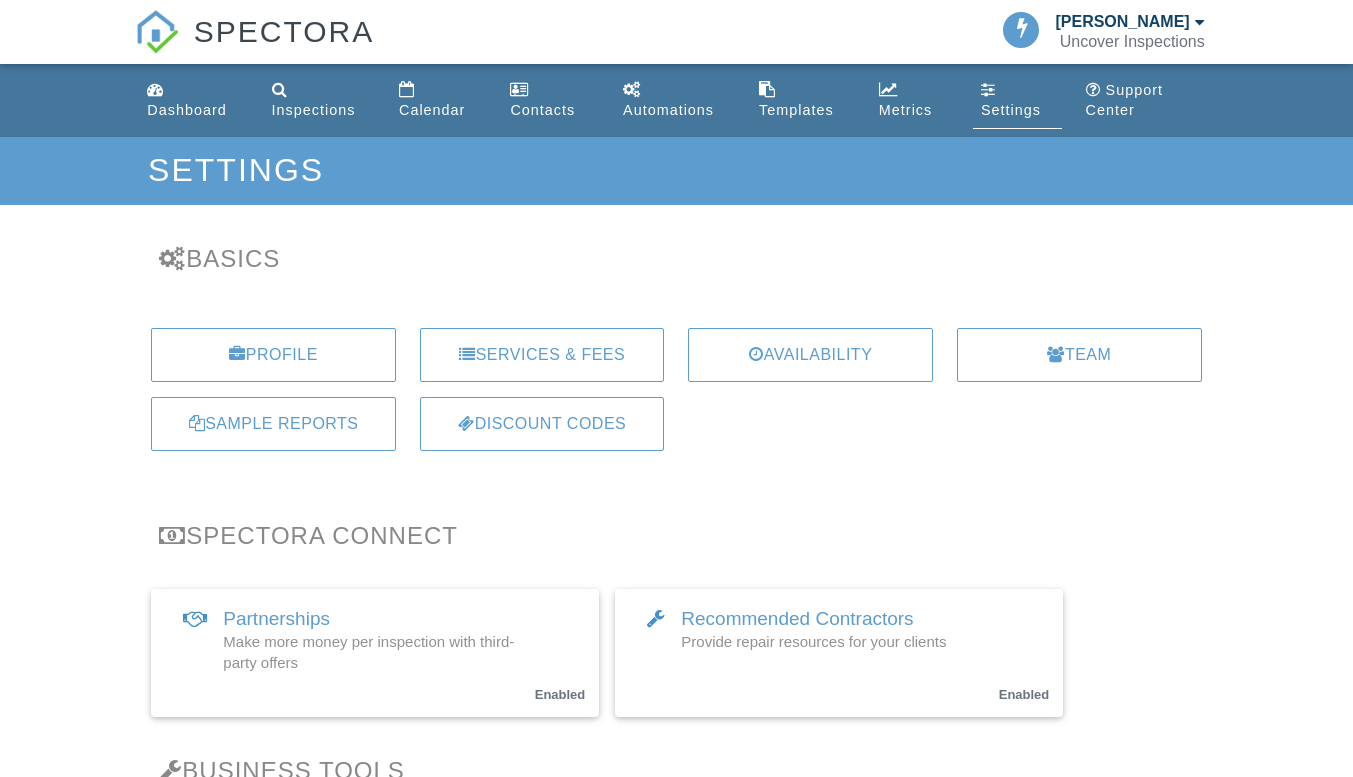 scroll, scrollTop: 0, scrollLeft: 0, axis: both 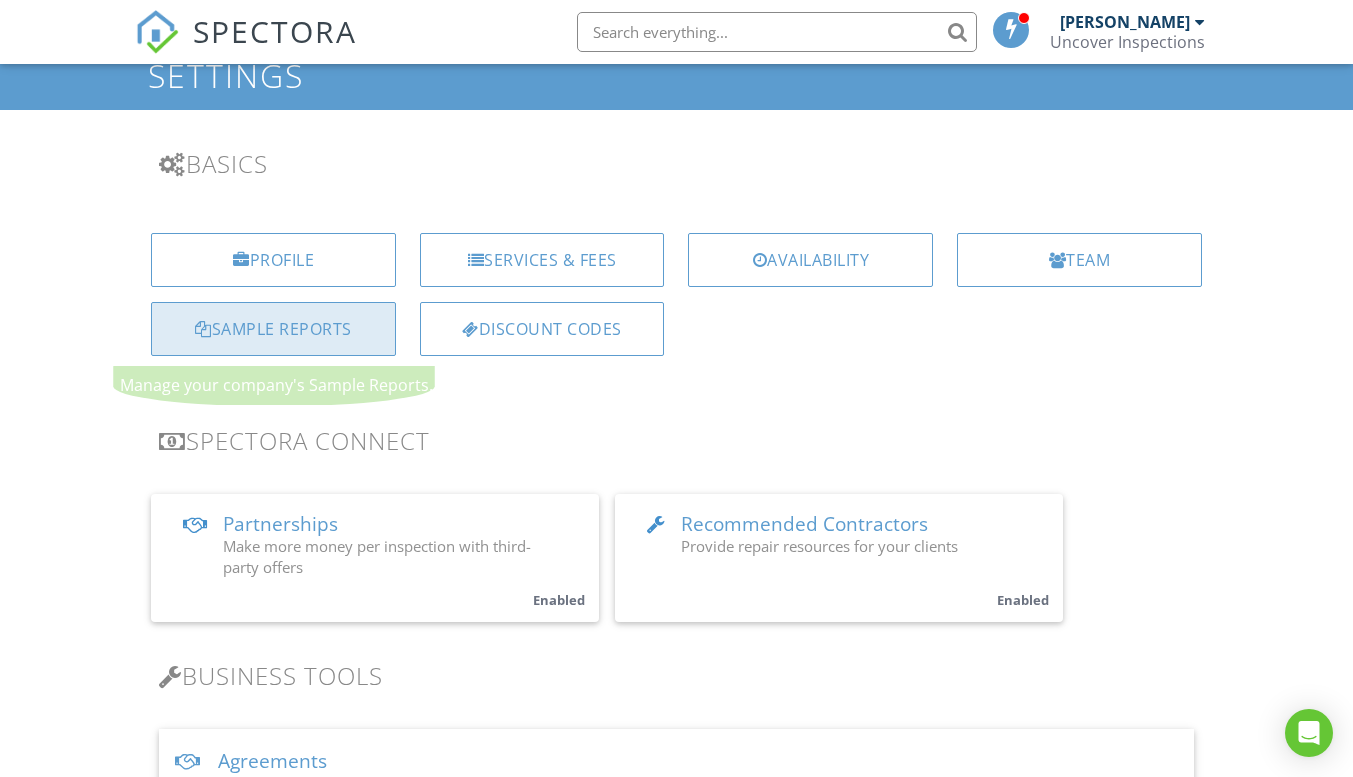 click on "Sample Reports" at bounding box center [273, 329] 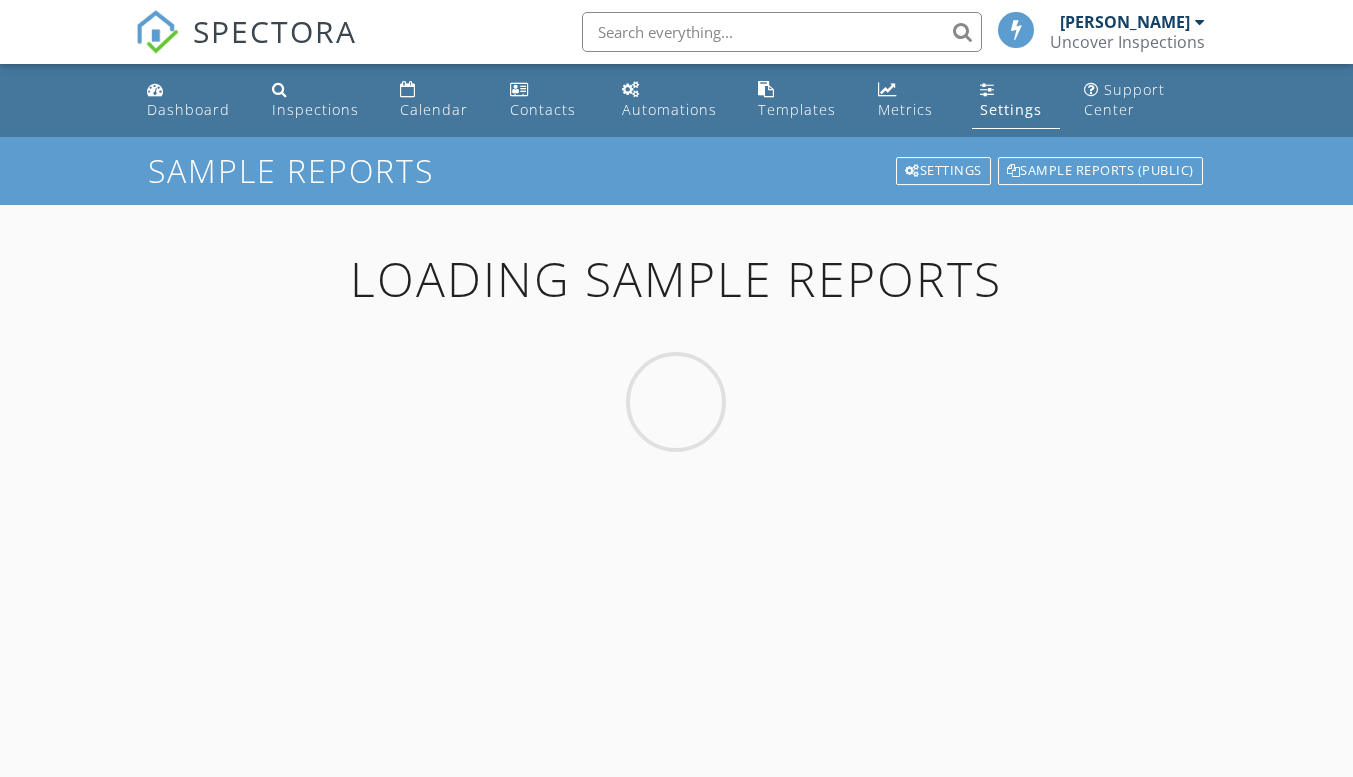 scroll, scrollTop: 0, scrollLeft: 0, axis: both 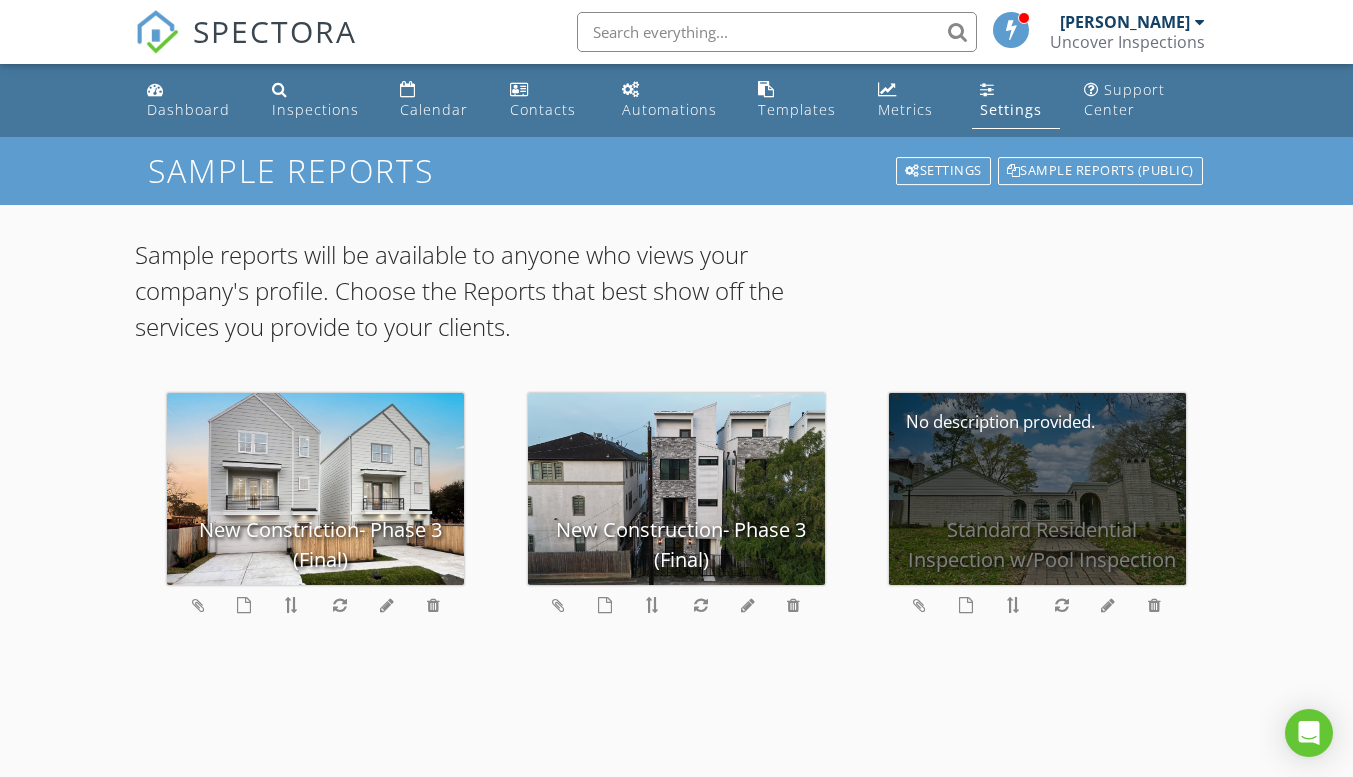 click on "Standard Residential Inspection w/Pool Inspection" at bounding box center (1037, 489) 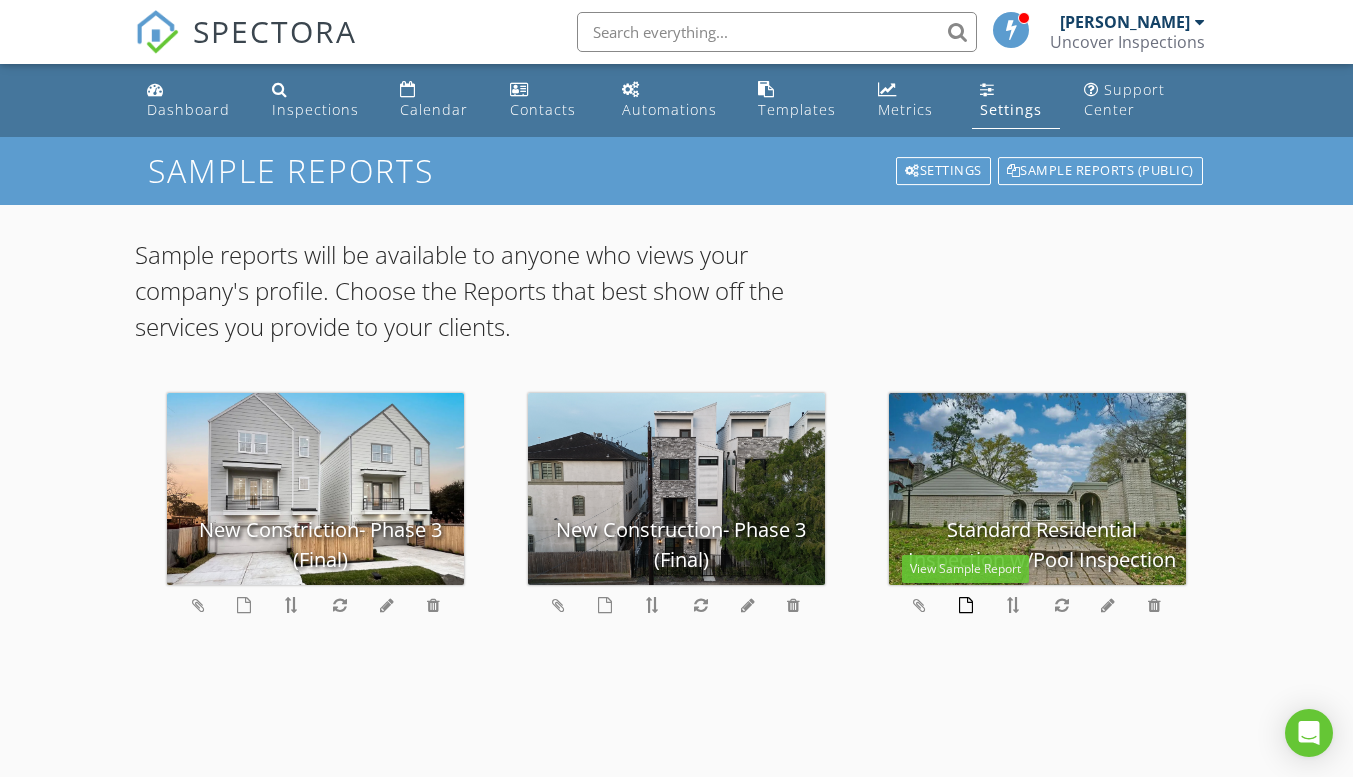 click at bounding box center [966, 605] 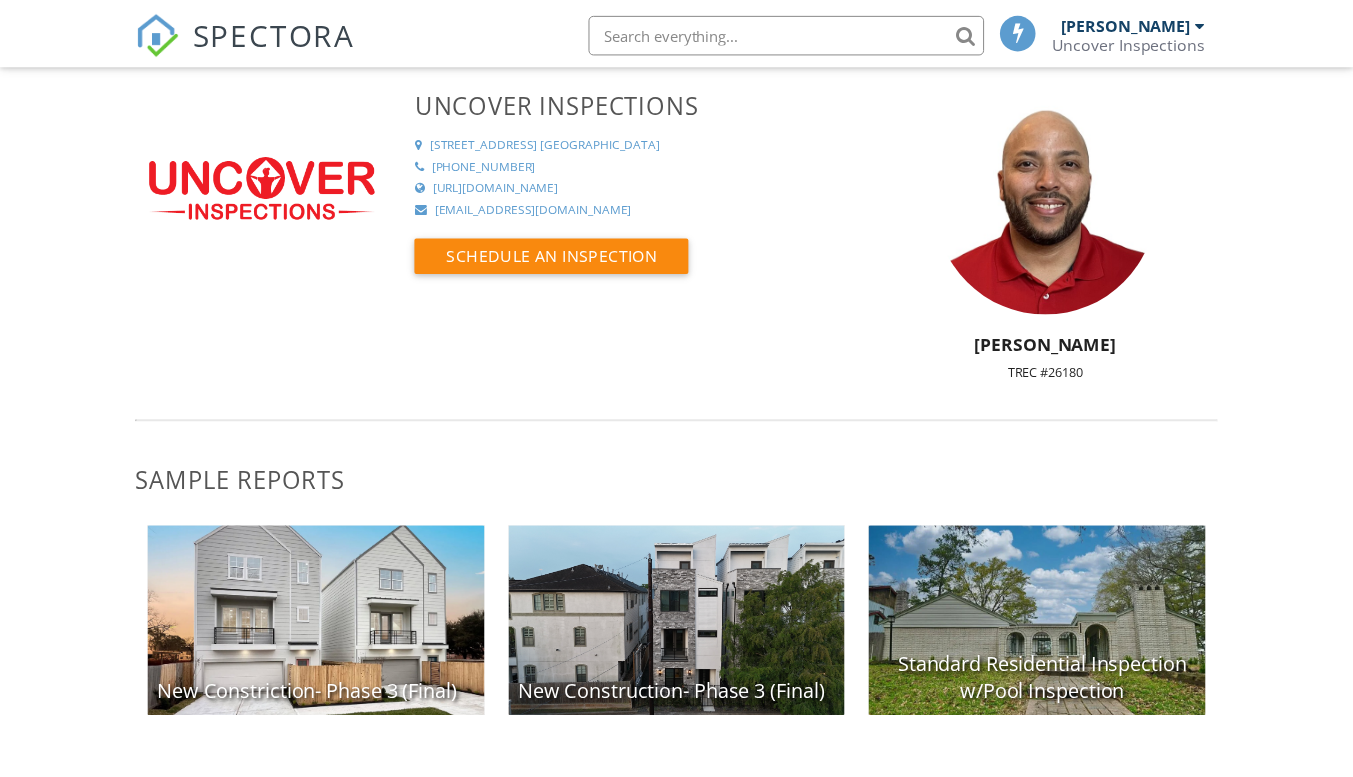 scroll, scrollTop: 0, scrollLeft: 0, axis: both 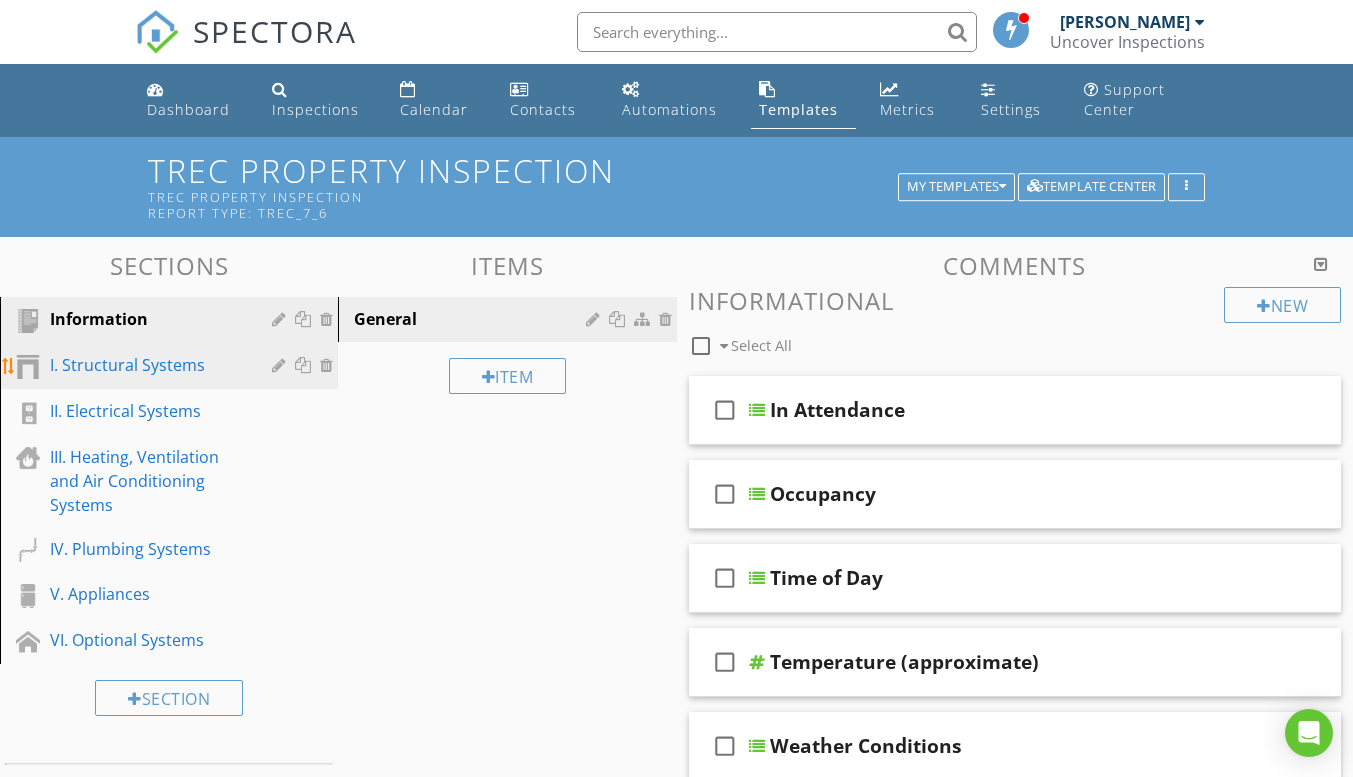click on "I. Structural Systems" at bounding box center (146, 365) 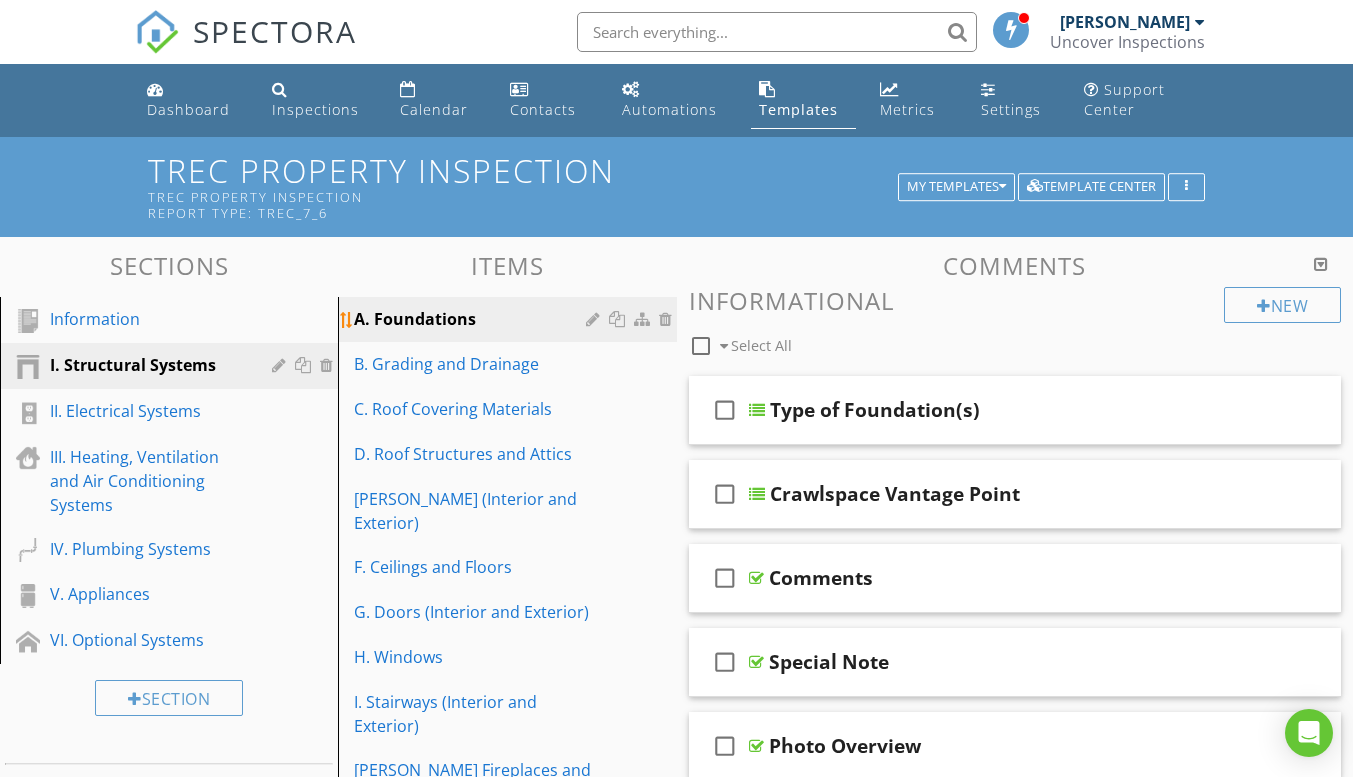 click on "A. Foundations" at bounding box center [472, 319] 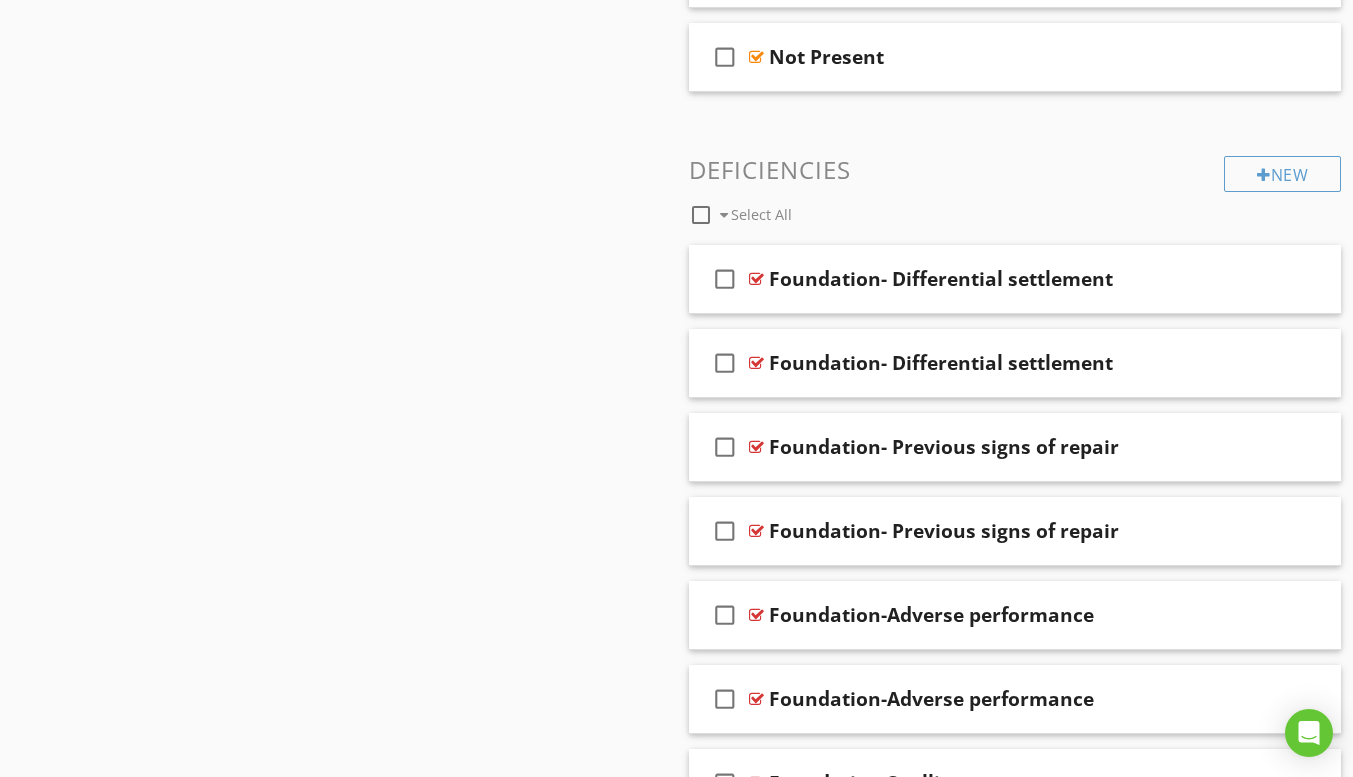scroll, scrollTop: 1185, scrollLeft: 0, axis: vertical 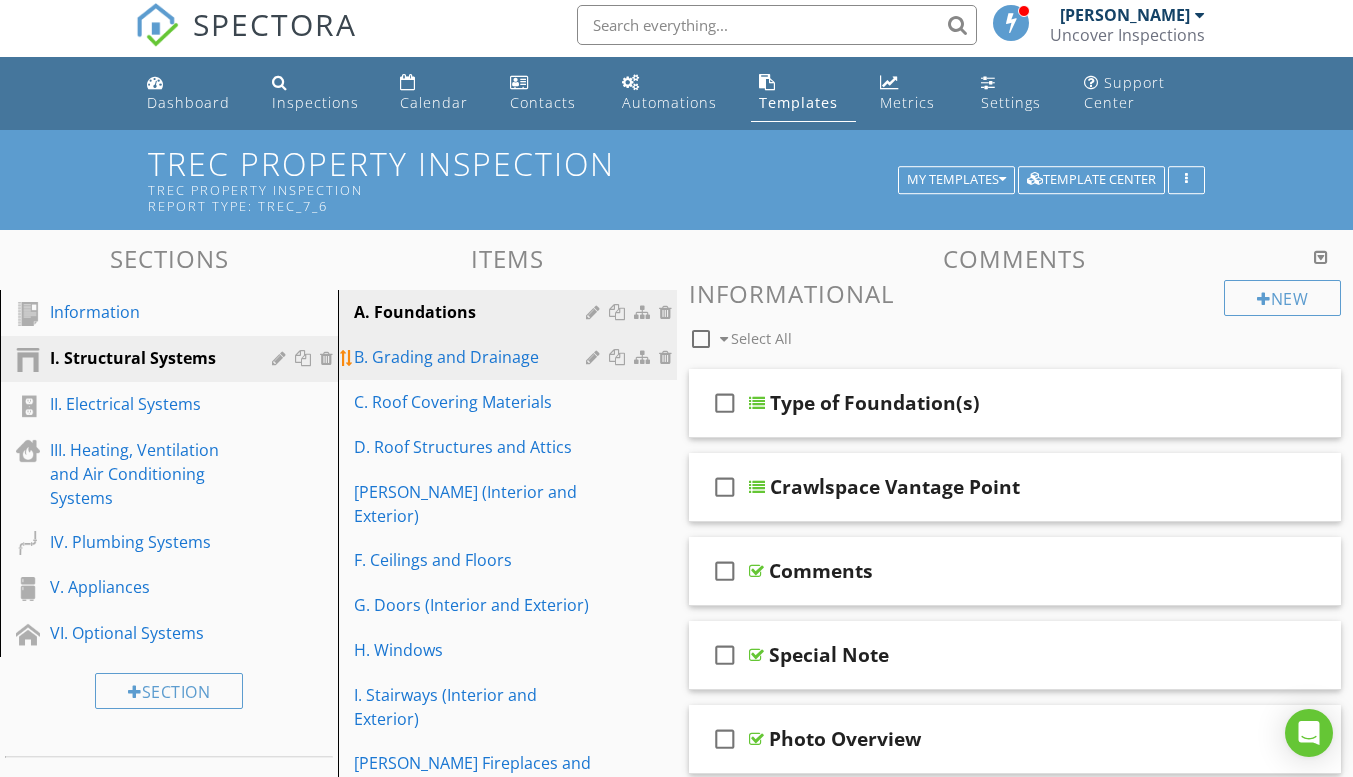 click on "B. Grading and Drainage" at bounding box center (472, 357) 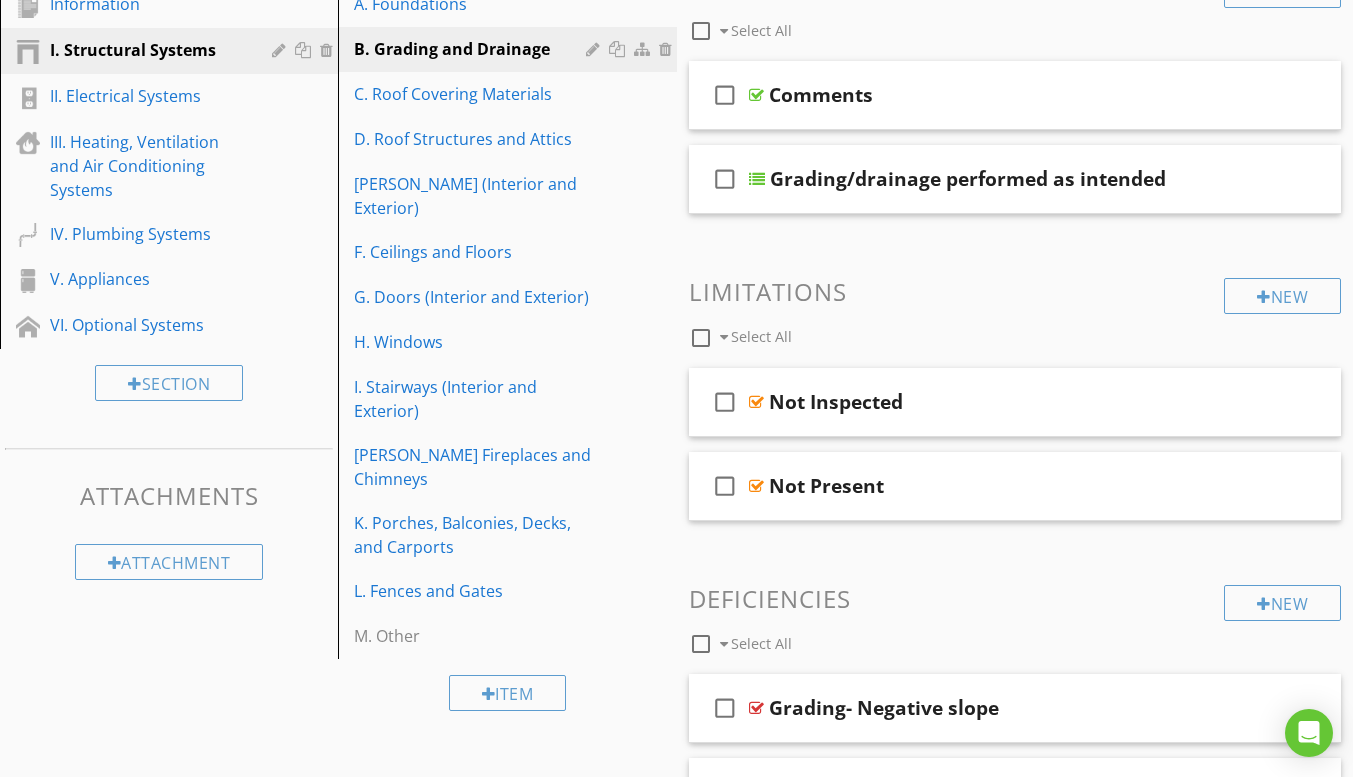 scroll, scrollTop: 0, scrollLeft: 0, axis: both 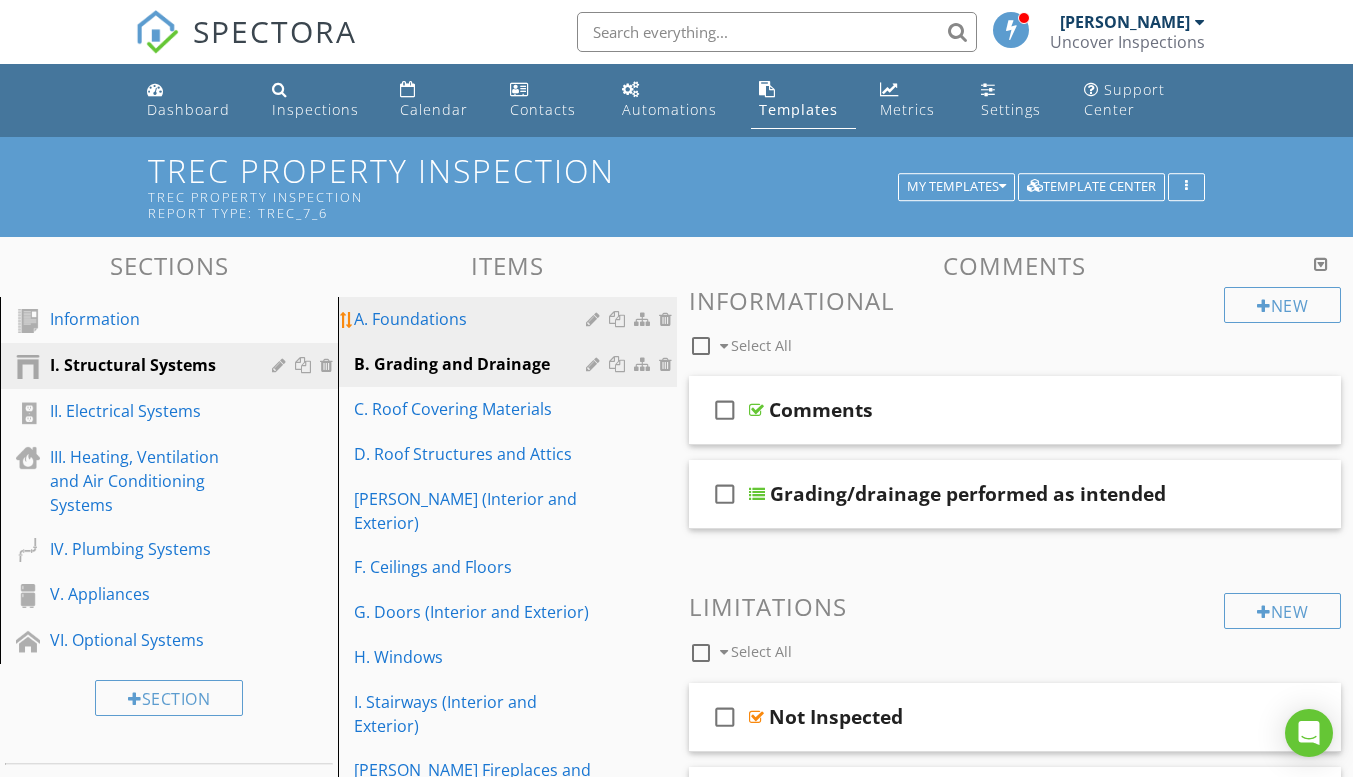 click on "A. Foundations" at bounding box center (472, 319) 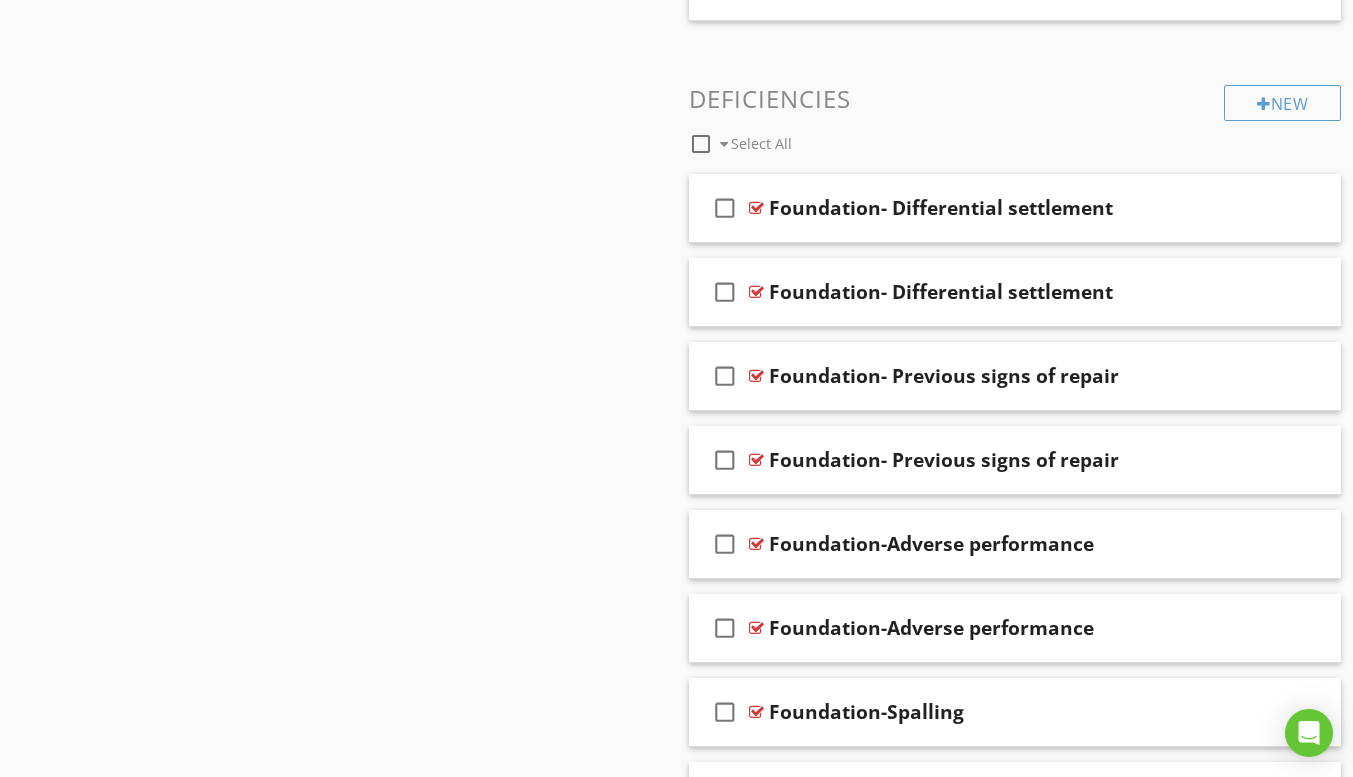 scroll, scrollTop: 1166, scrollLeft: 0, axis: vertical 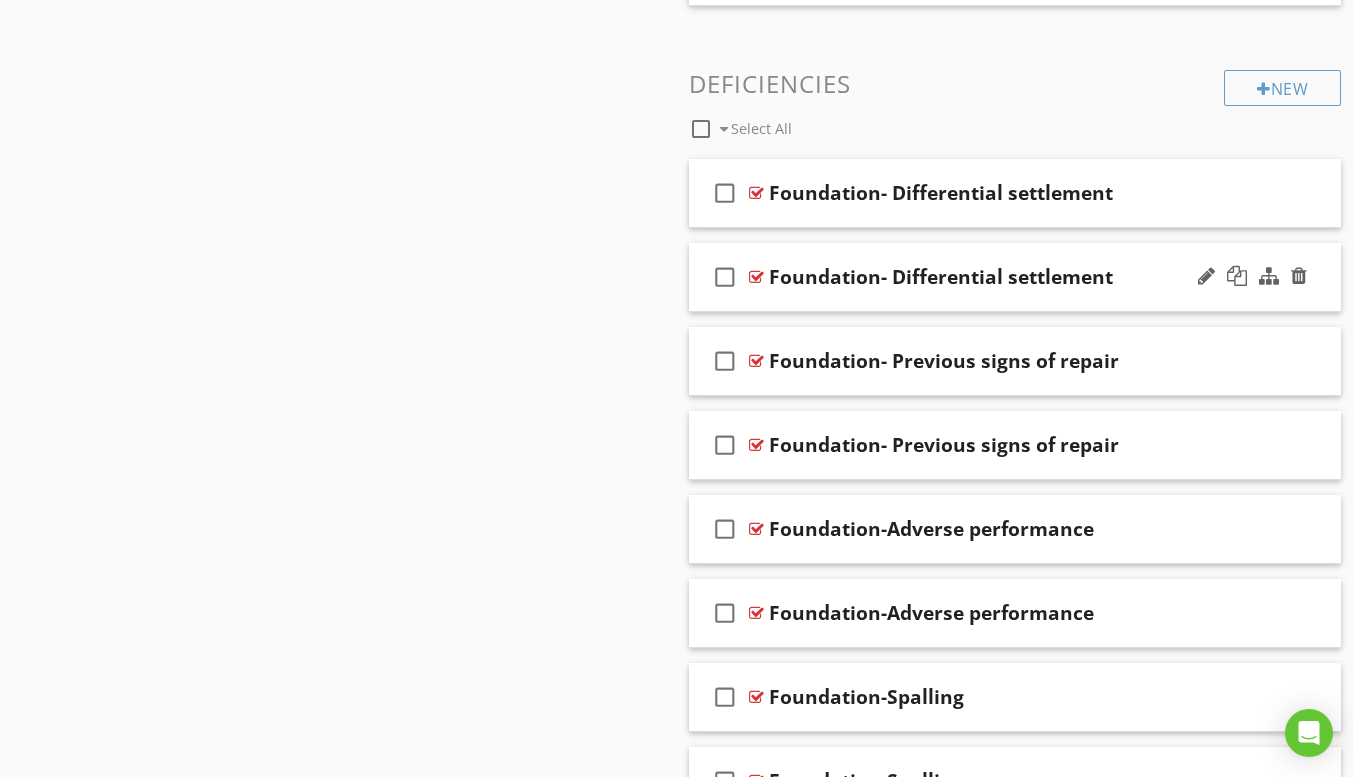 click on "Foundation- Differential settlement" at bounding box center [941, 277] 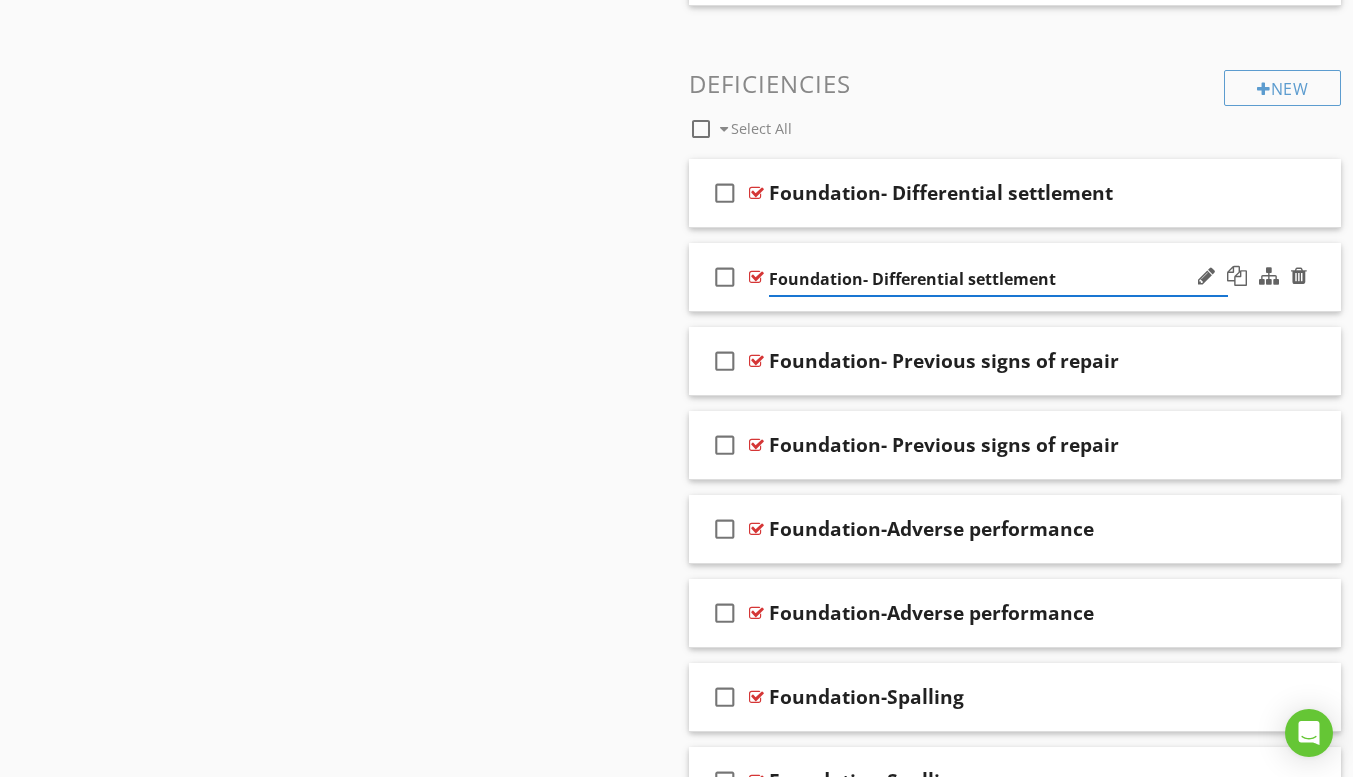 click on "Sections
Information           I. Structural Systems           II. Electrical Systems           III. Heating, Ventilation and Air Conditioning Systems           IV. Plumbing Systems           V. Appliances           VI. Optional Systems
Section
Attachments
Attachment
Items
A. Foundations           B. Grading and Drainage           C. Roof Covering Materials           D. Roof Structures and Attics           [PERSON_NAME] (Interior and Exterior)           F. Ceilings and Floors           G. Doors (Interior and Exterior)           H. Windows           I. Stairways (Interior and Exterior)           J. Fireplaces and Chimneys           K. Porches, Balconies, Decks, and Carports           L. Fences and Gates           M. Other
Item
Comments
New
Informational   check_box_outline_blank     Select All" at bounding box center (676, 1740) 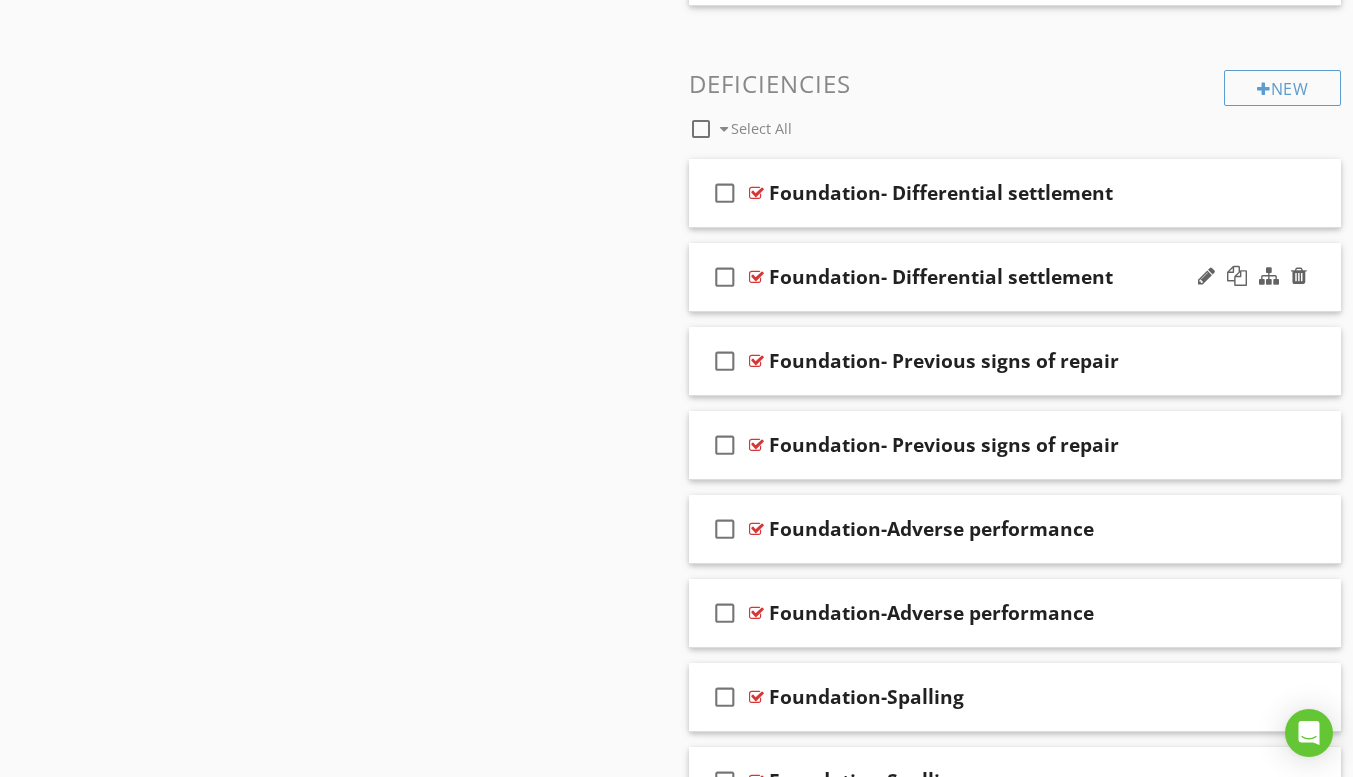 click on "Foundation- Differential settlement" at bounding box center [998, 277] 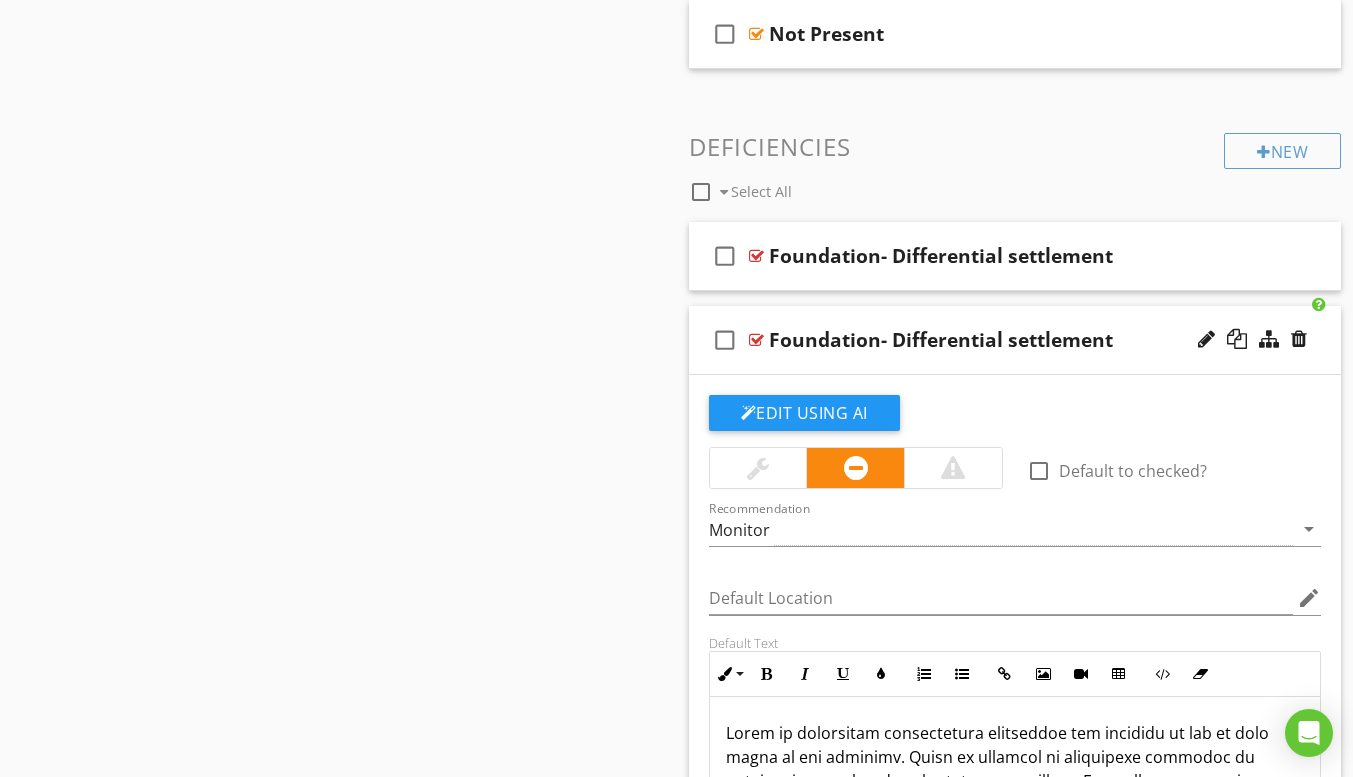 scroll, scrollTop: 1061, scrollLeft: 0, axis: vertical 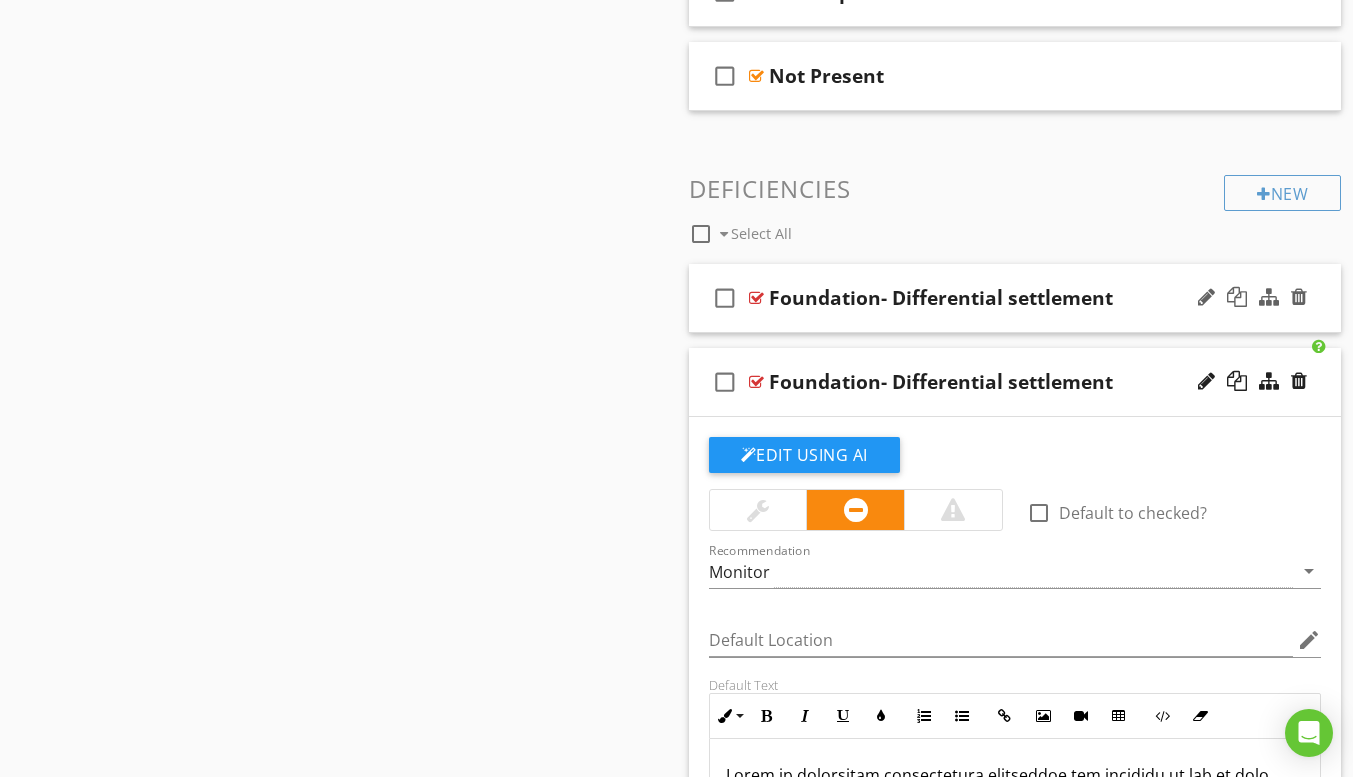 click at bounding box center [756, 298] 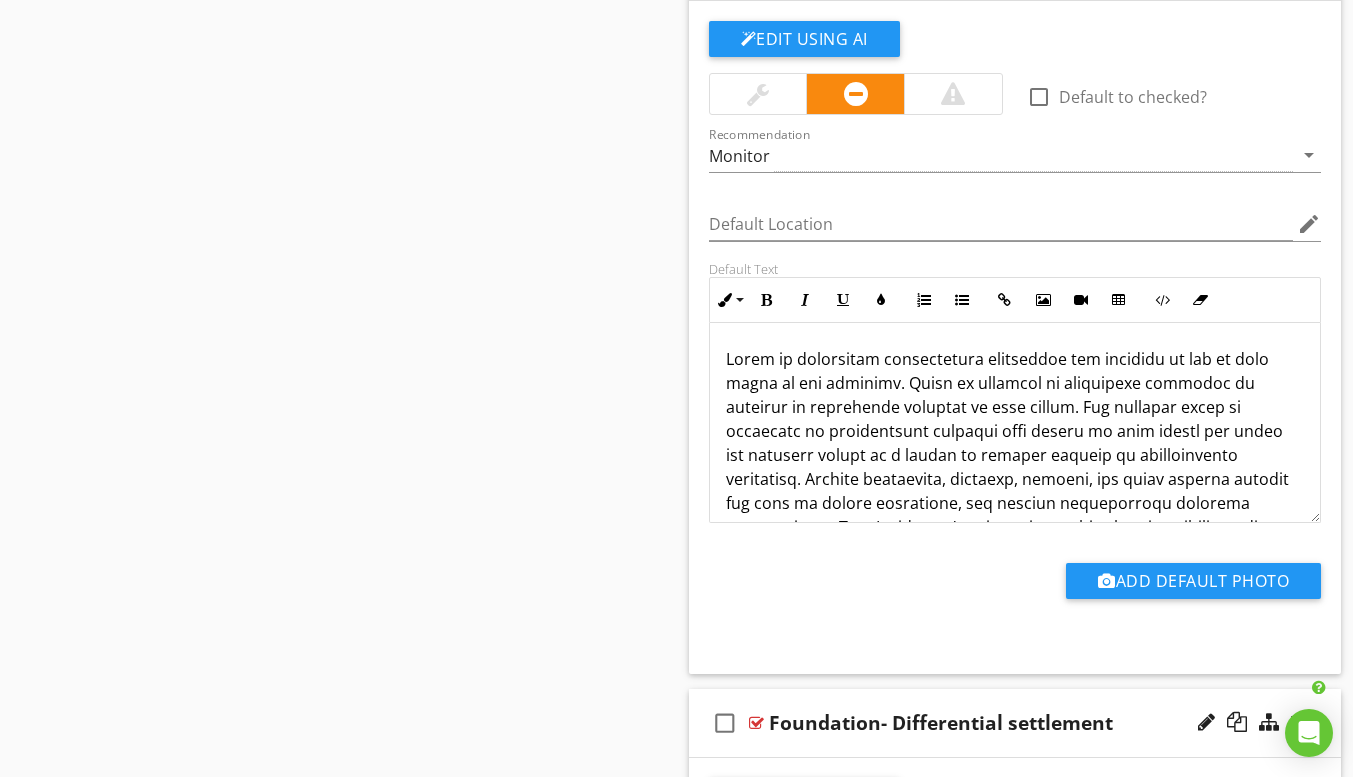 scroll, scrollTop: 1365, scrollLeft: 0, axis: vertical 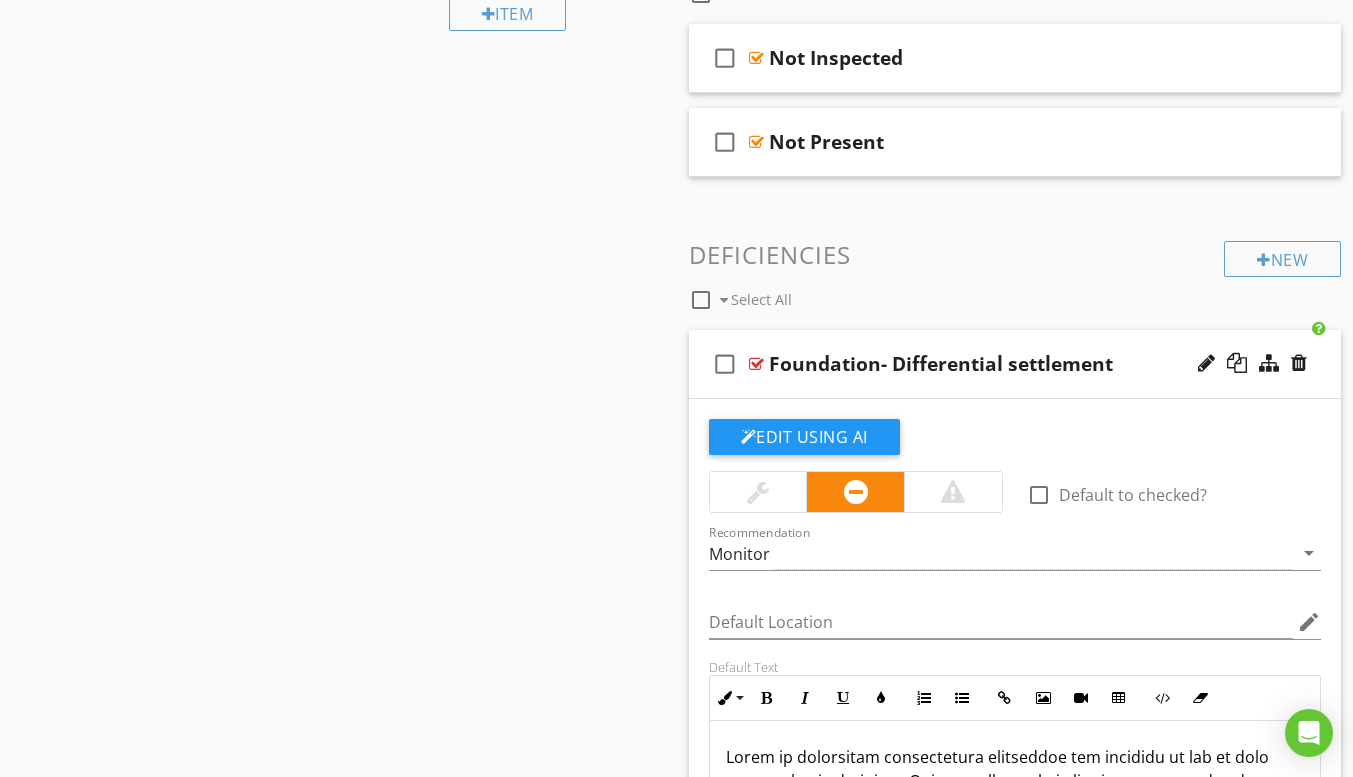 click at bounding box center [756, 364] 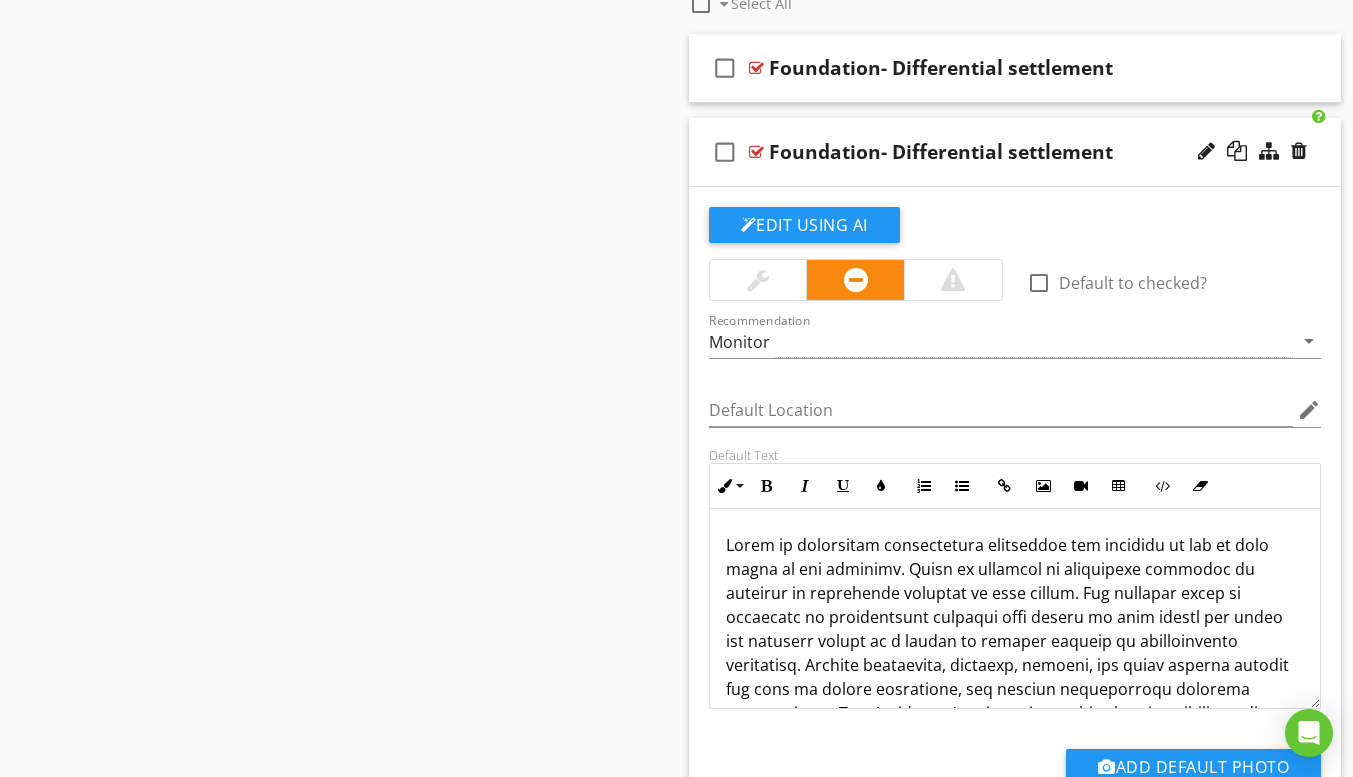 scroll, scrollTop: 1317, scrollLeft: 0, axis: vertical 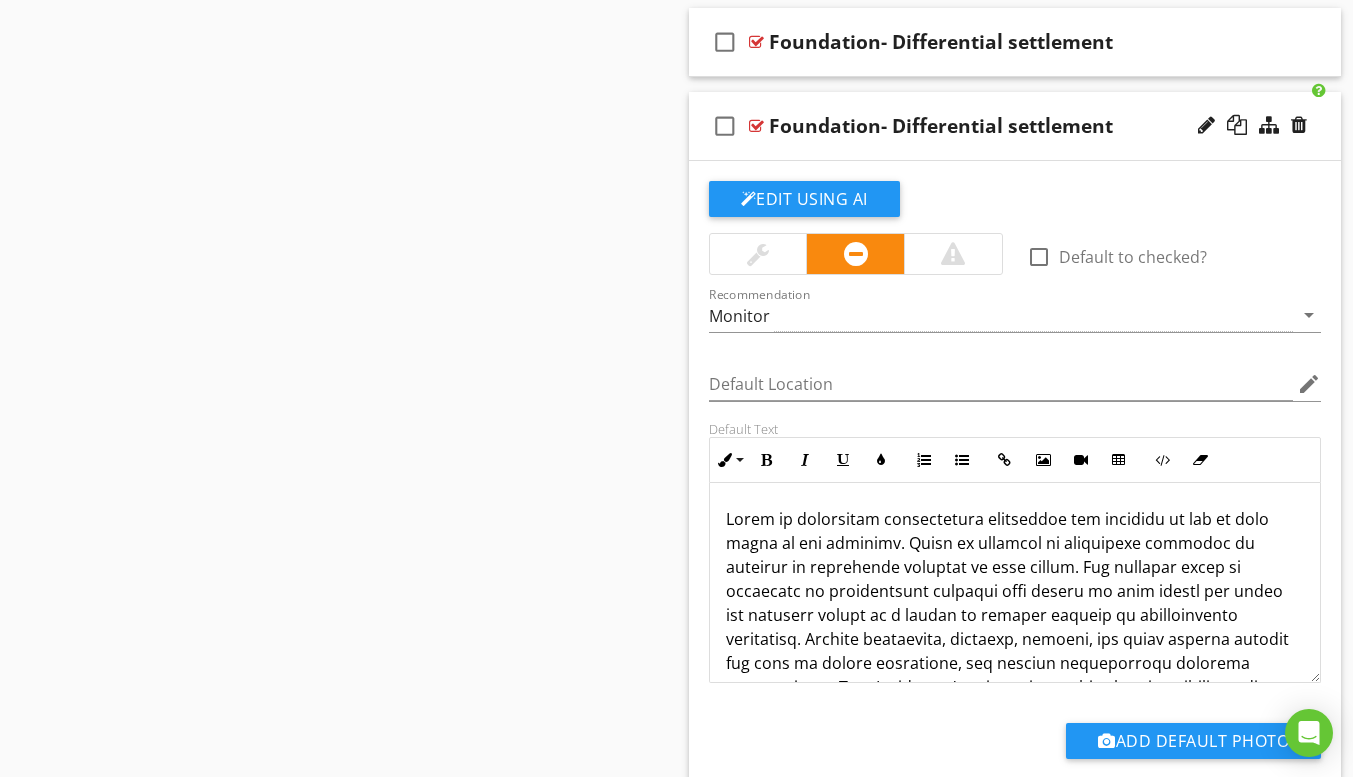 click on "check_box_outline_blank" at bounding box center [725, 126] 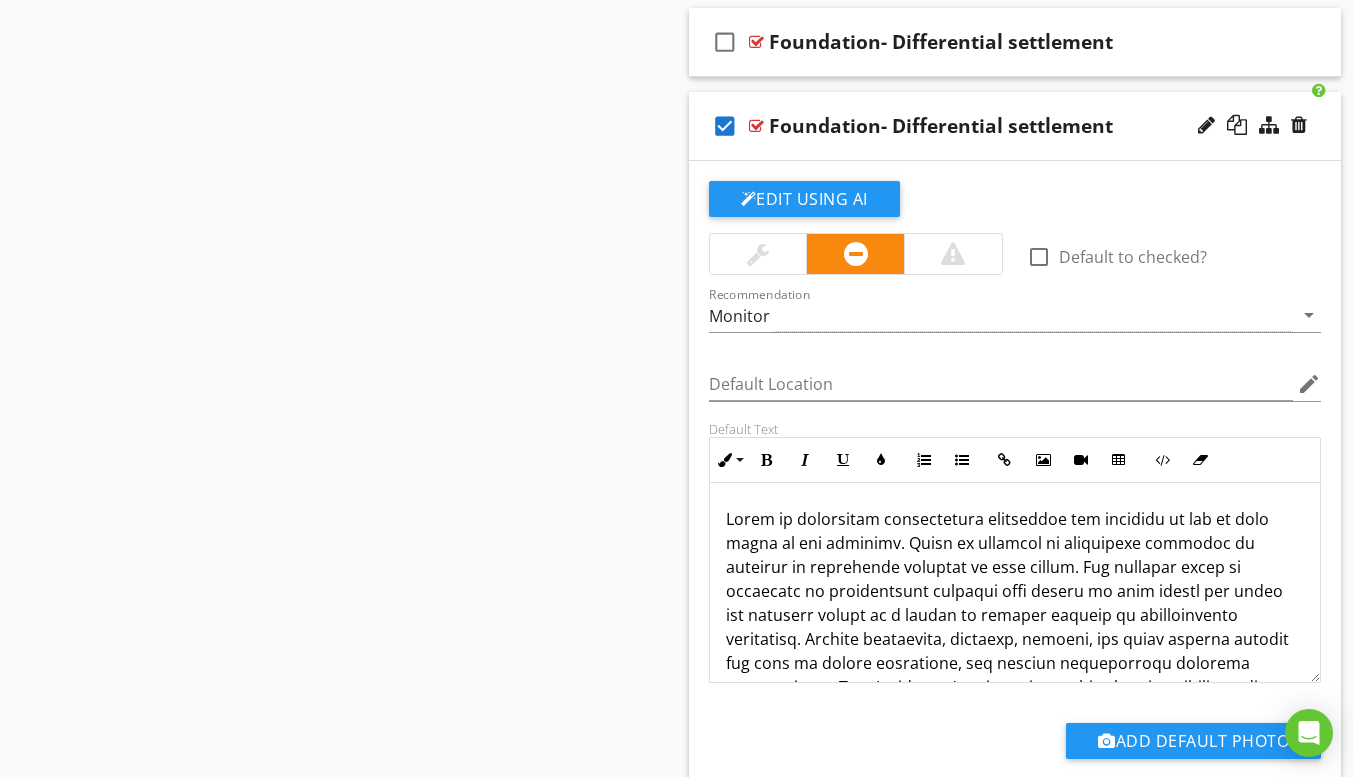 click at bounding box center [756, 126] 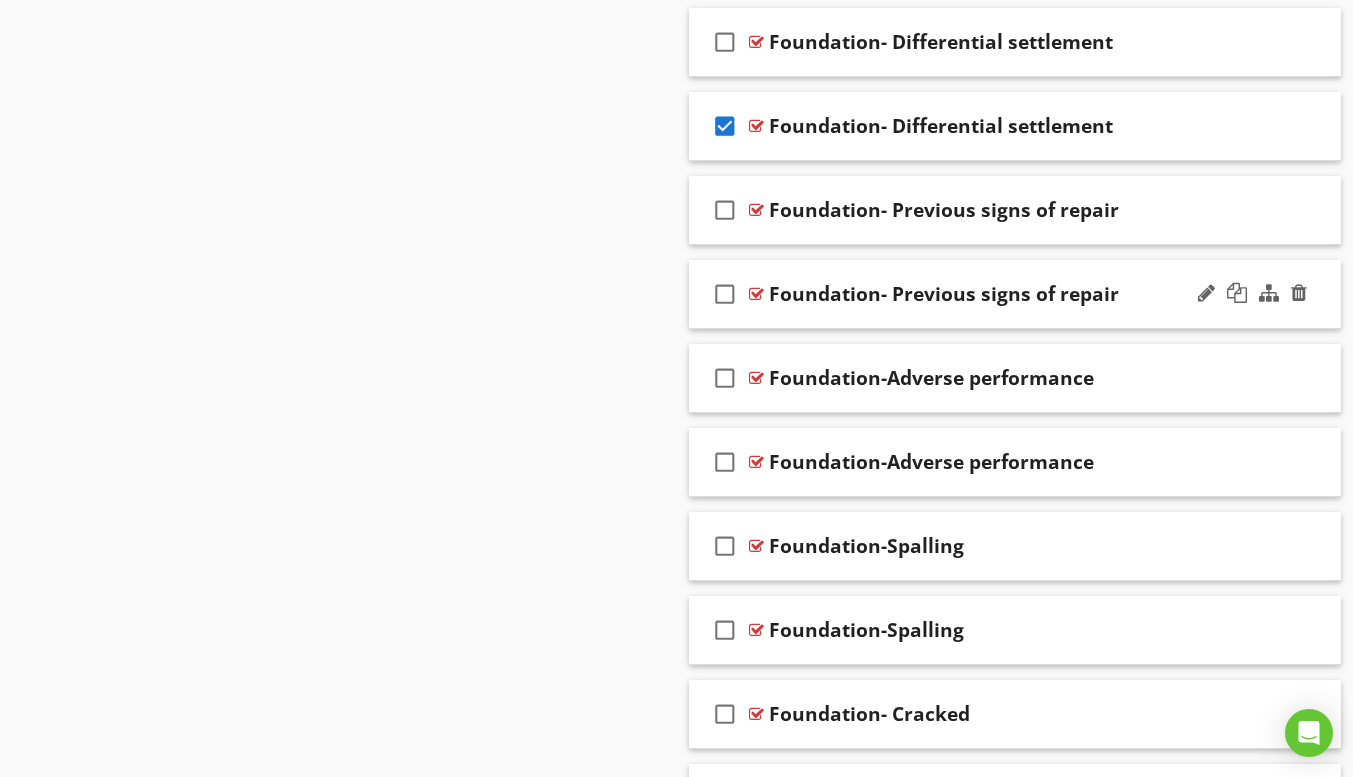 click on "check_box_outline_blank" at bounding box center (725, 294) 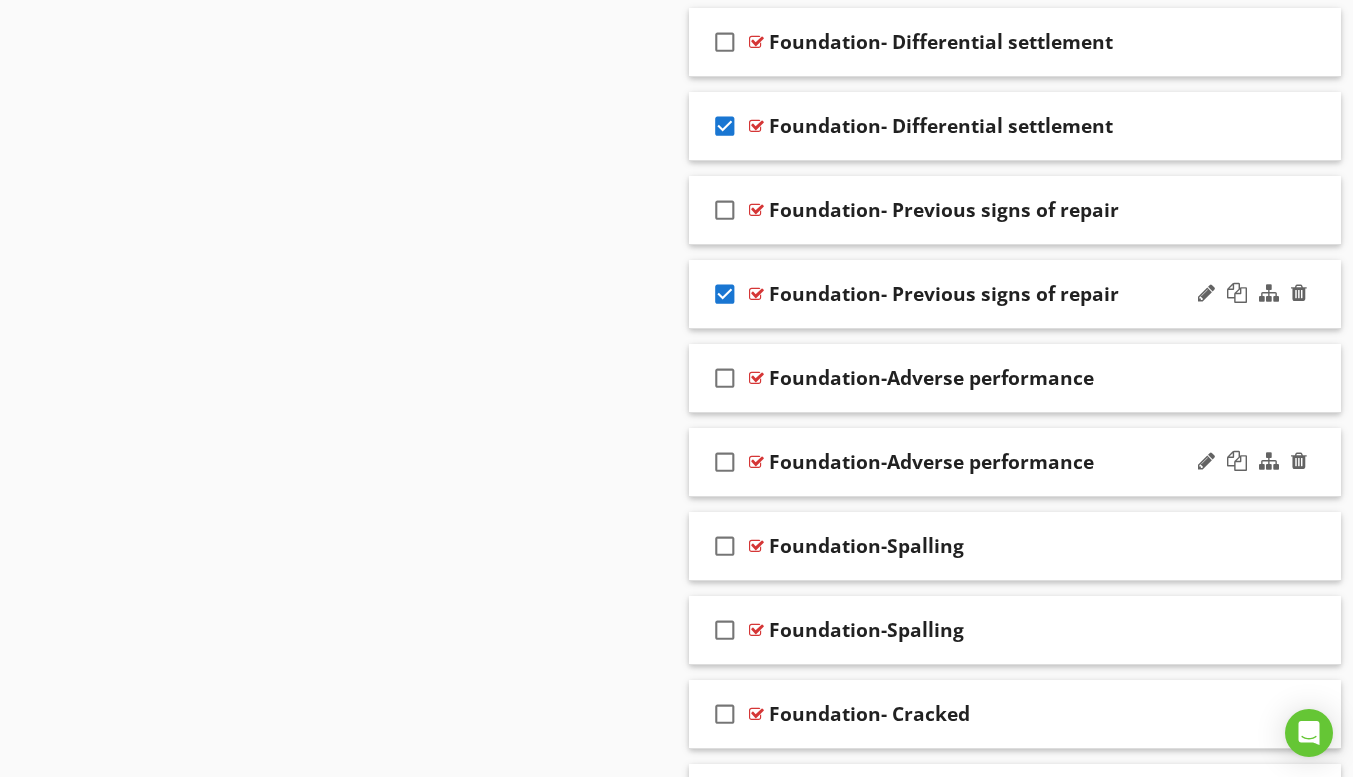 click on "check_box_outline_blank" at bounding box center [725, 462] 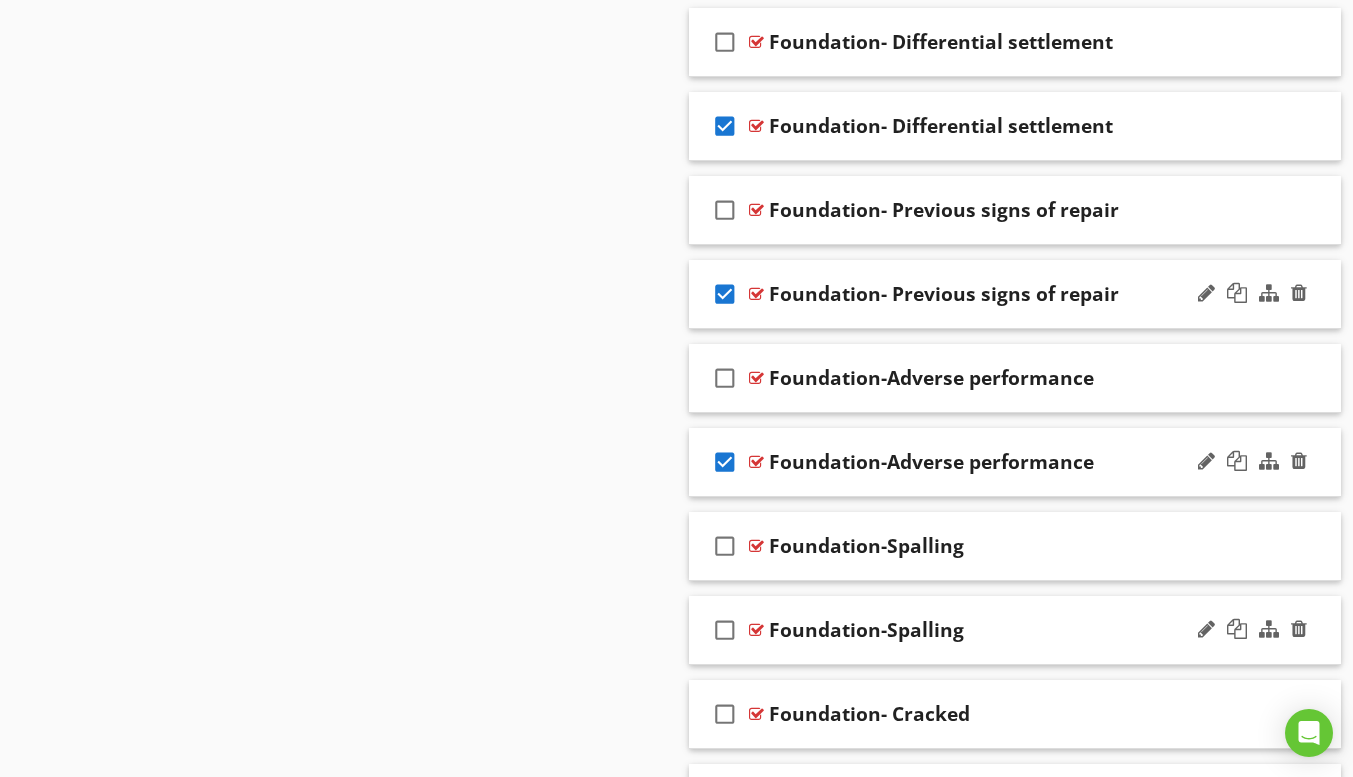 click on "check_box_outline_blank" at bounding box center [725, 630] 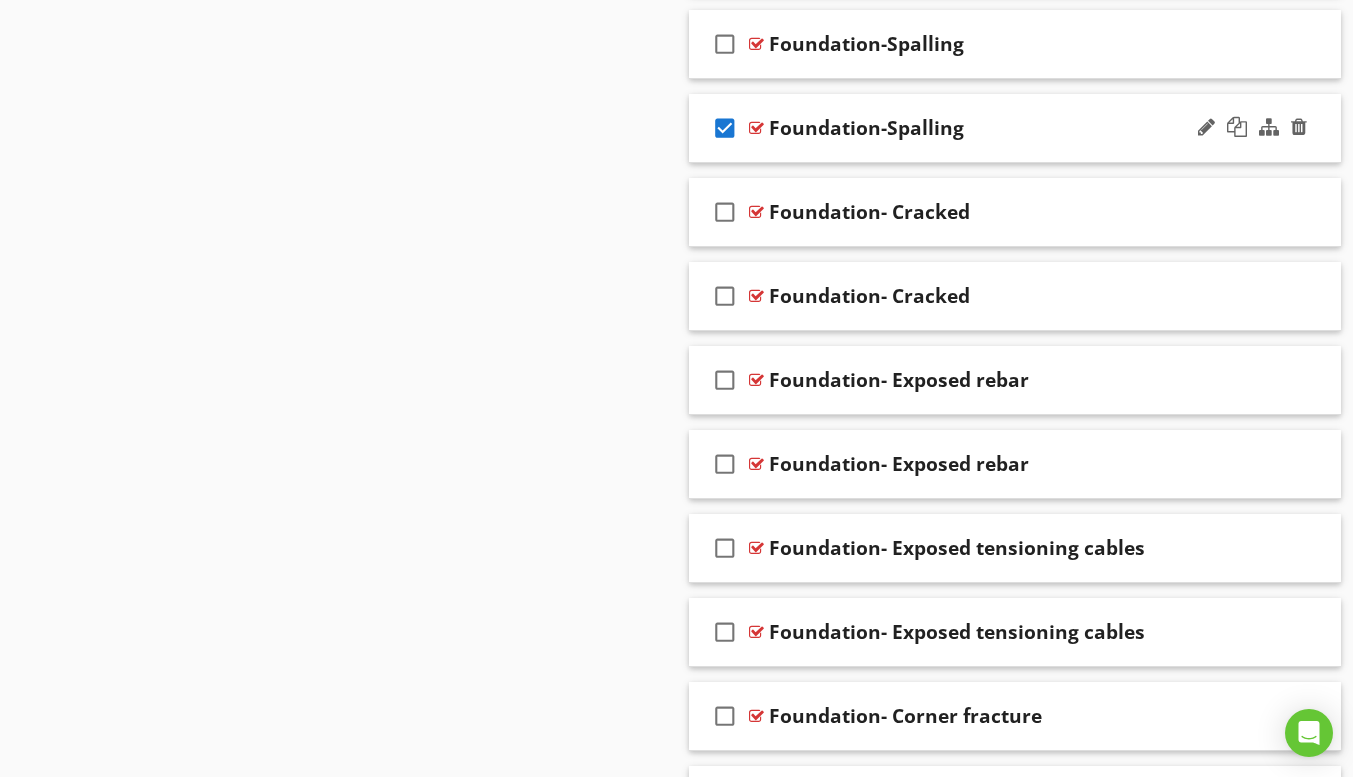 scroll, scrollTop: 1834, scrollLeft: 0, axis: vertical 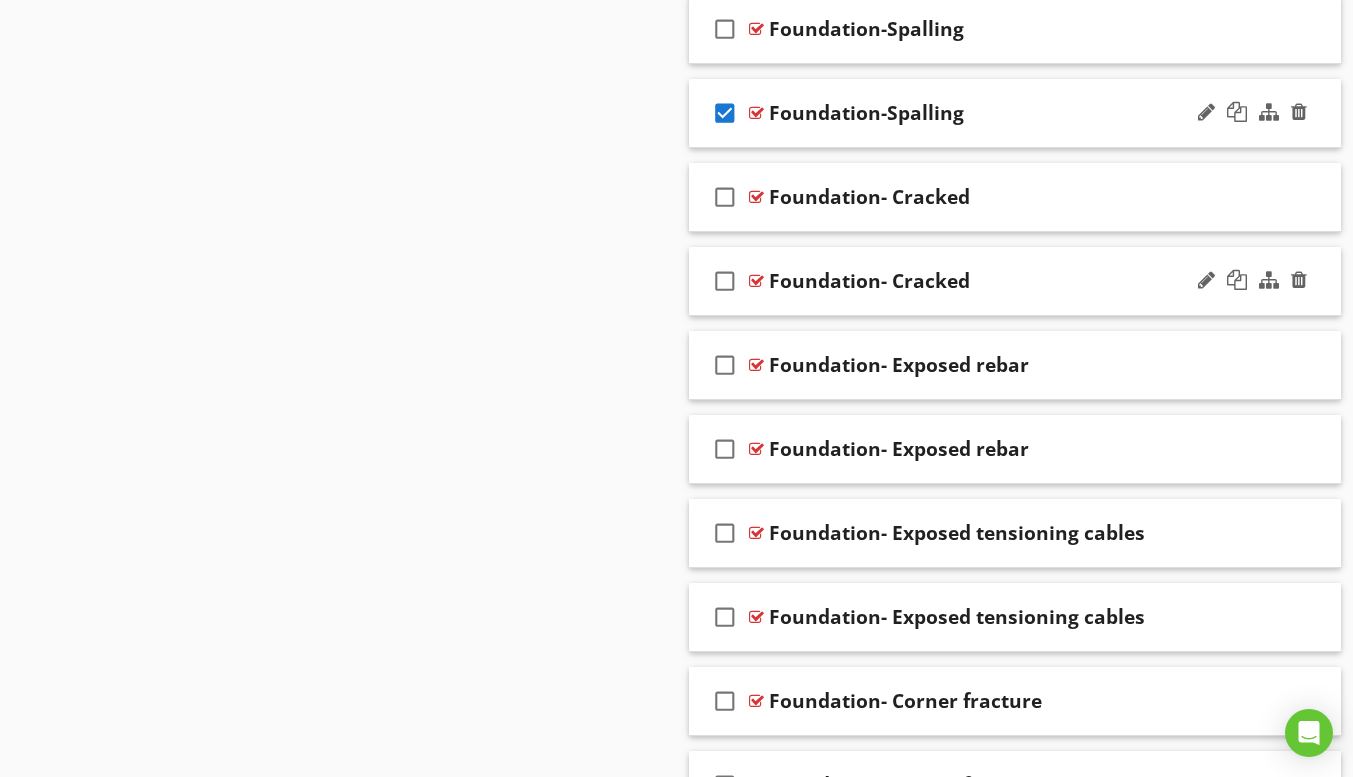 click on "check_box_outline_blank" at bounding box center (725, 281) 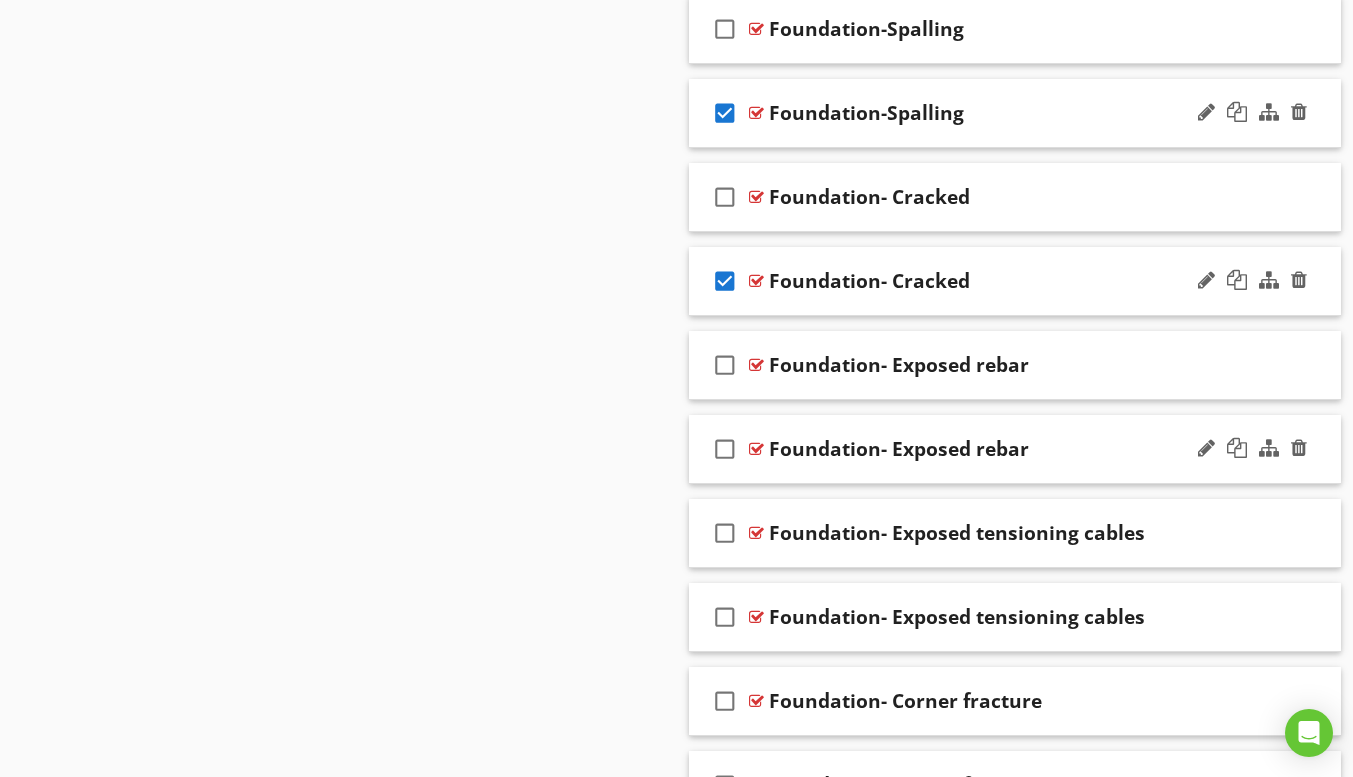 click on "check_box_outline_blank" at bounding box center (725, 449) 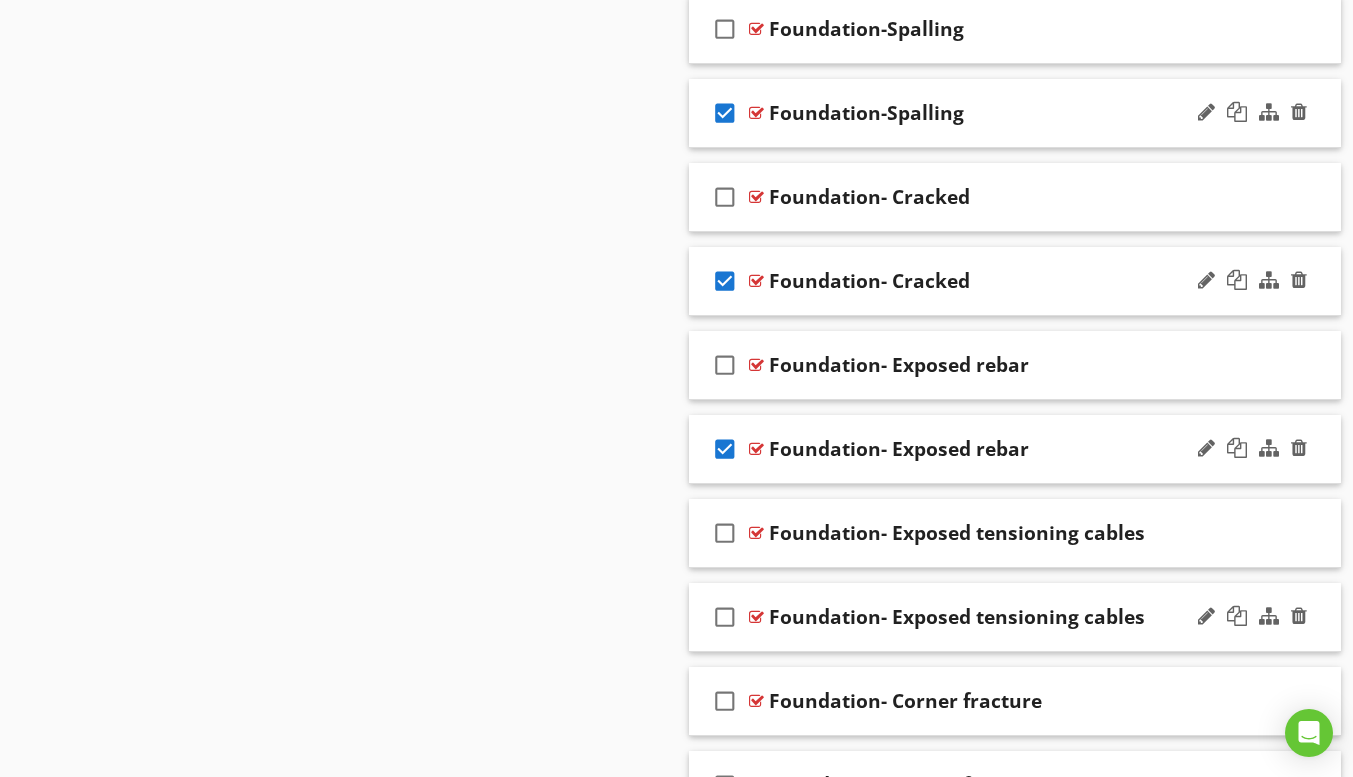 click on "check_box_outline_blank" at bounding box center [725, 617] 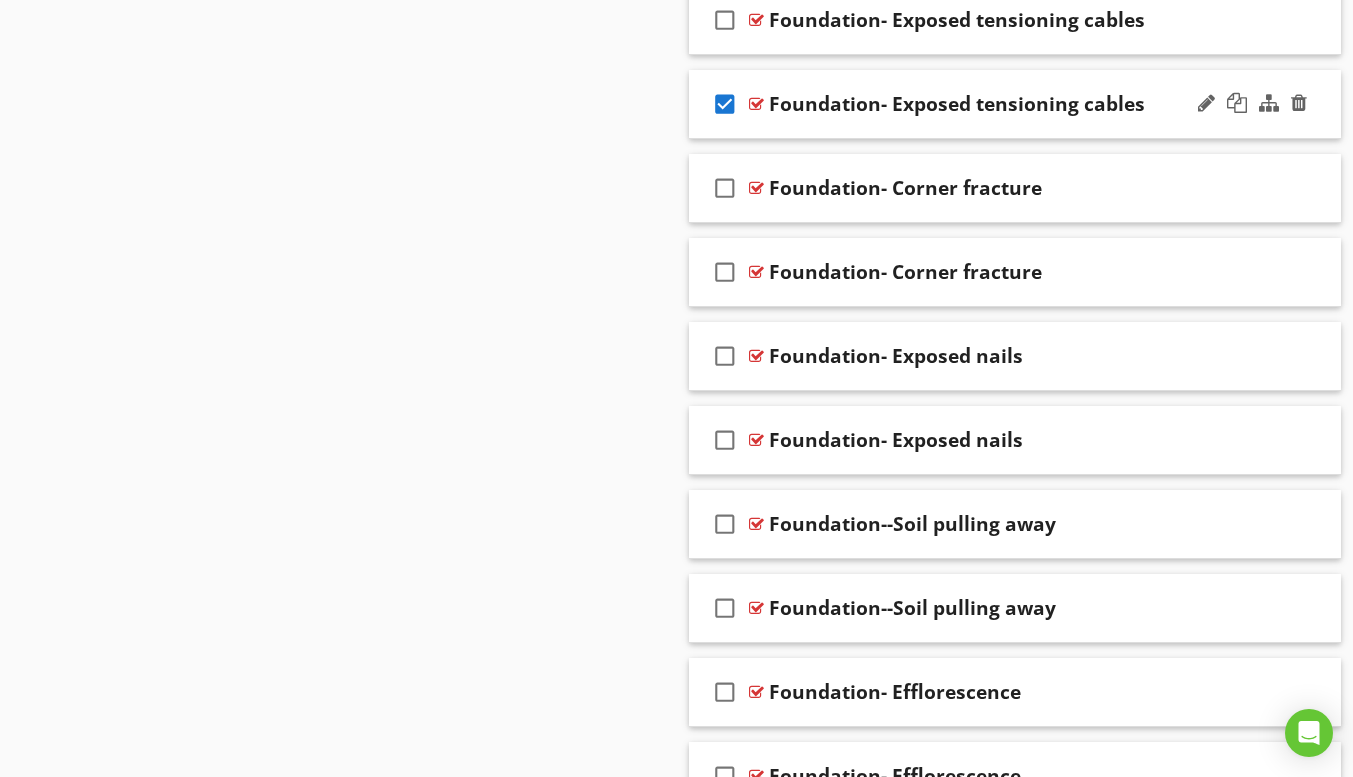 scroll, scrollTop: 2411, scrollLeft: 0, axis: vertical 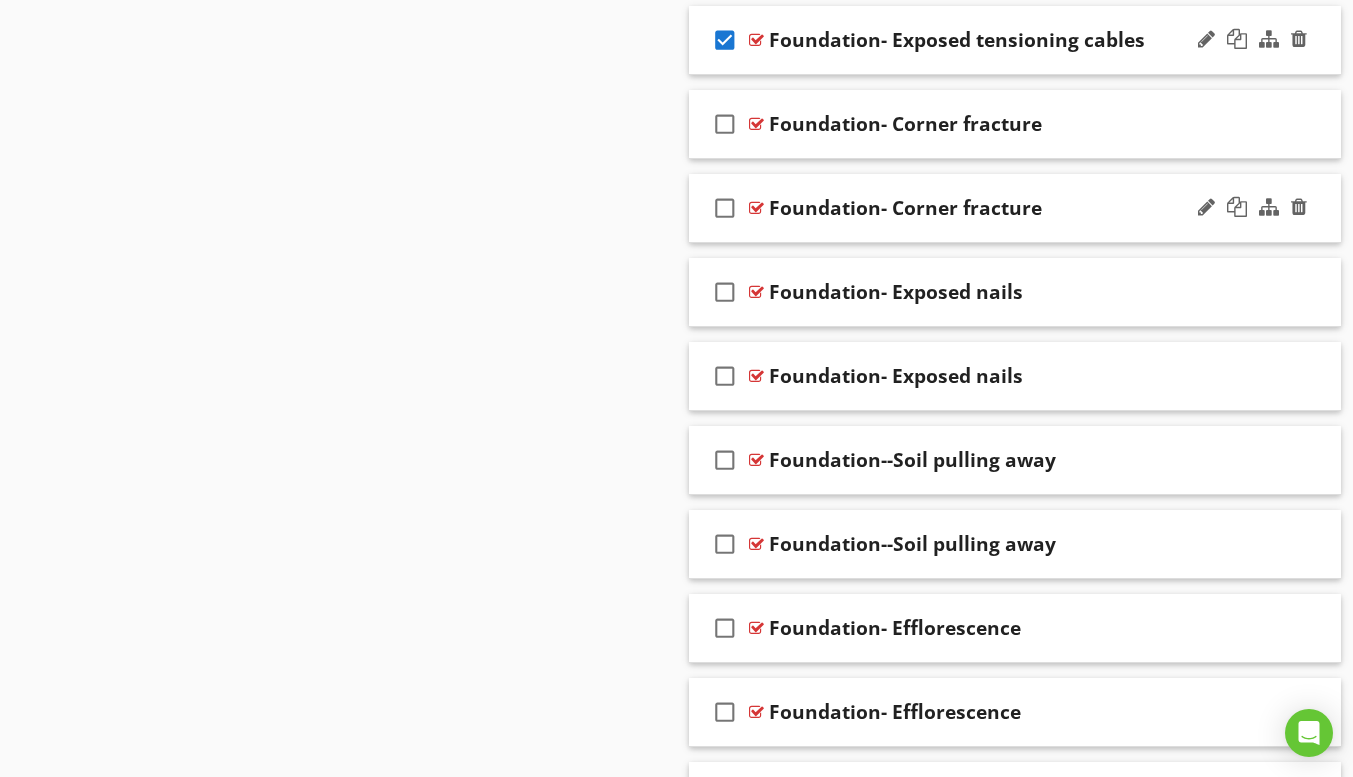 click on "check_box_outline_blank" at bounding box center (725, 208) 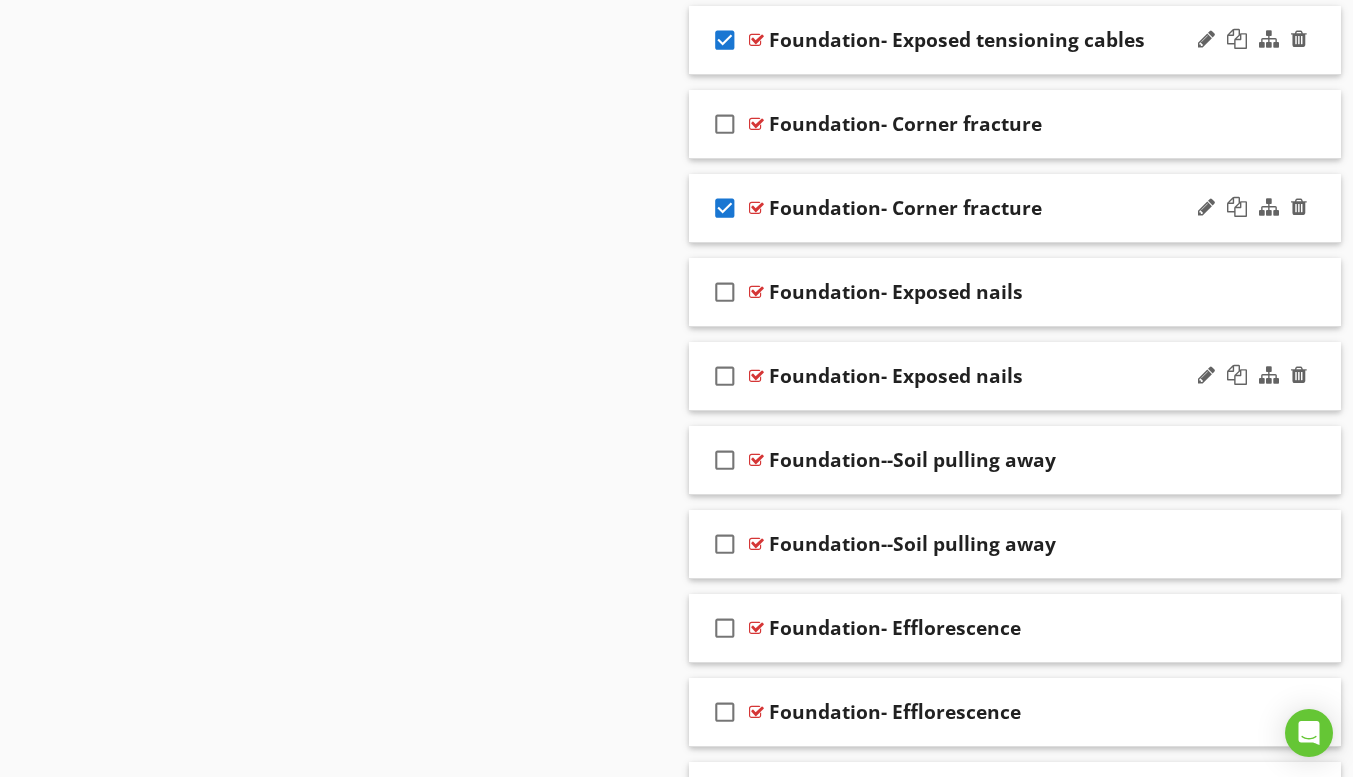 click on "check_box_outline_blank" at bounding box center (725, 376) 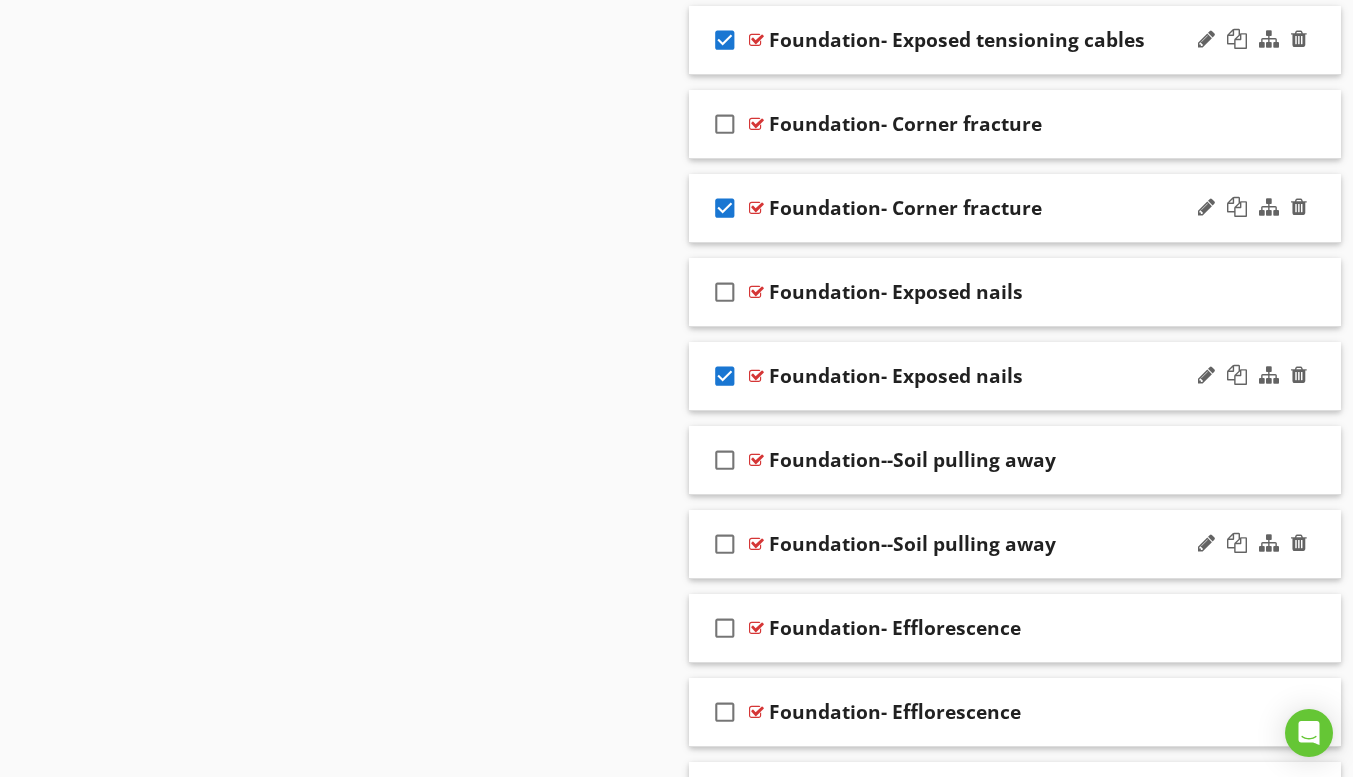 click on "check_box_outline_blank" at bounding box center (725, 544) 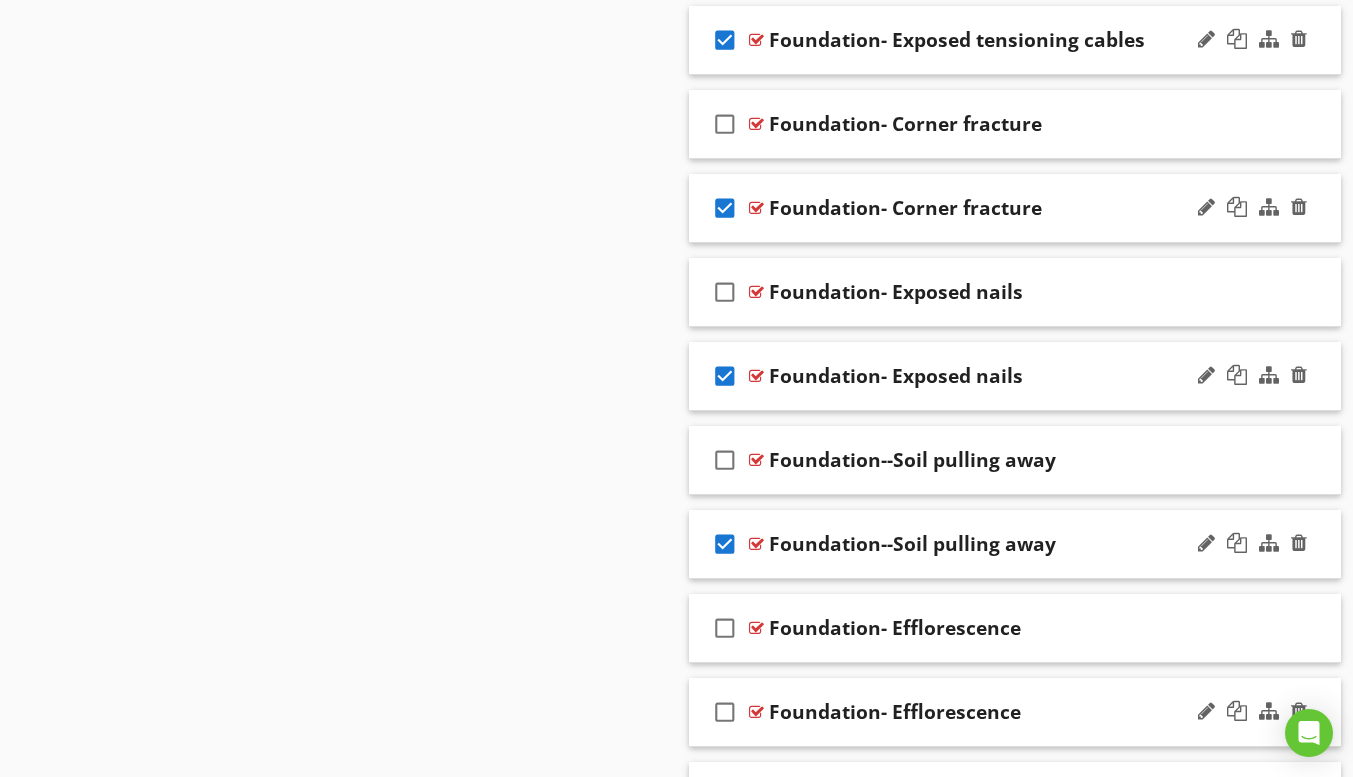 click on "check_box_outline_blank" at bounding box center (725, 712) 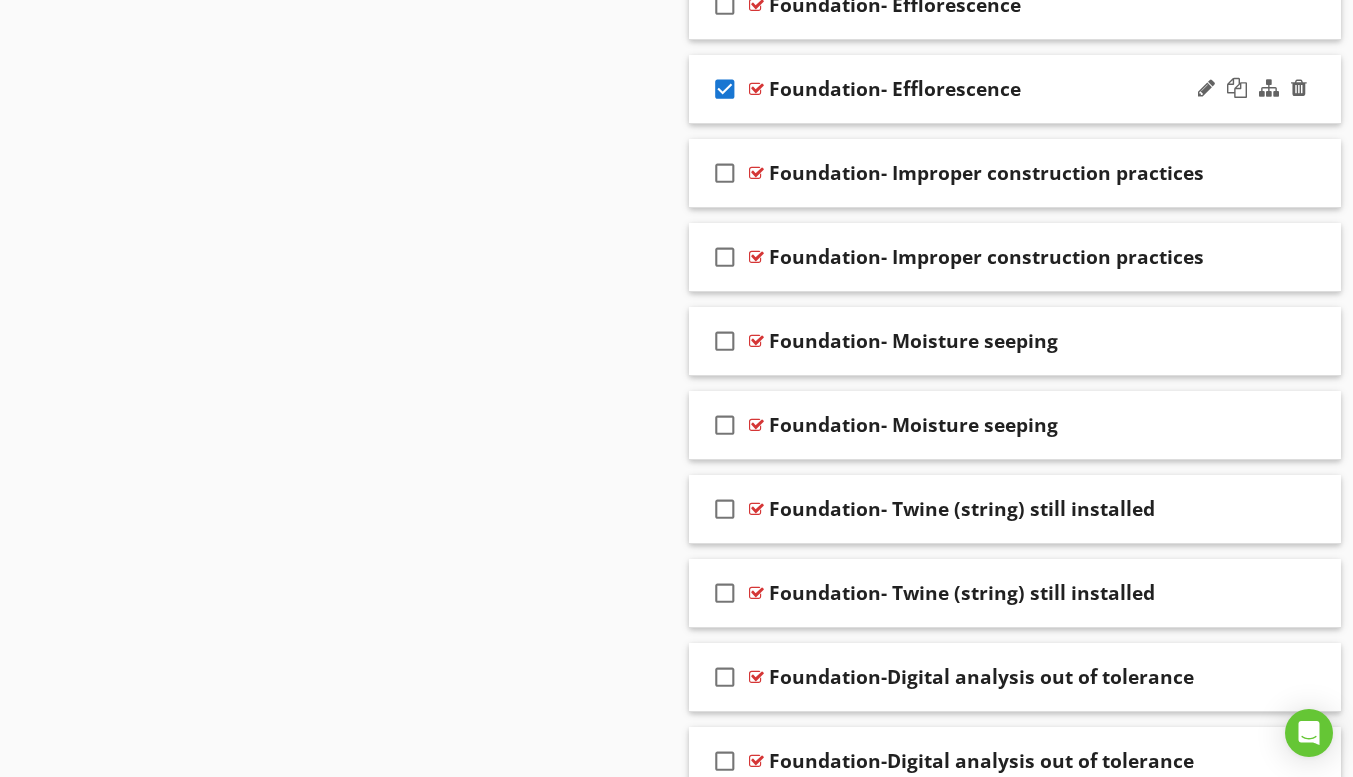 scroll, scrollTop: 3049, scrollLeft: 0, axis: vertical 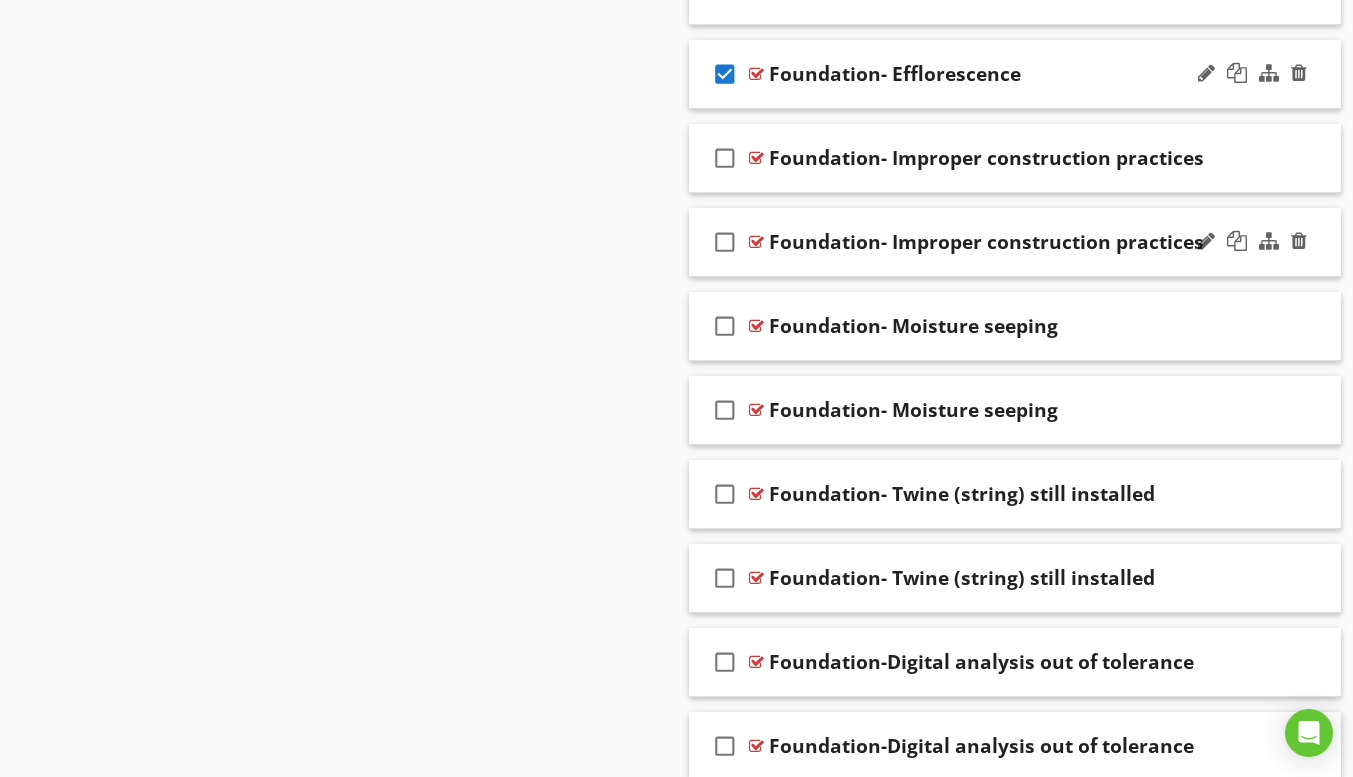 click on "check_box_outline_blank" at bounding box center (725, 242) 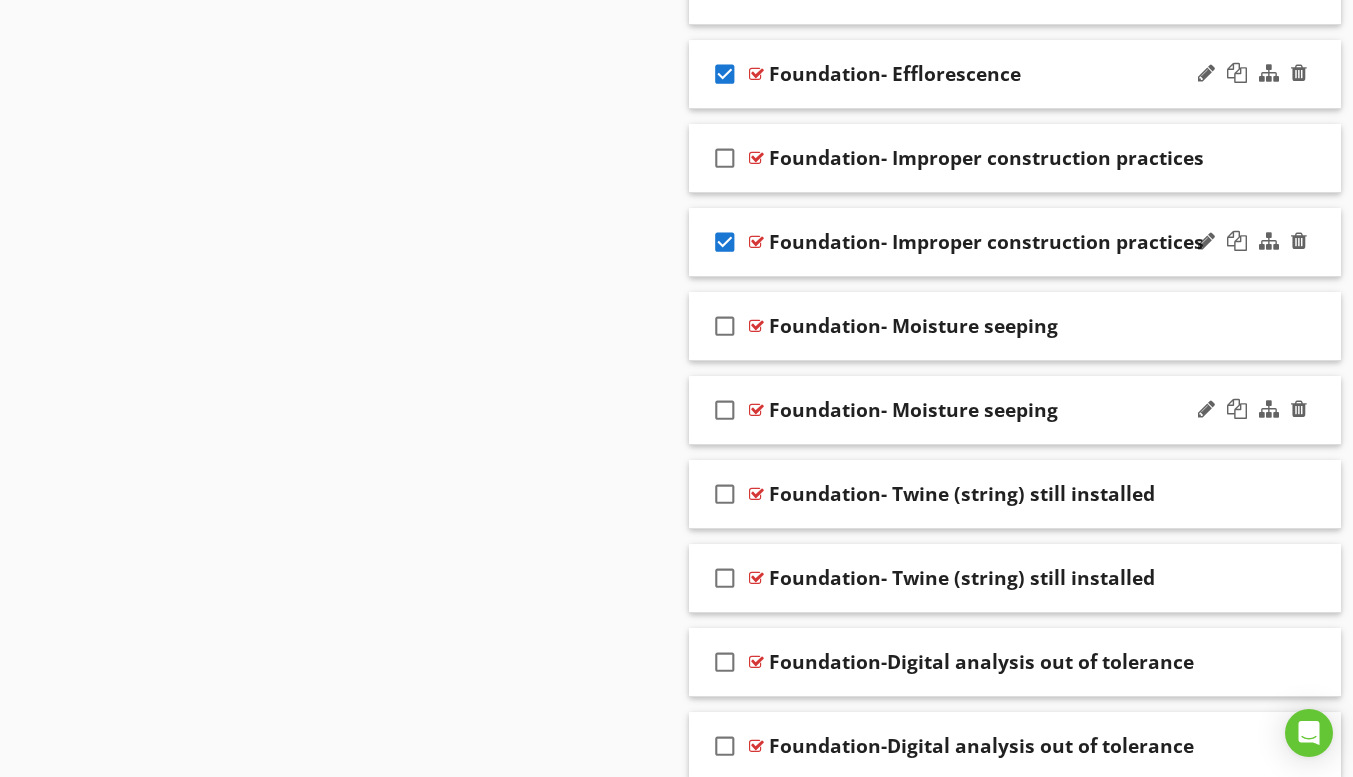 click on "check_box_outline_blank" at bounding box center [725, 410] 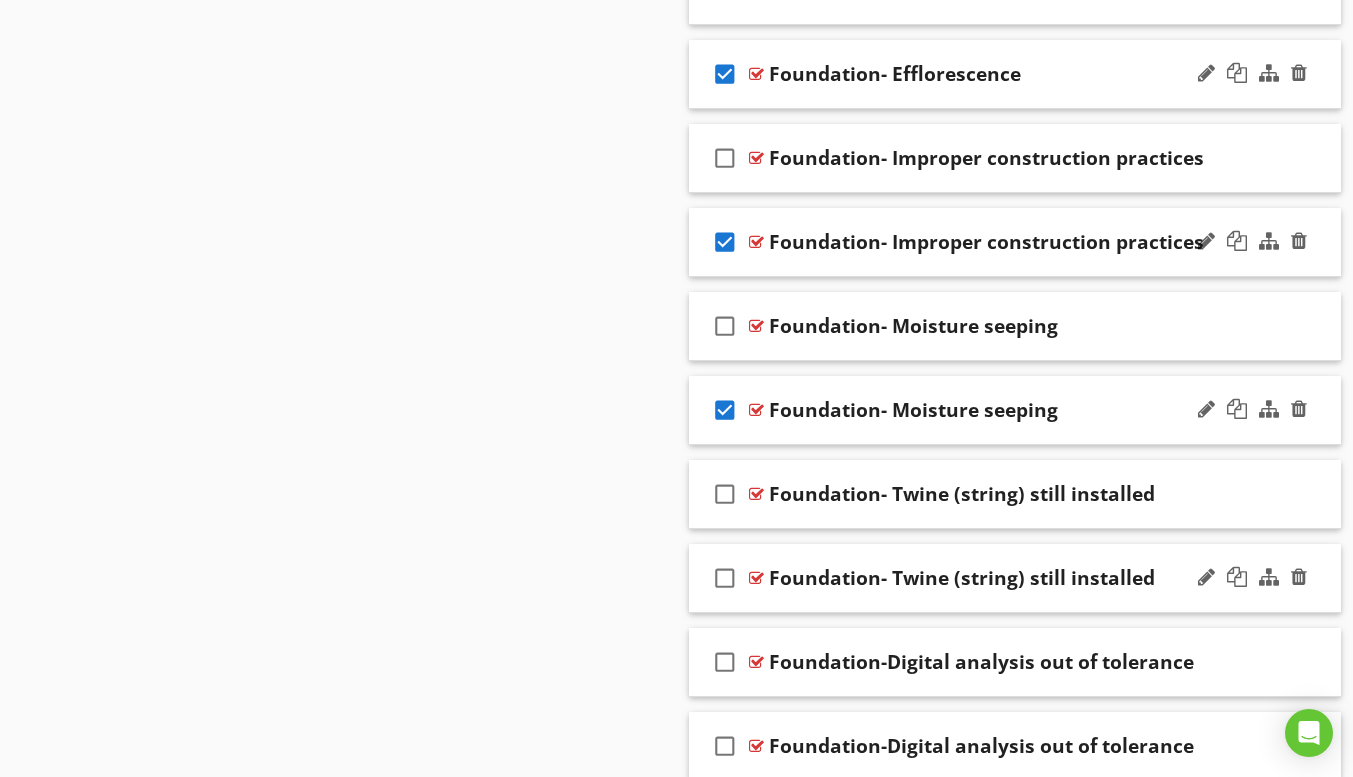 click on "check_box_outline_blank" at bounding box center [725, 578] 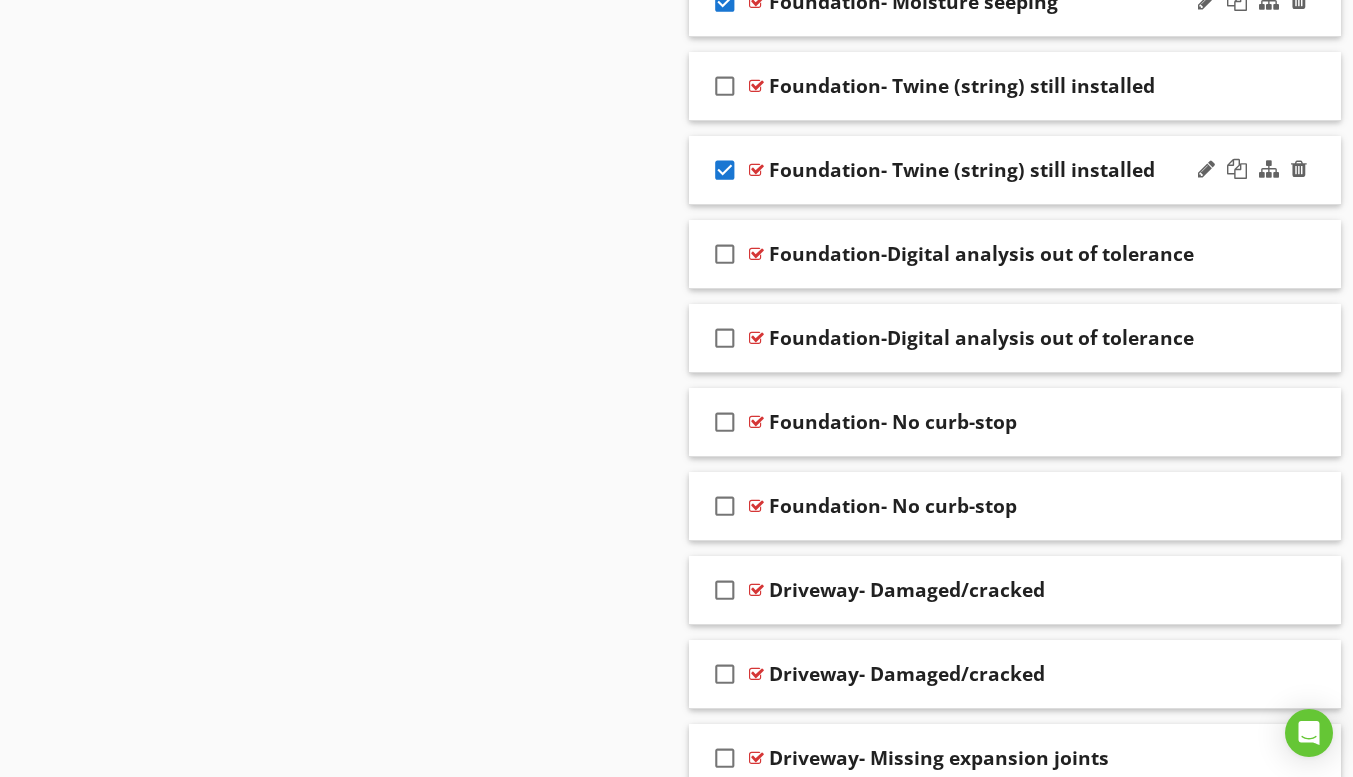 scroll, scrollTop: 3487, scrollLeft: 0, axis: vertical 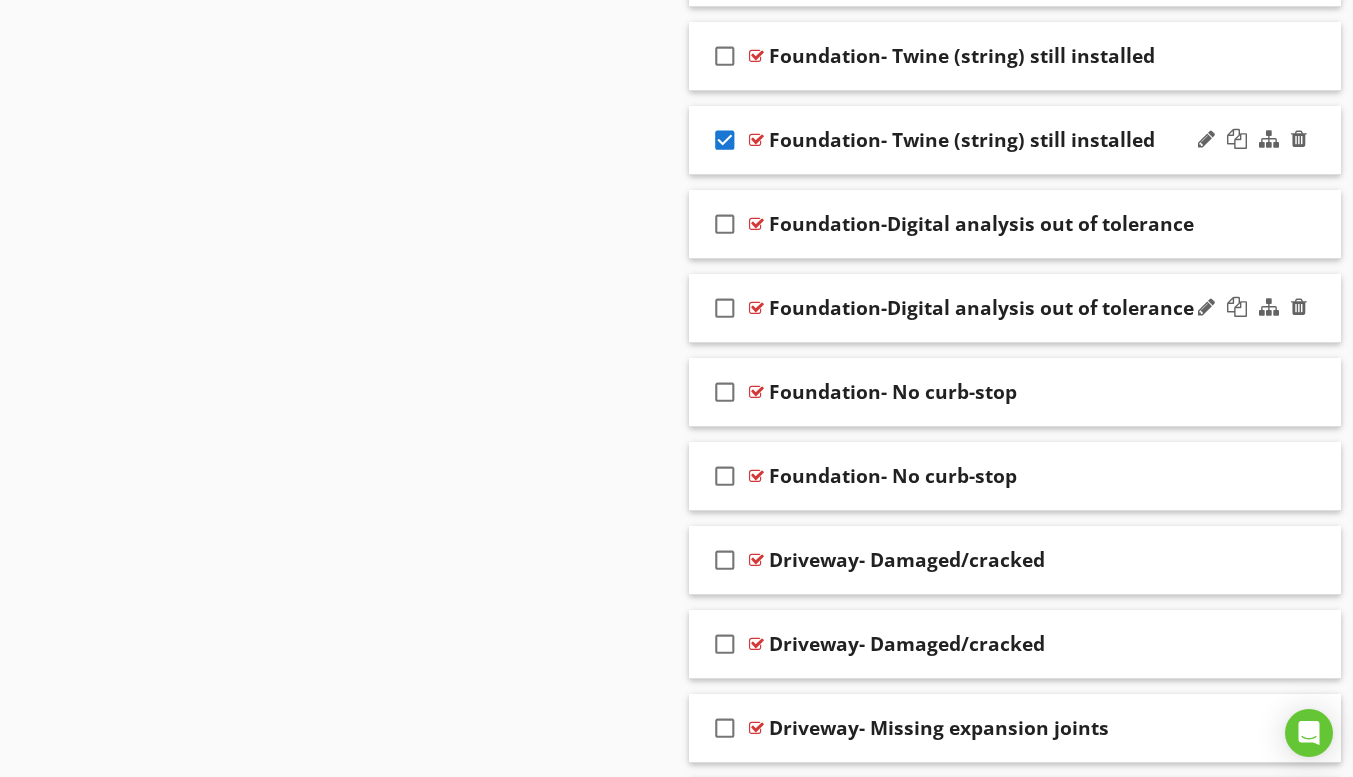 click on "check_box_outline_blank" at bounding box center [725, 308] 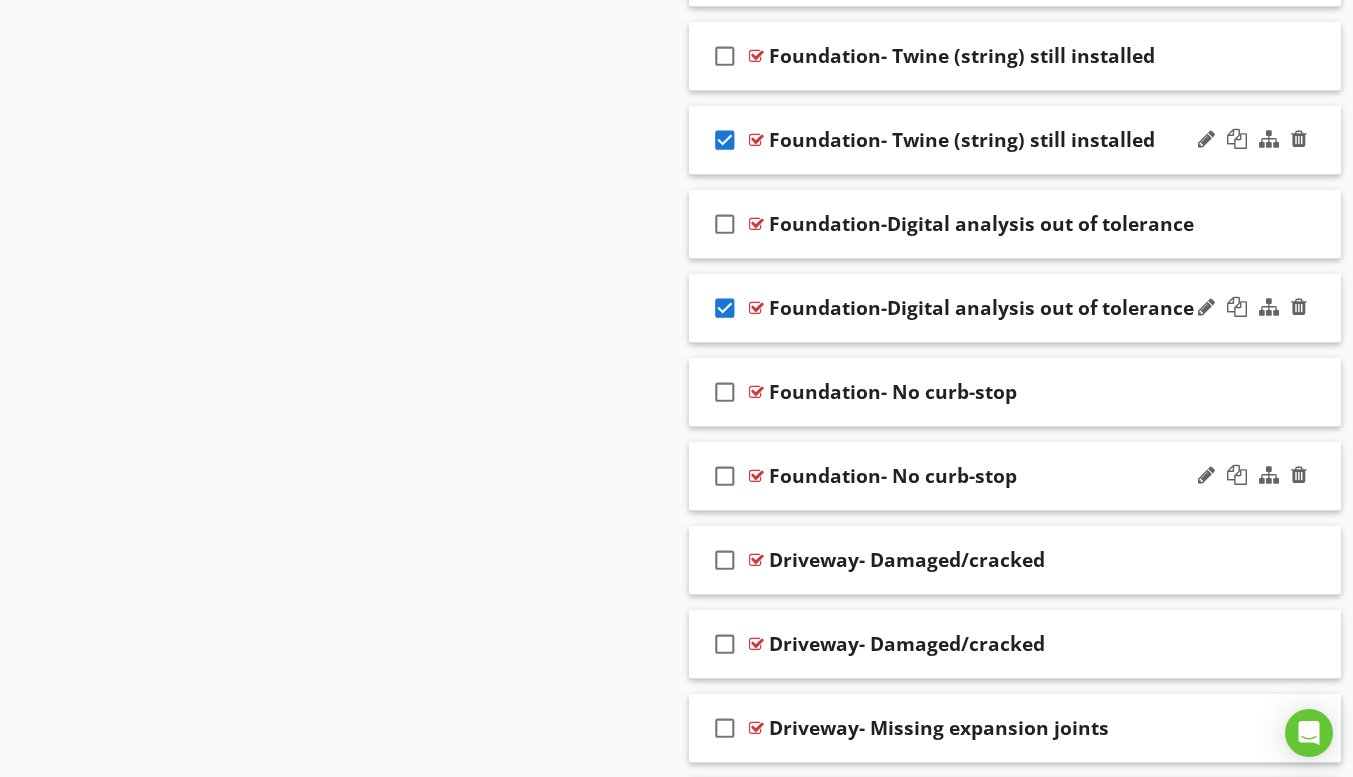 click on "check_box_outline_blank" at bounding box center (725, 476) 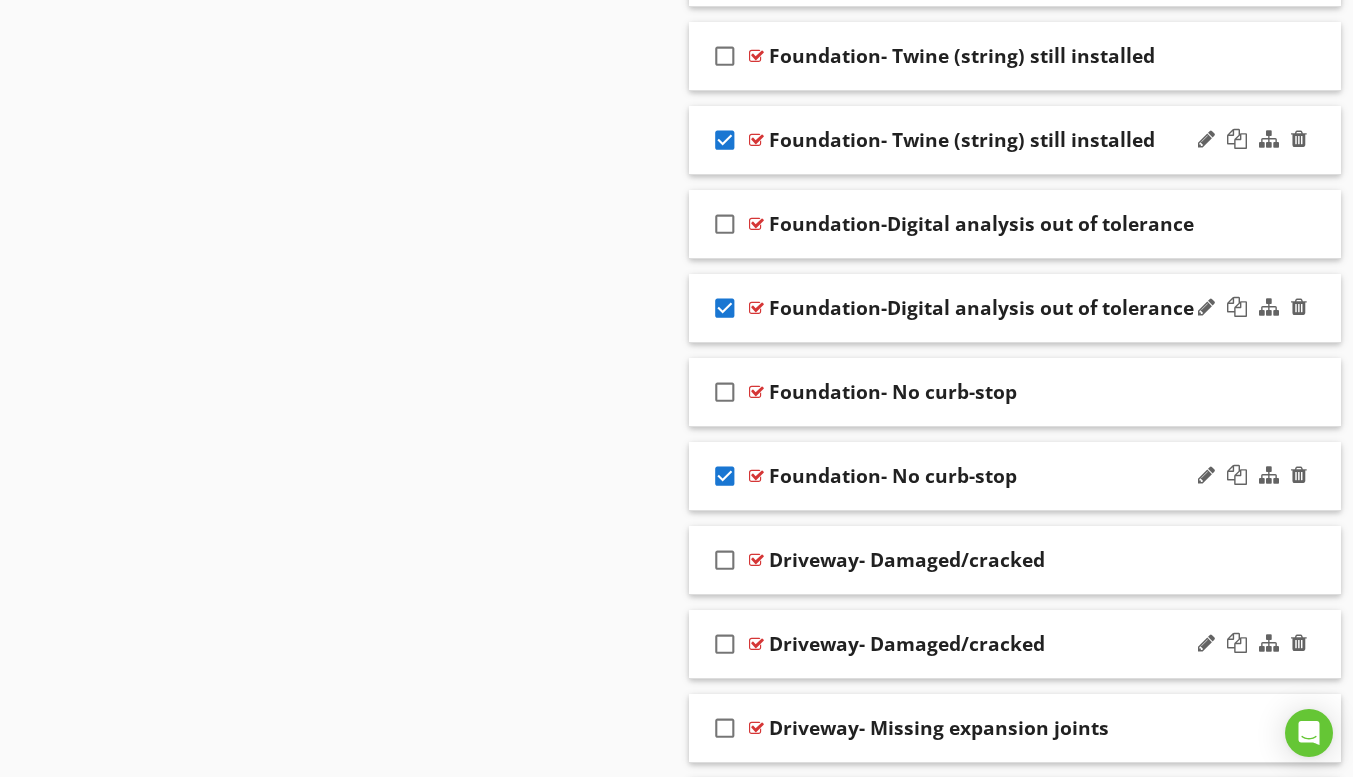 click on "check_box_outline_blank" at bounding box center (725, 644) 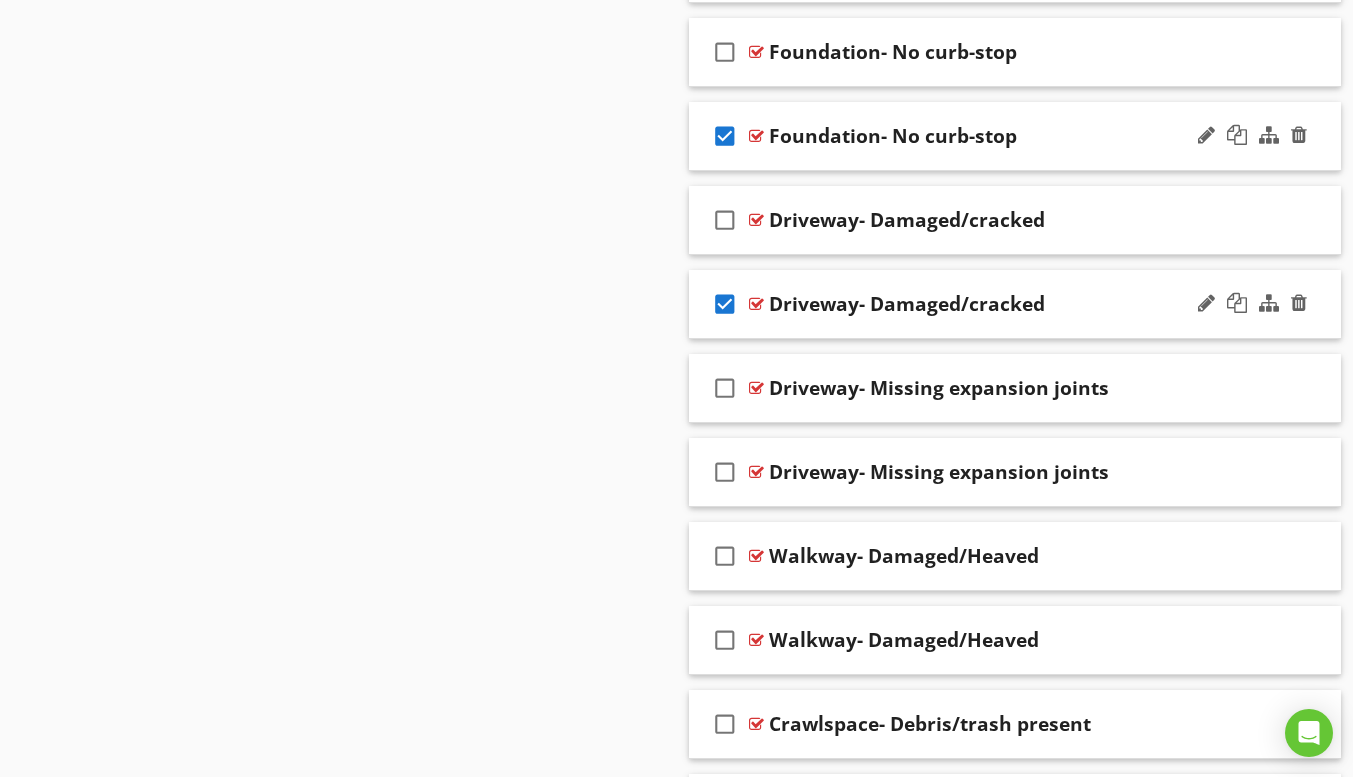 scroll, scrollTop: 3842, scrollLeft: 0, axis: vertical 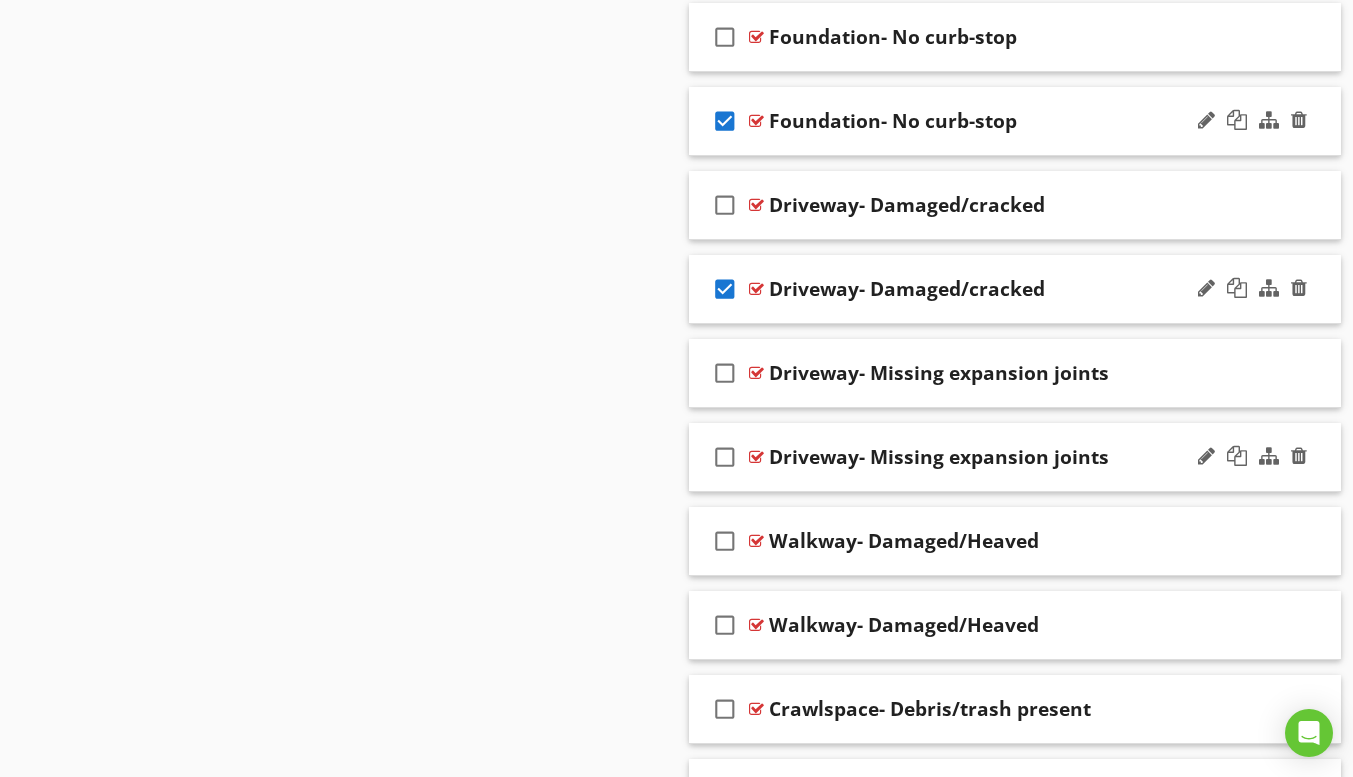 click on "check_box_outline_blank" at bounding box center (725, 457) 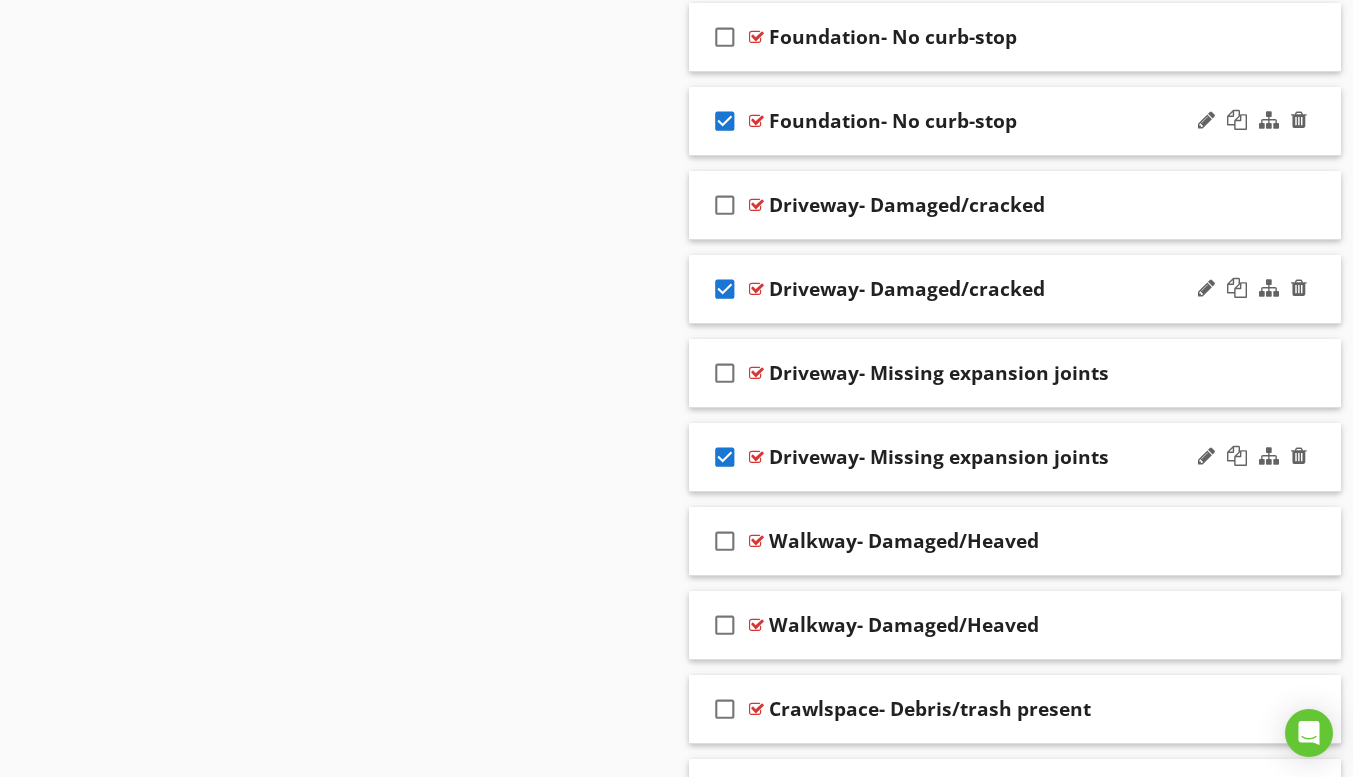 scroll, scrollTop: 3990, scrollLeft: 0, axis: vertical 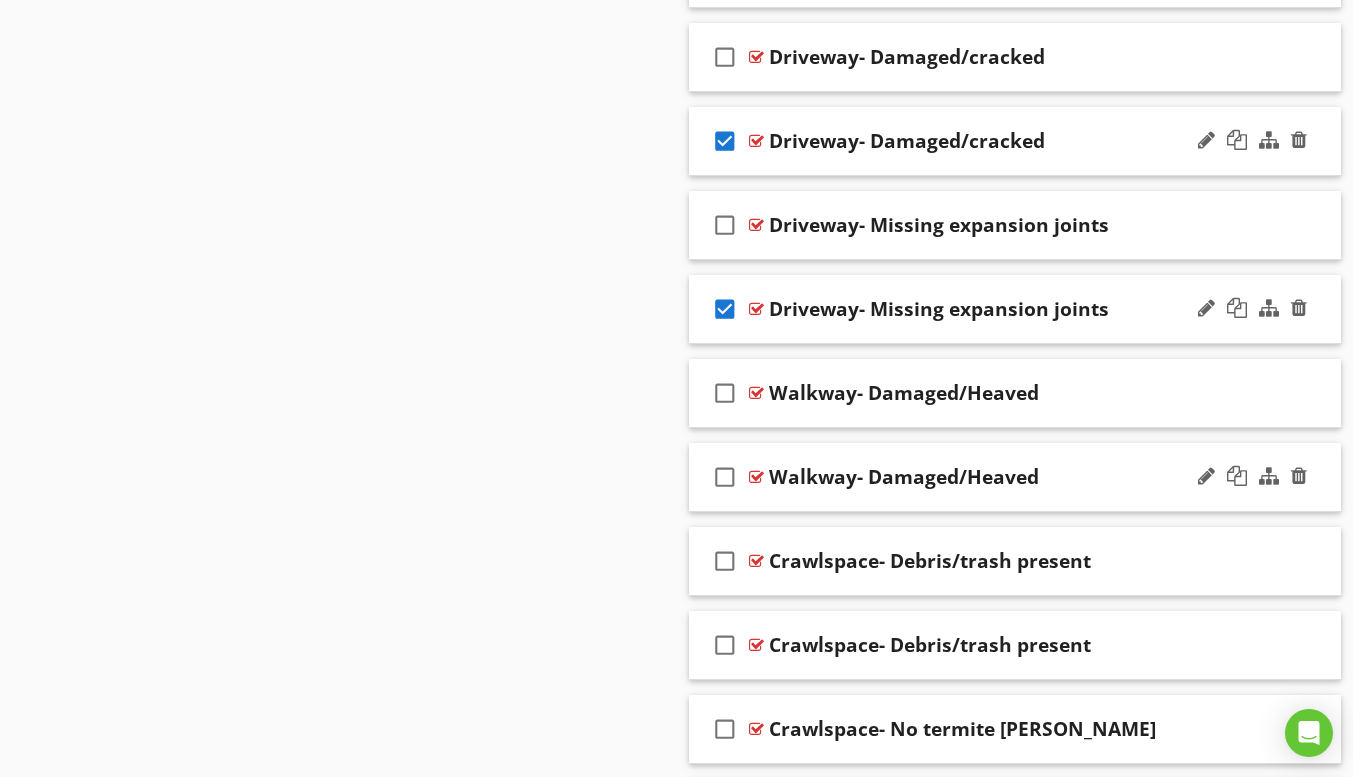 click on "check_box_outline_blank" at bounding box center [725, 477] 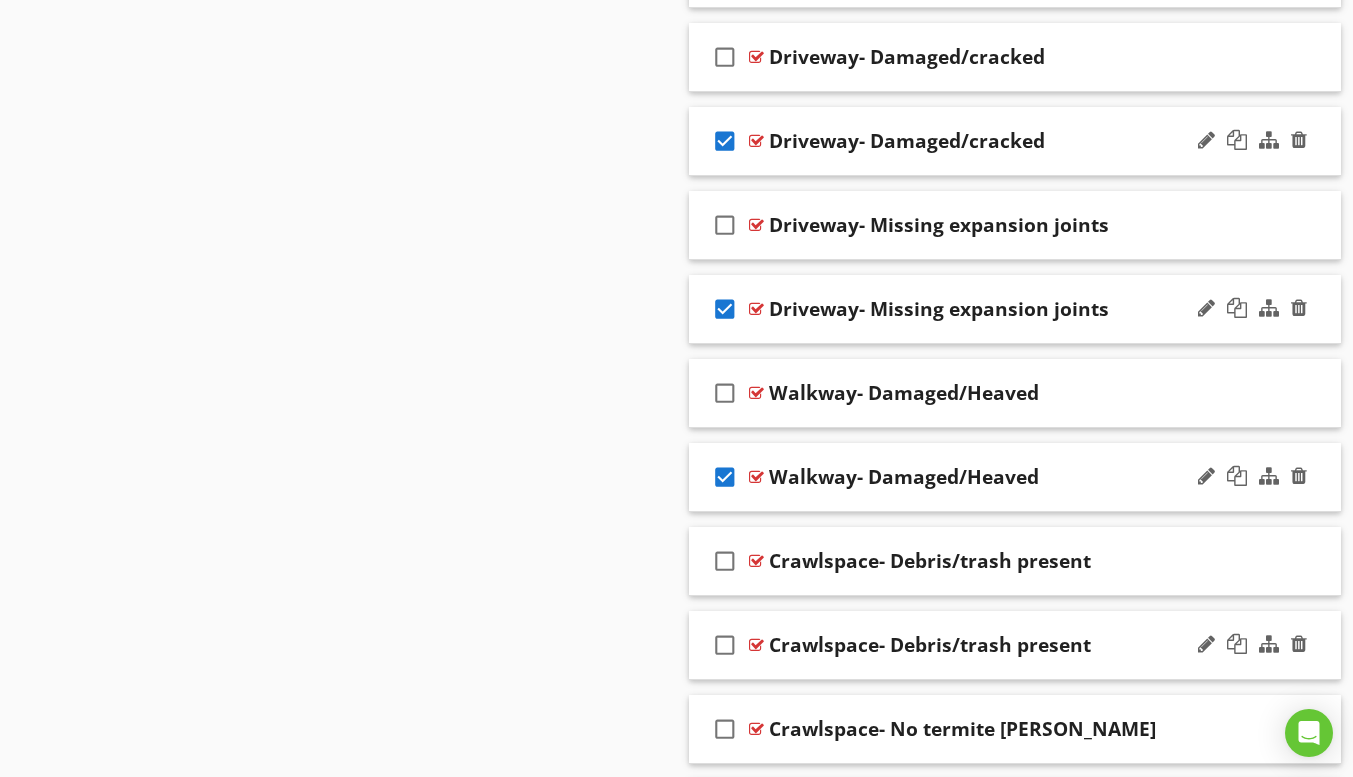 click on "check_box_outline_blank" at bounding box center (725, 645) 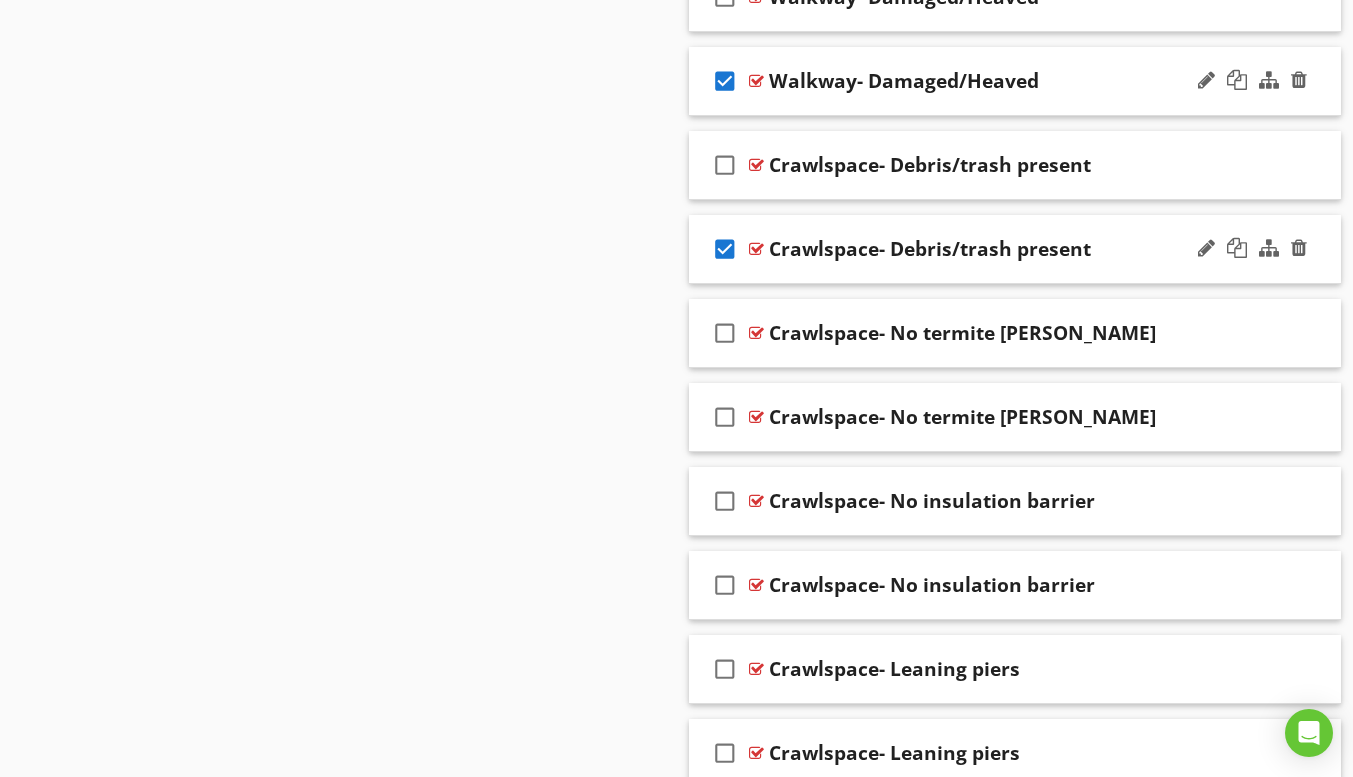scroll, scrollTop: 4416, scrollLeft: 0, axis: vertical 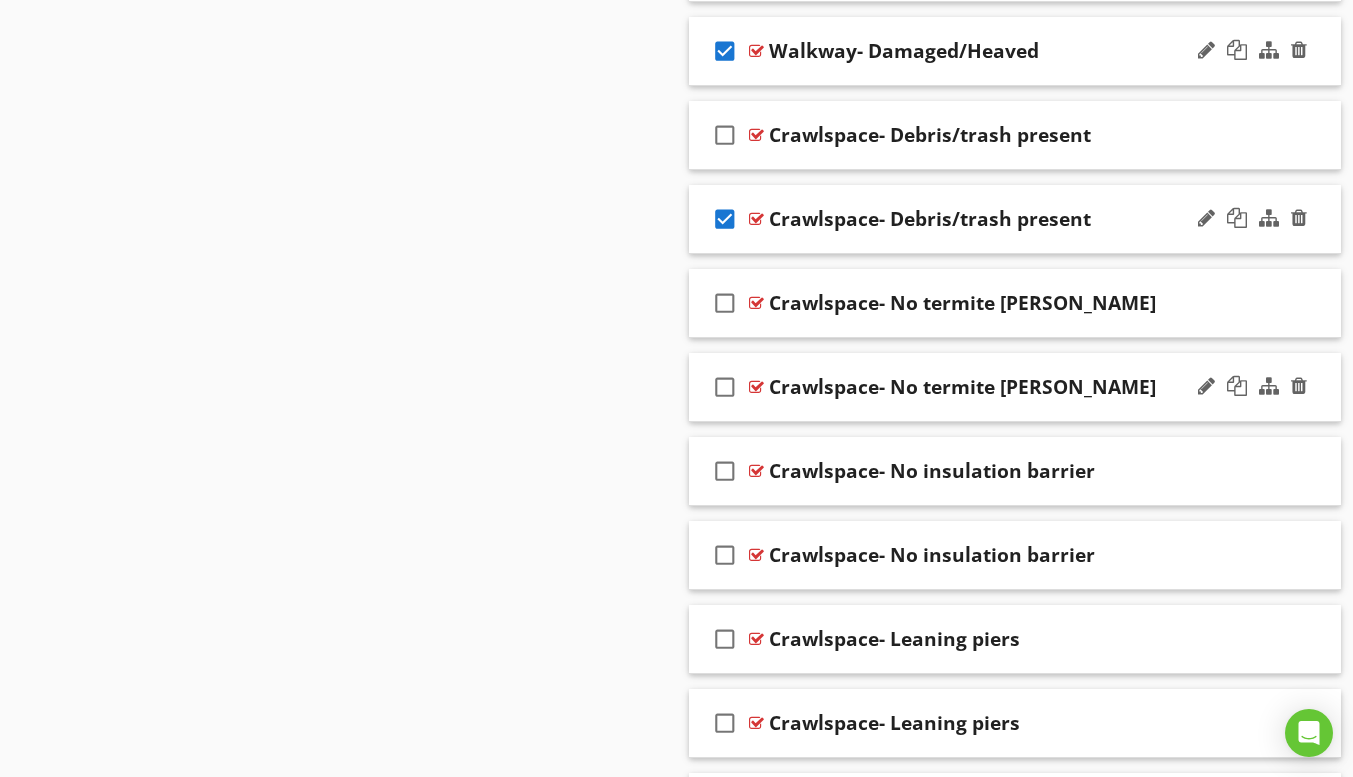 click on "check_box_outline_blank" at bounding box center [725, 387] 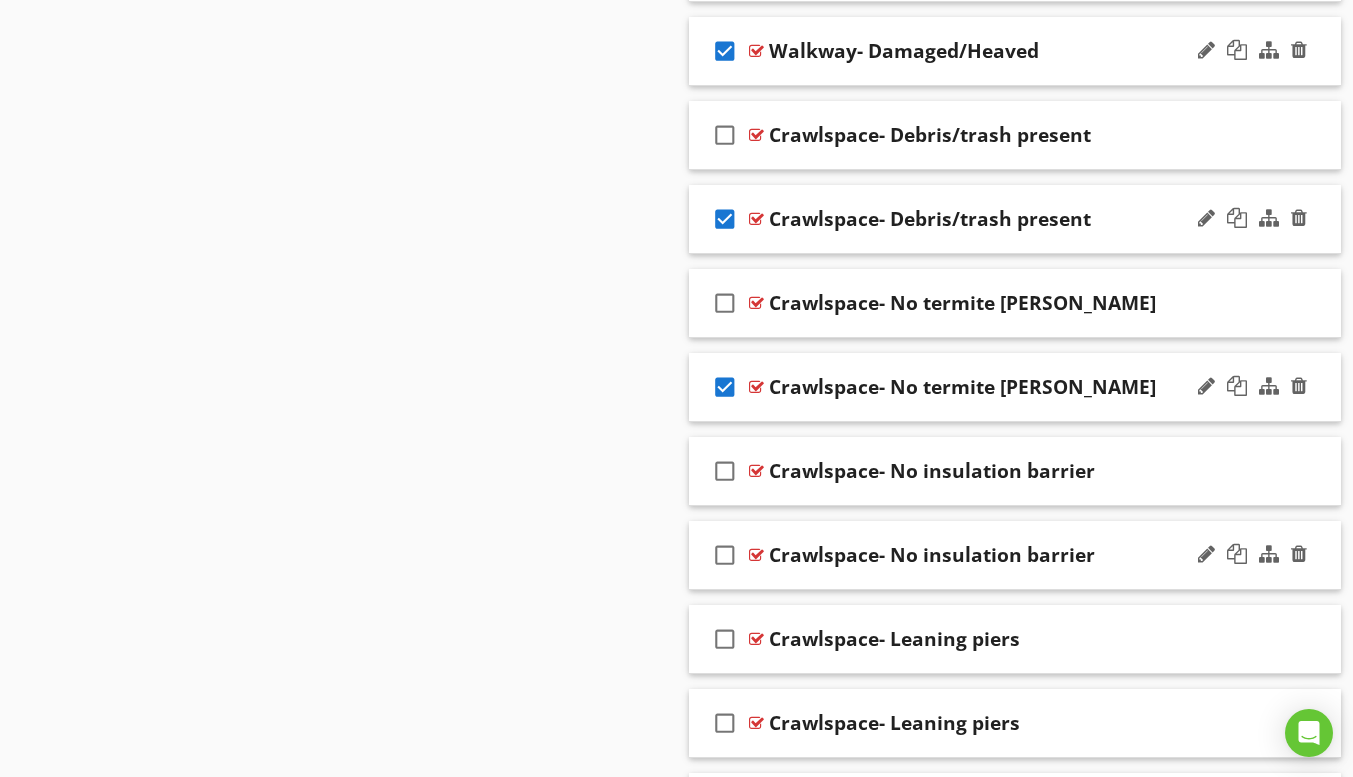 click on "check_box_outline_blank" at bounding box center [725, 555] 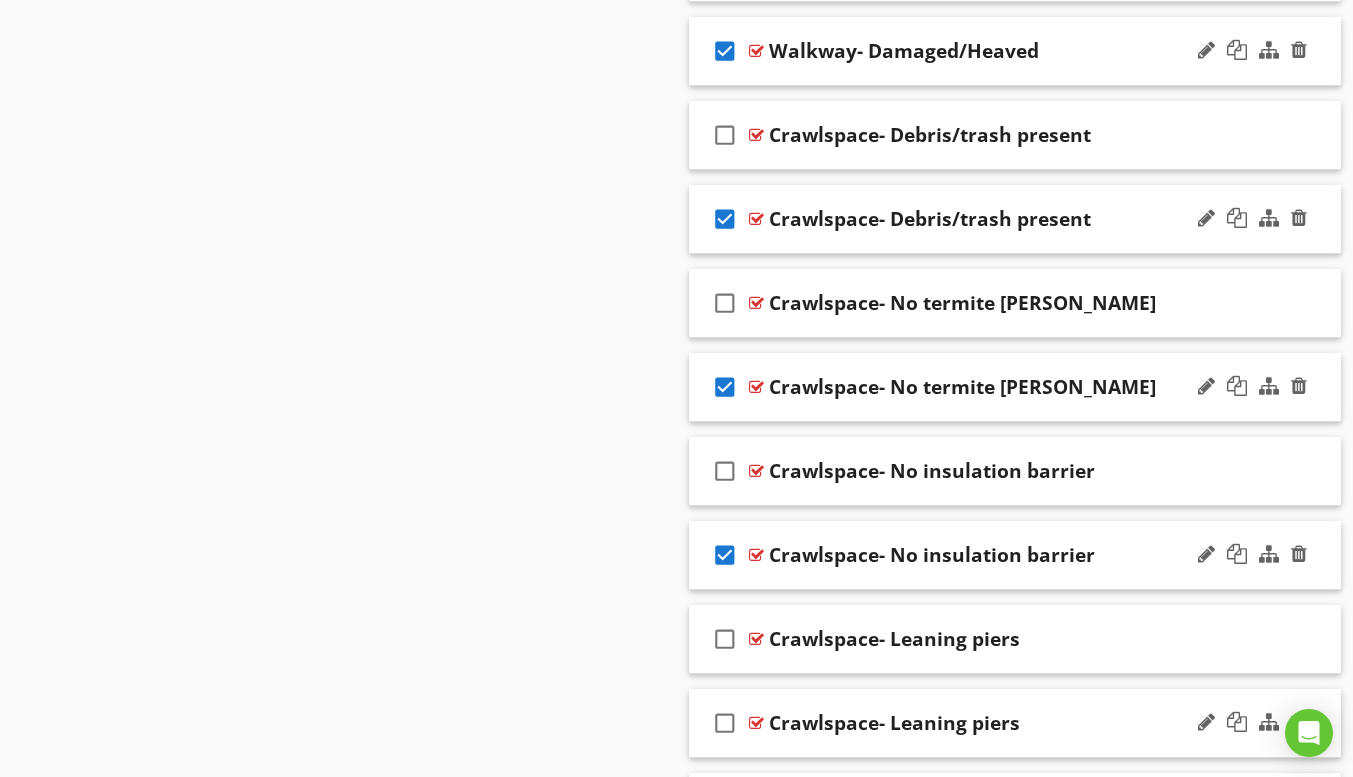 click on "check_box_outline_blank" at bounding box center [725, 723] 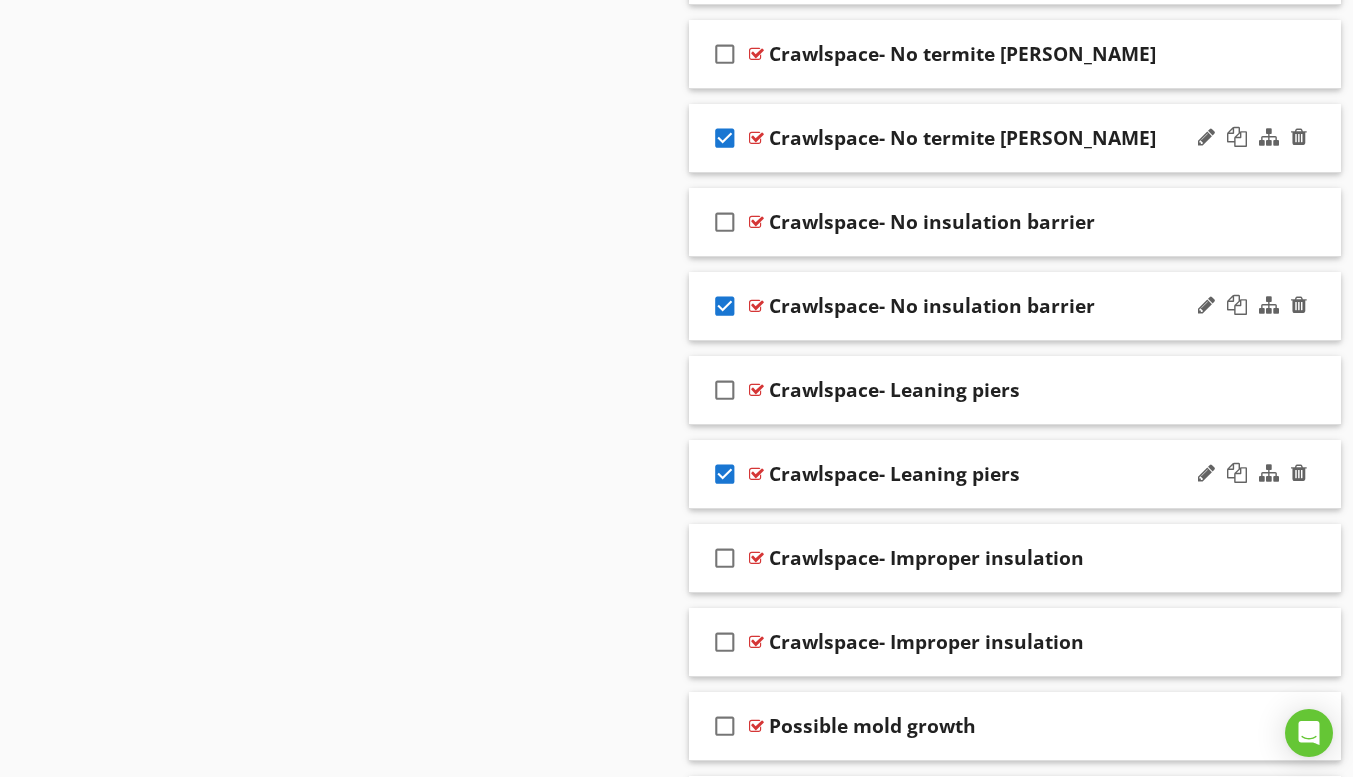 scroll, scrollTop: 4817, scrollLeft: 0, axis: vertical 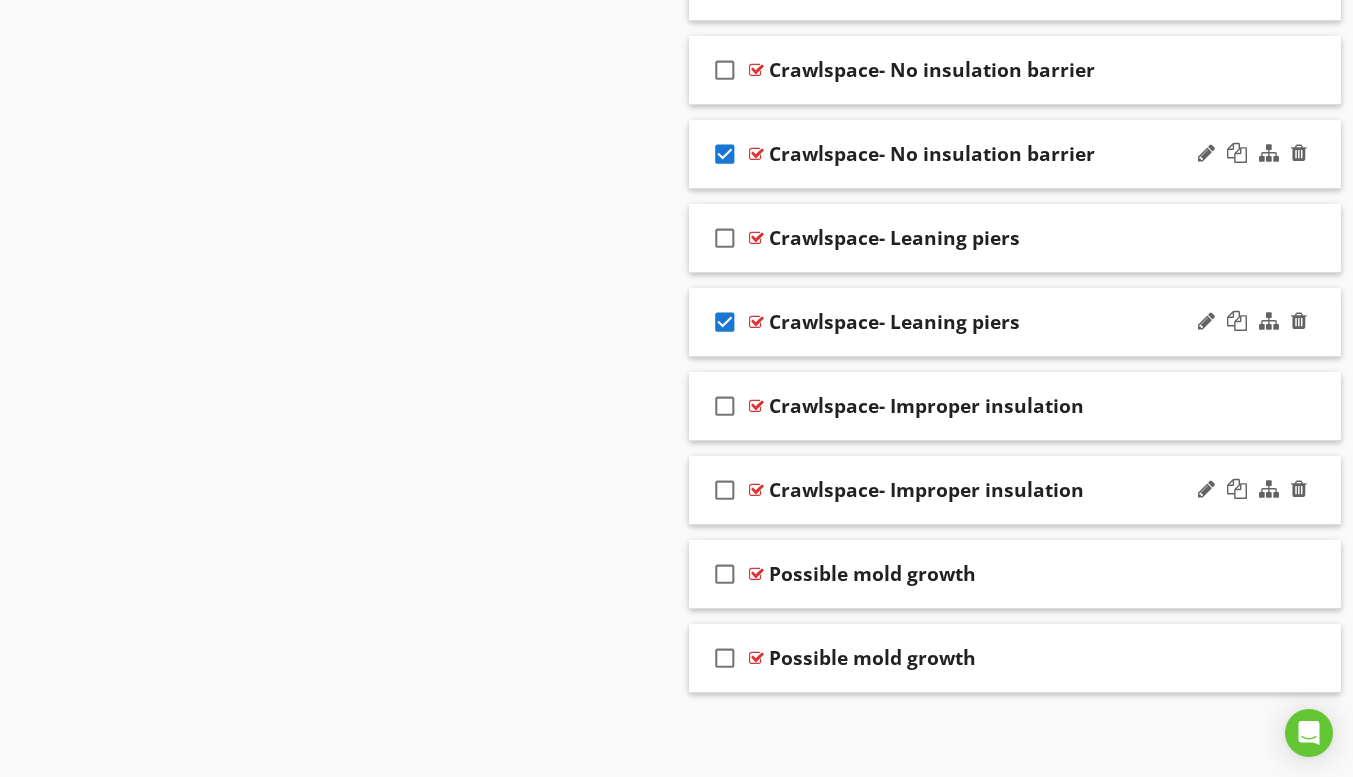 click on "check_box_outline_blank" at bounding box center (725, 490) 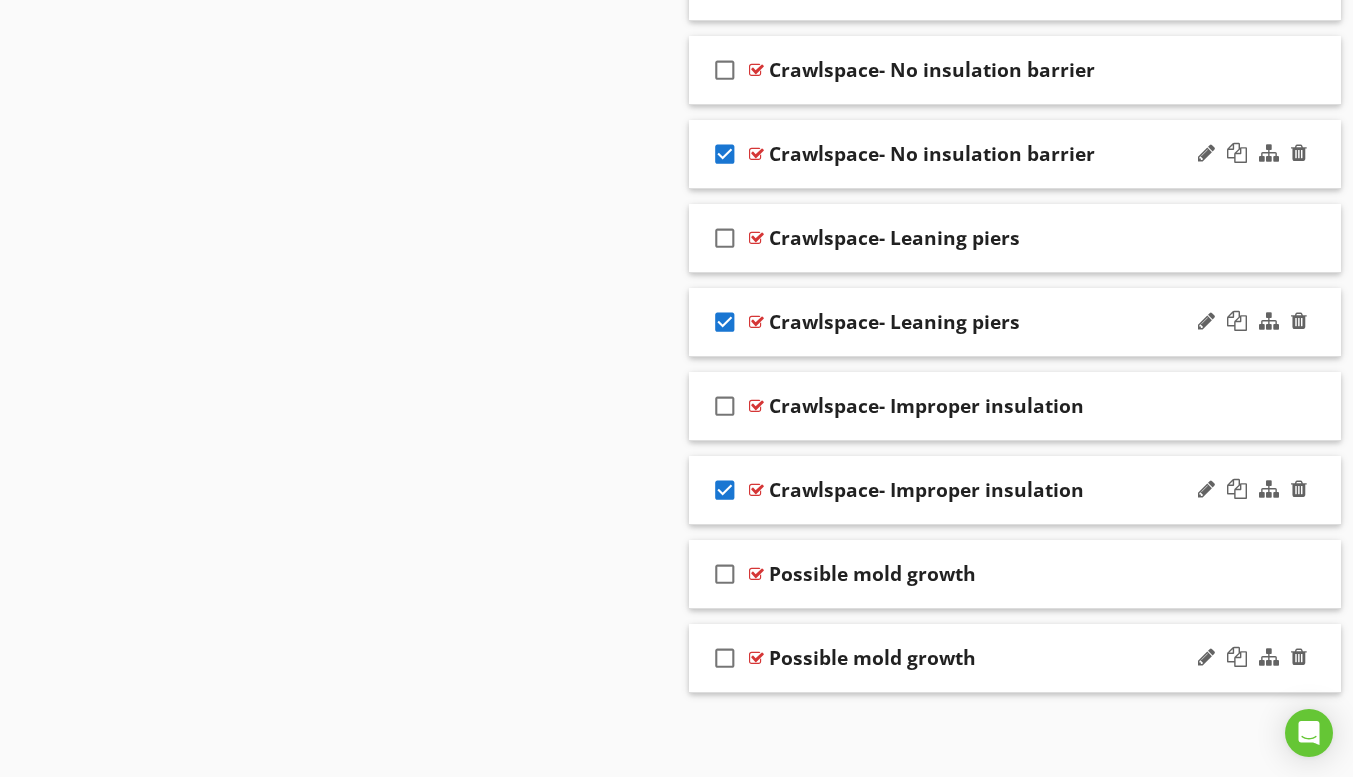 click on "check_box_outline_blank" at bounding box center [725, 658] 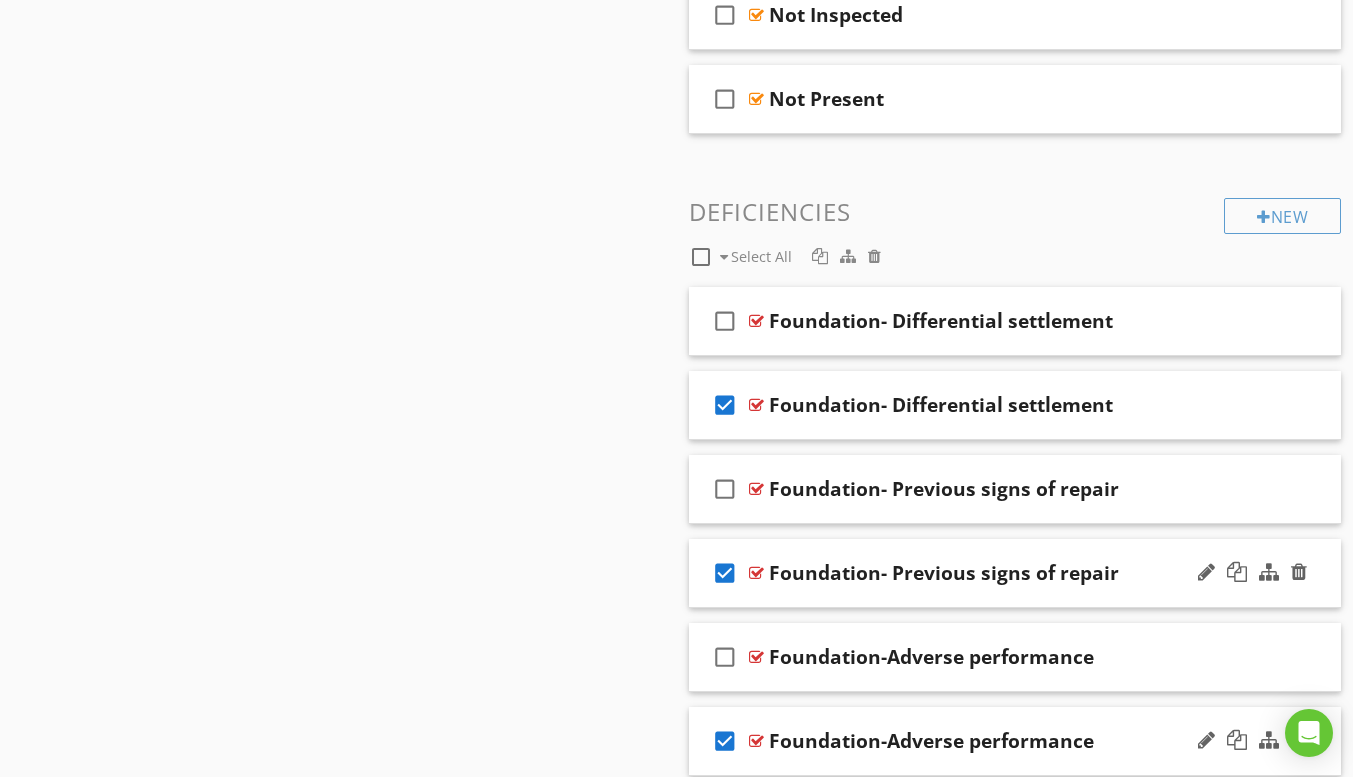 scroll, scrollTop: 993, scrollLeft: 0, axis: vertical 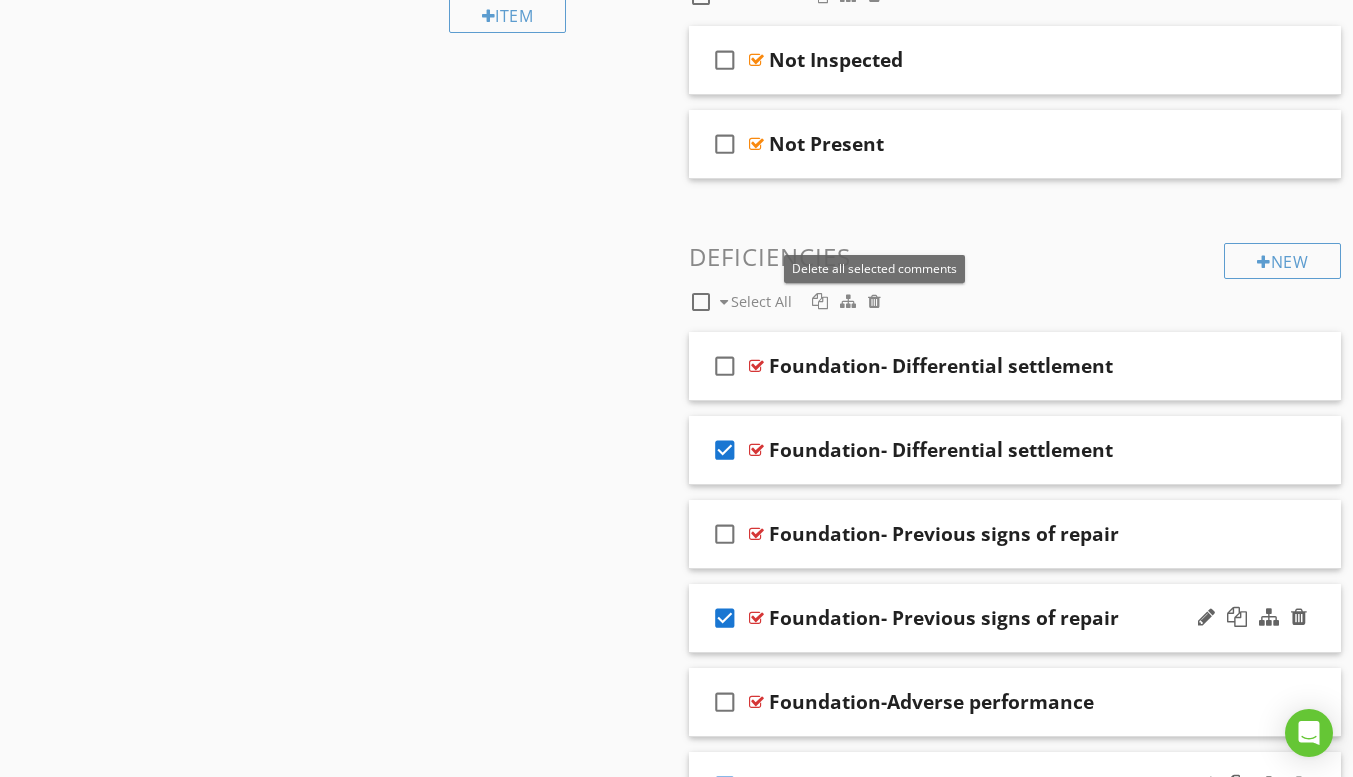 click at bounding box center [874, 301] 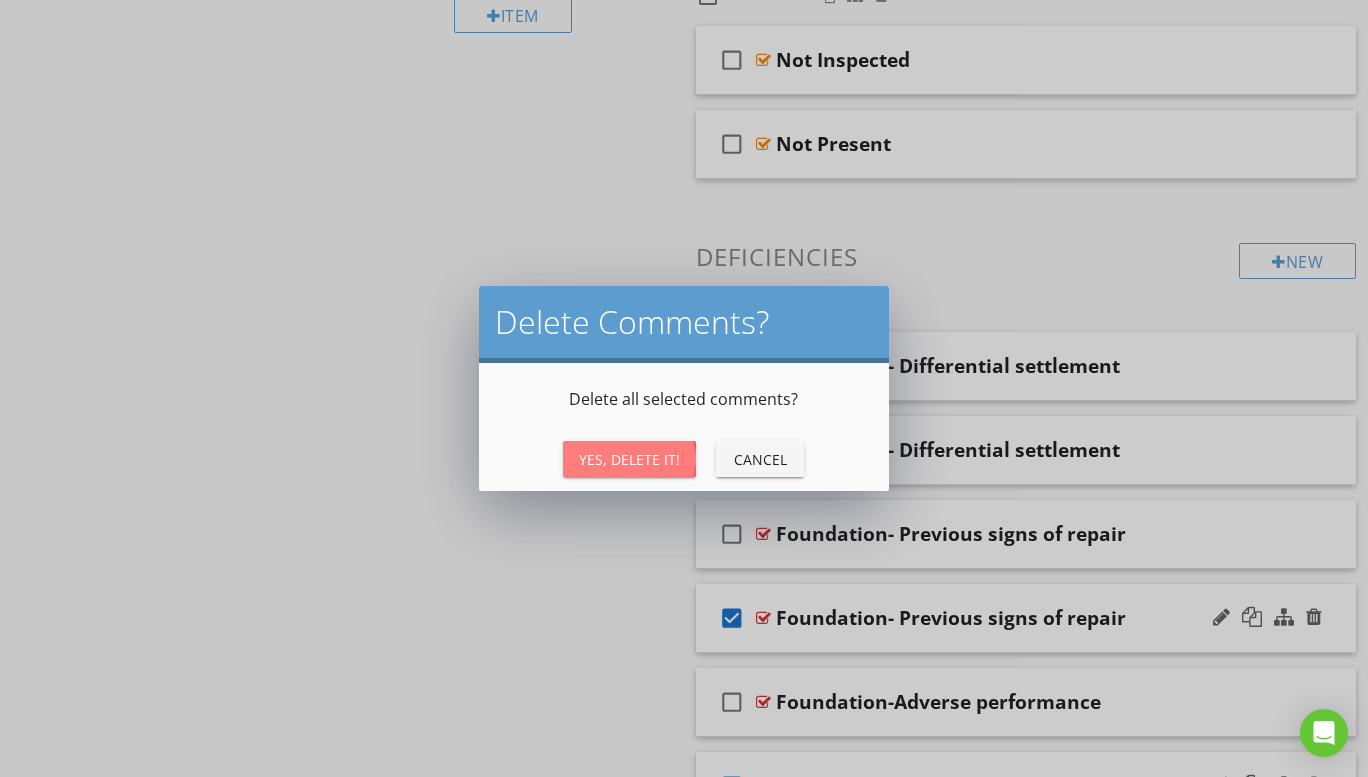 click on "Yes, Delete It!" at bounding box center (629, 459) 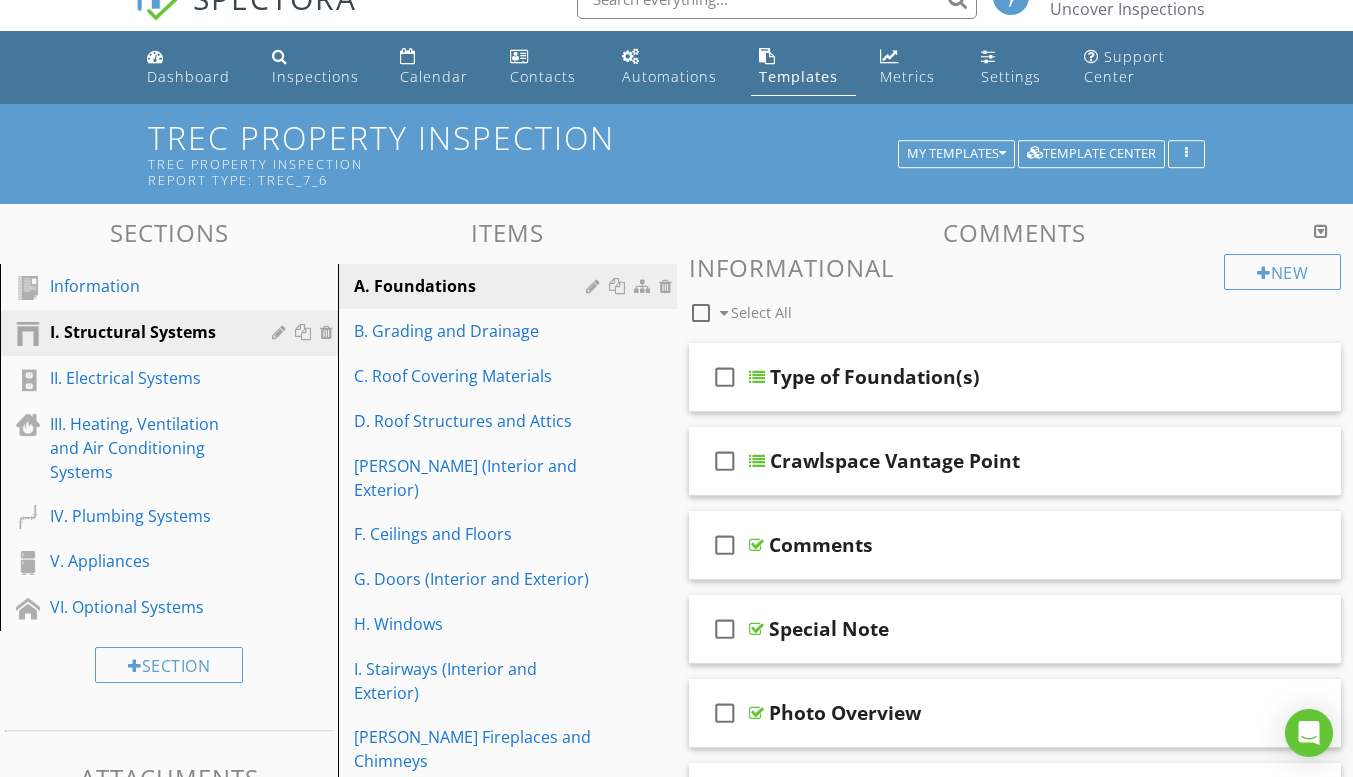 scroll, scrollTop: 0, scrollLeft: 0, axis: both 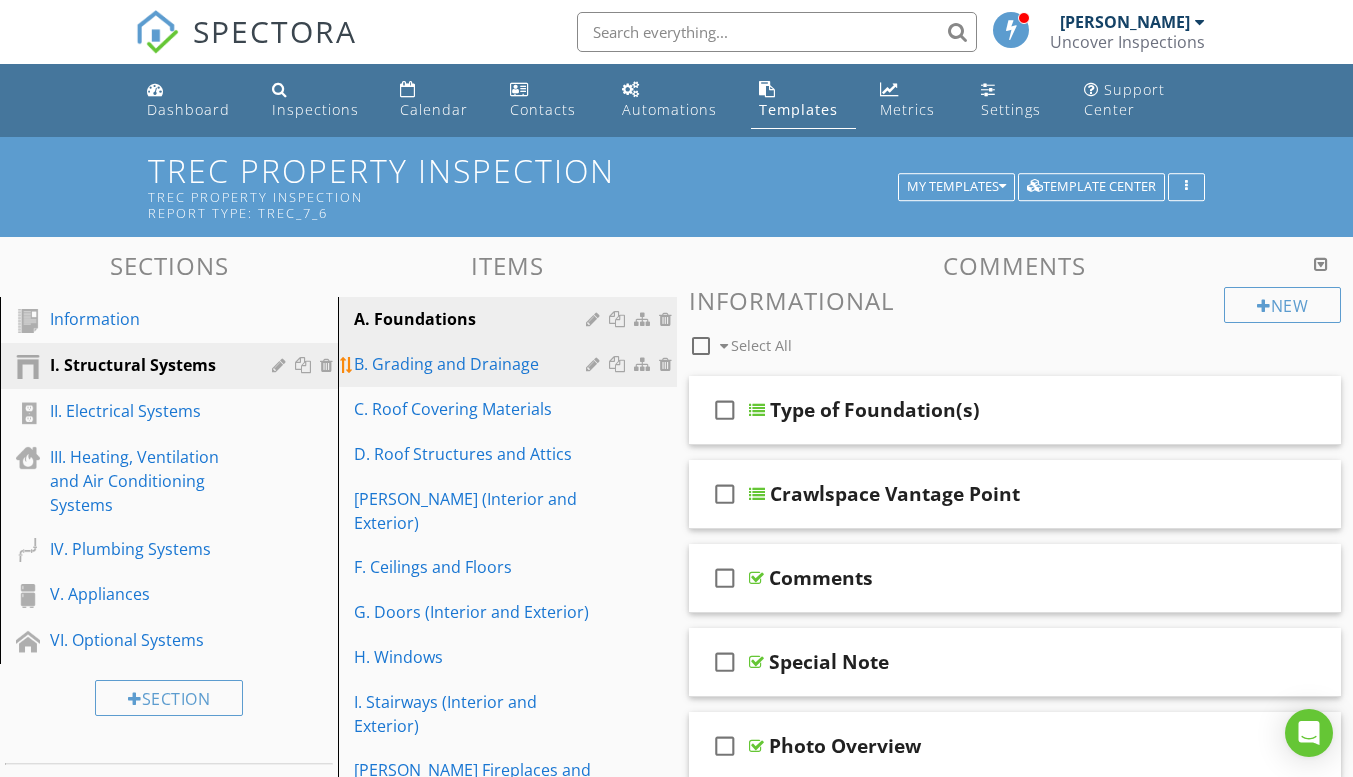 click on "B. Grading and Drainage" at bounding box center (472, 364) 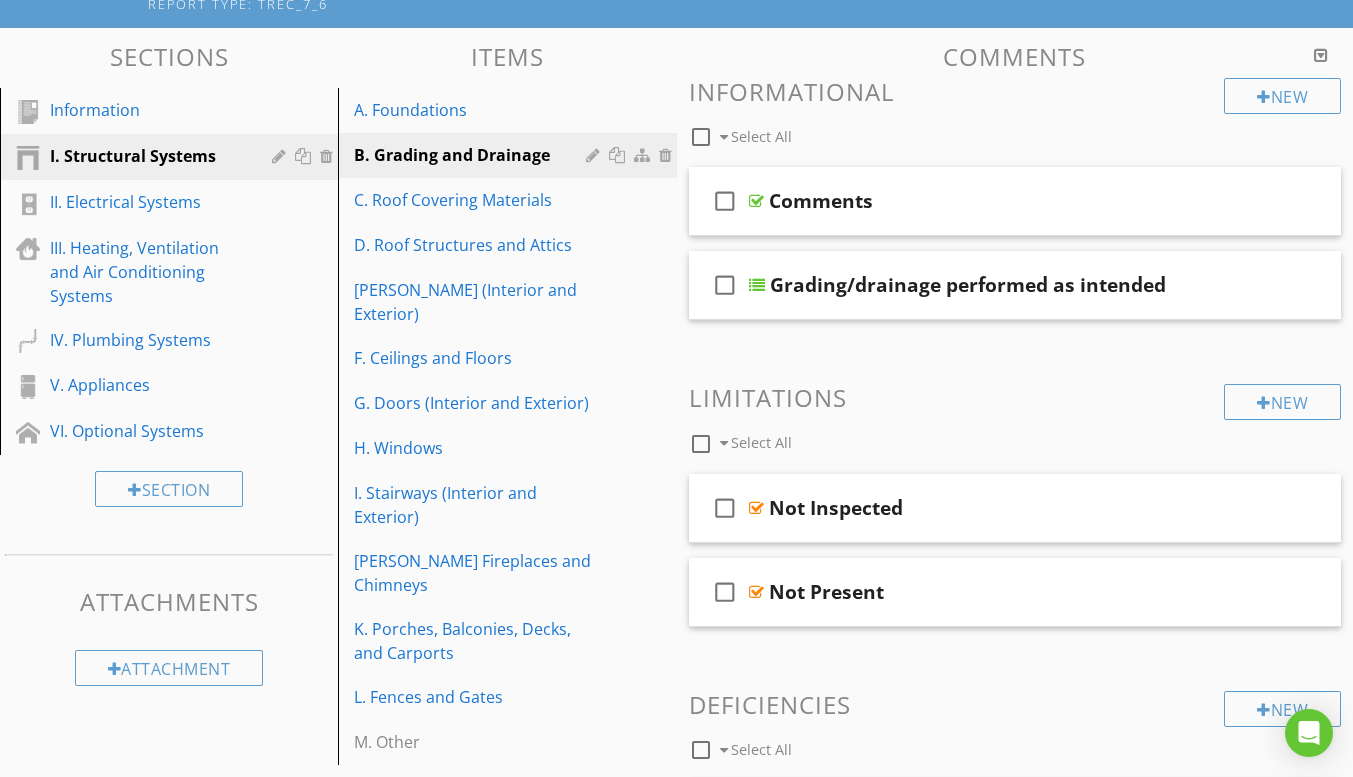 scroll, scrollTop: 56, scrollLeft: 0, axis: vertical 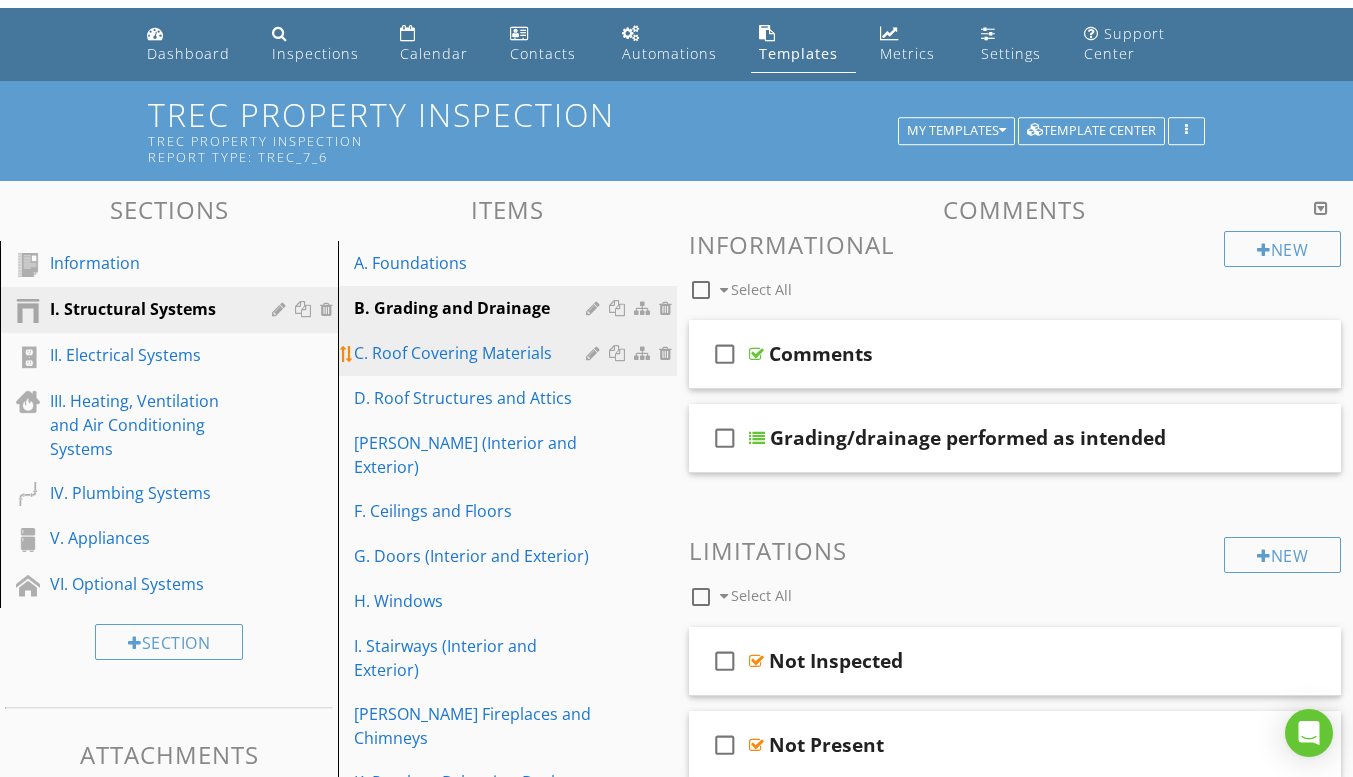 click on "C. Roof Covering Materials" at bounding box center [472, 353] 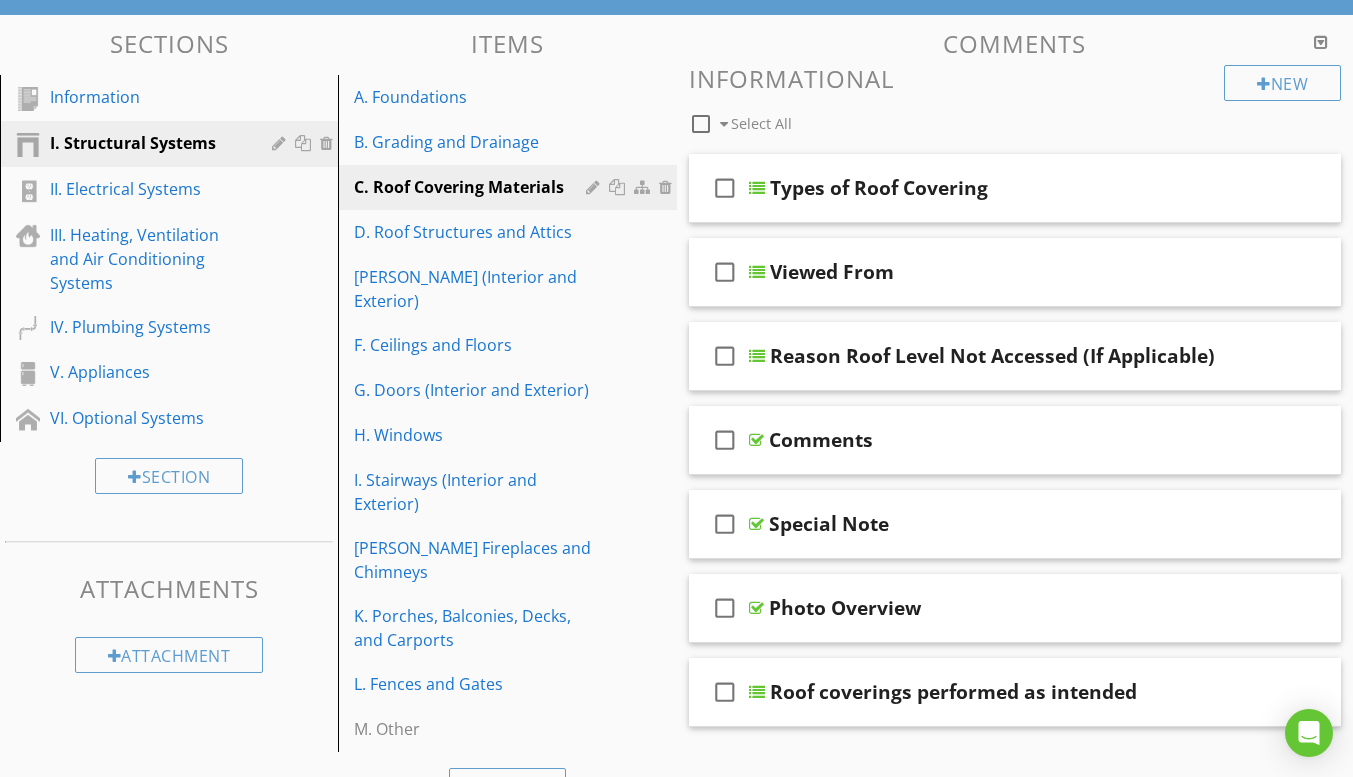 scroll, scrollTop: 194, scrollLeft: 0, axis: vertical 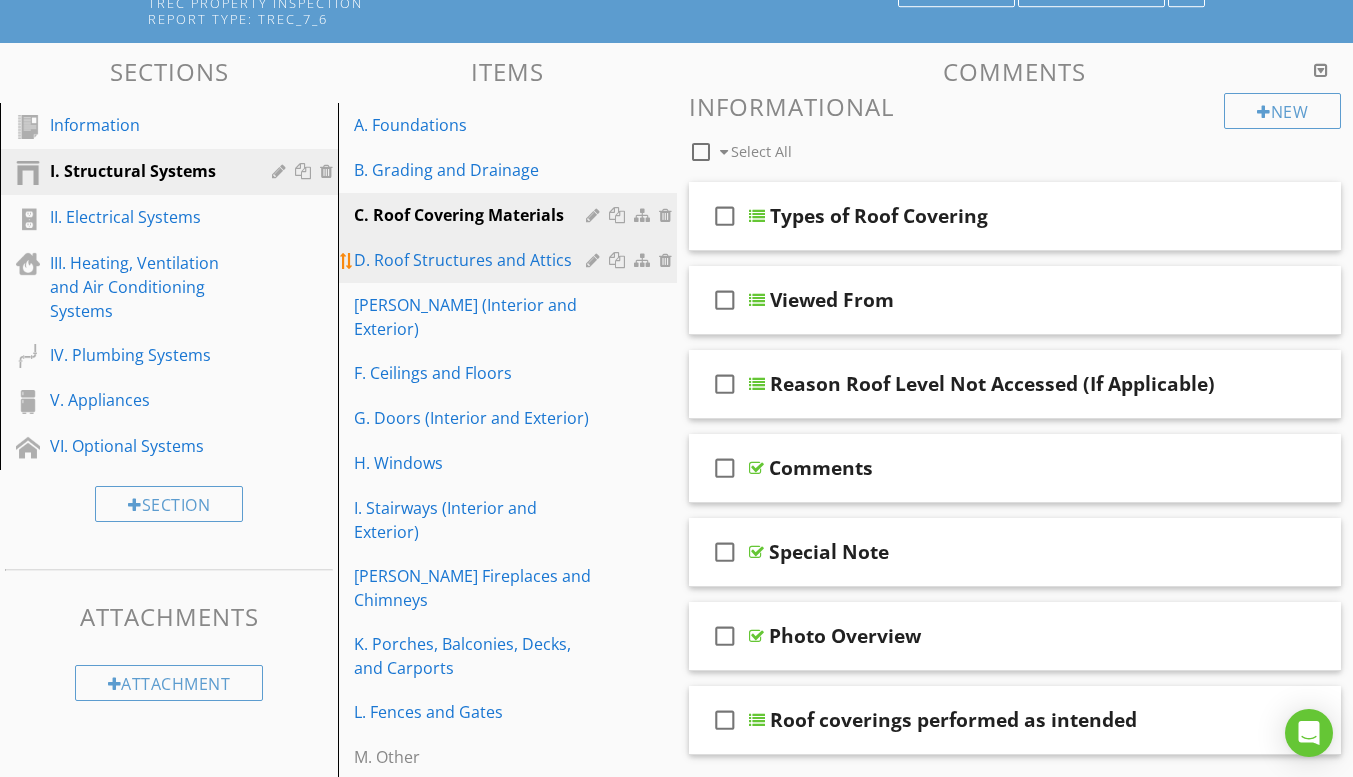 click on "D. Roof Structures and Attics" at bounding box center [472, 260] 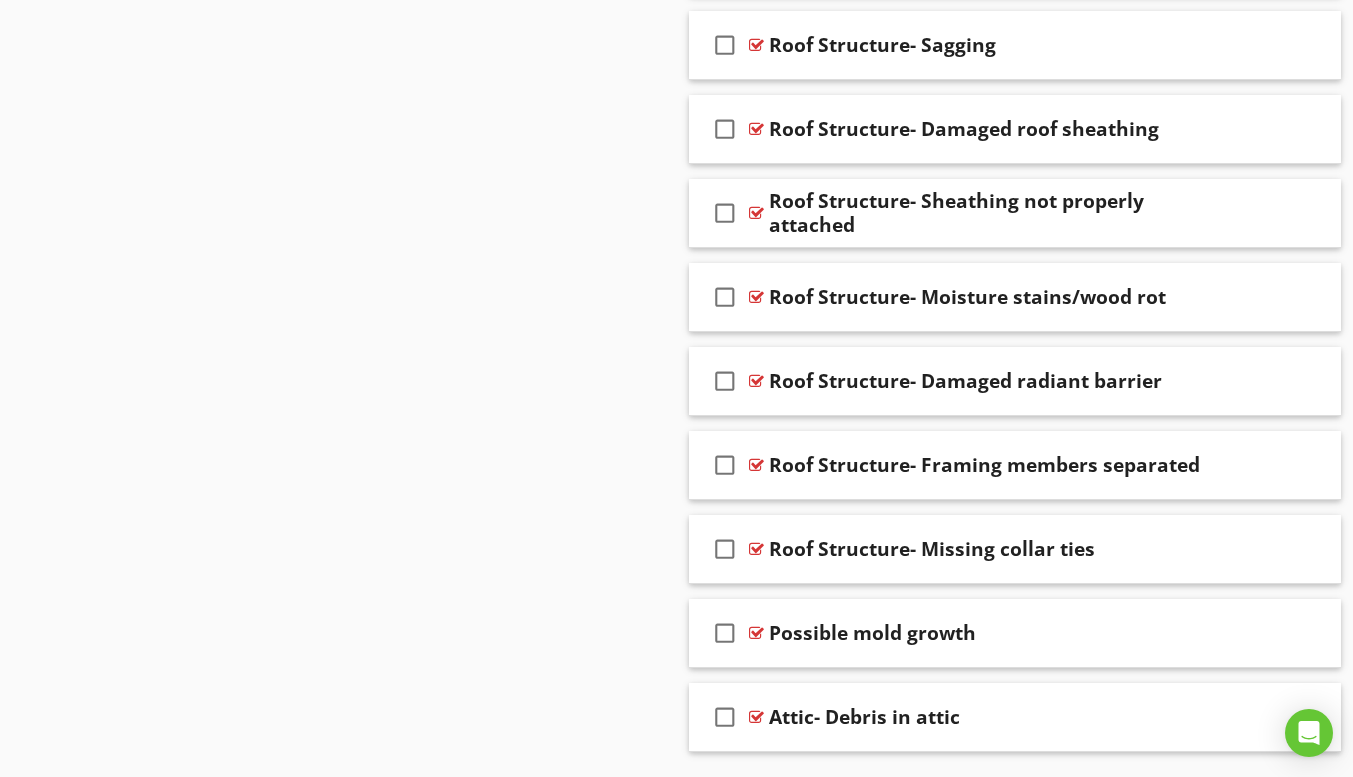 scroll, scrollTop: 2633, scrollLeft: 0, axis: vertical 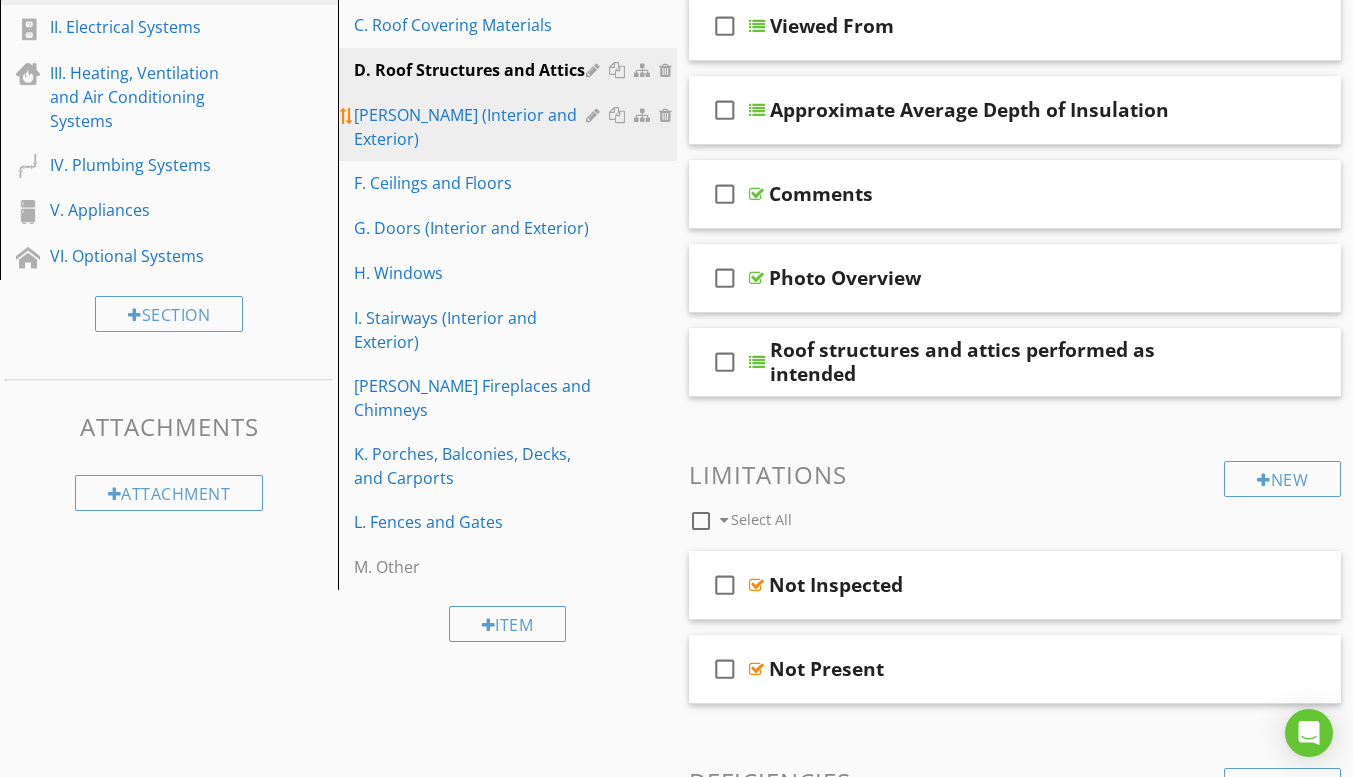 click on "[PERSON_NAME] (Interior and Exterior)" at bounding box center [472, 127] 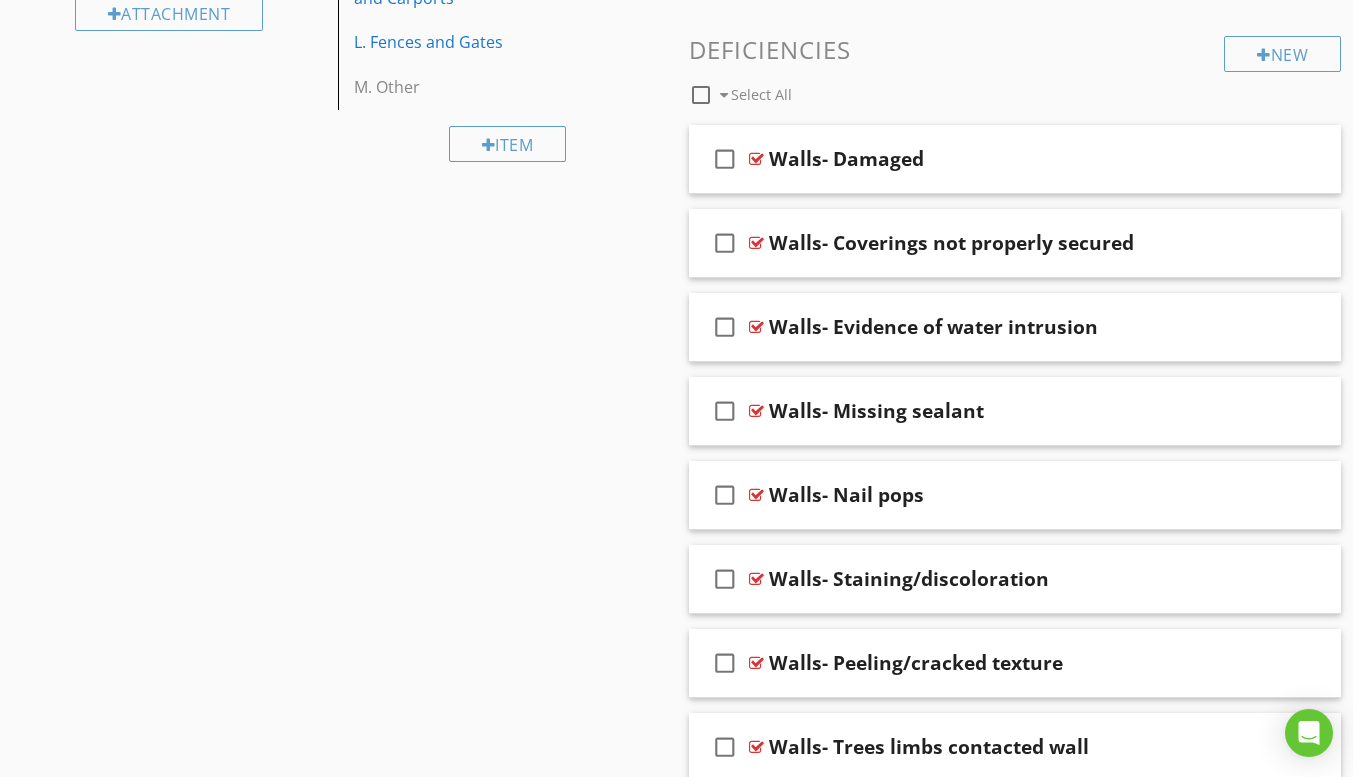 scroll, scrollTop: 0, scrollLeft: 0, axis: both 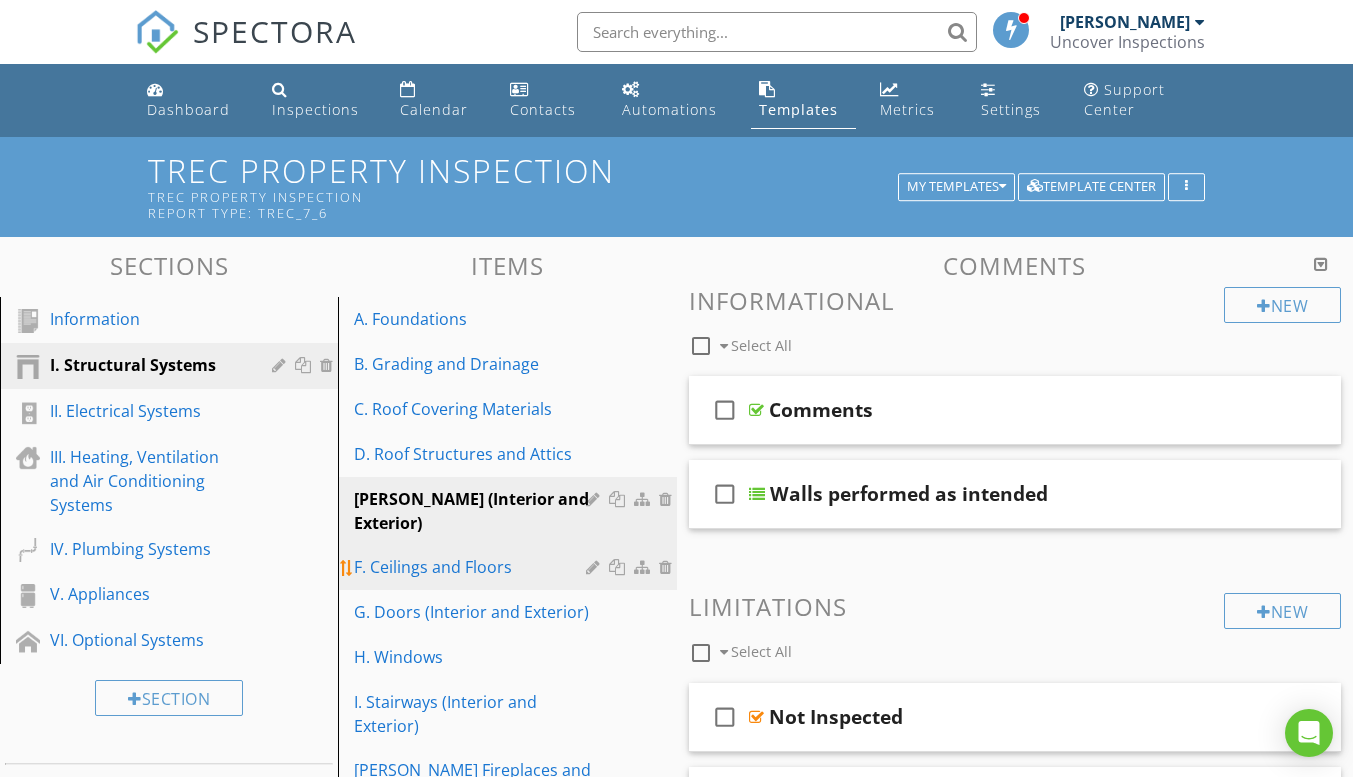 click on "F. Ceilings and Floors" at bounding box center [472, 567] 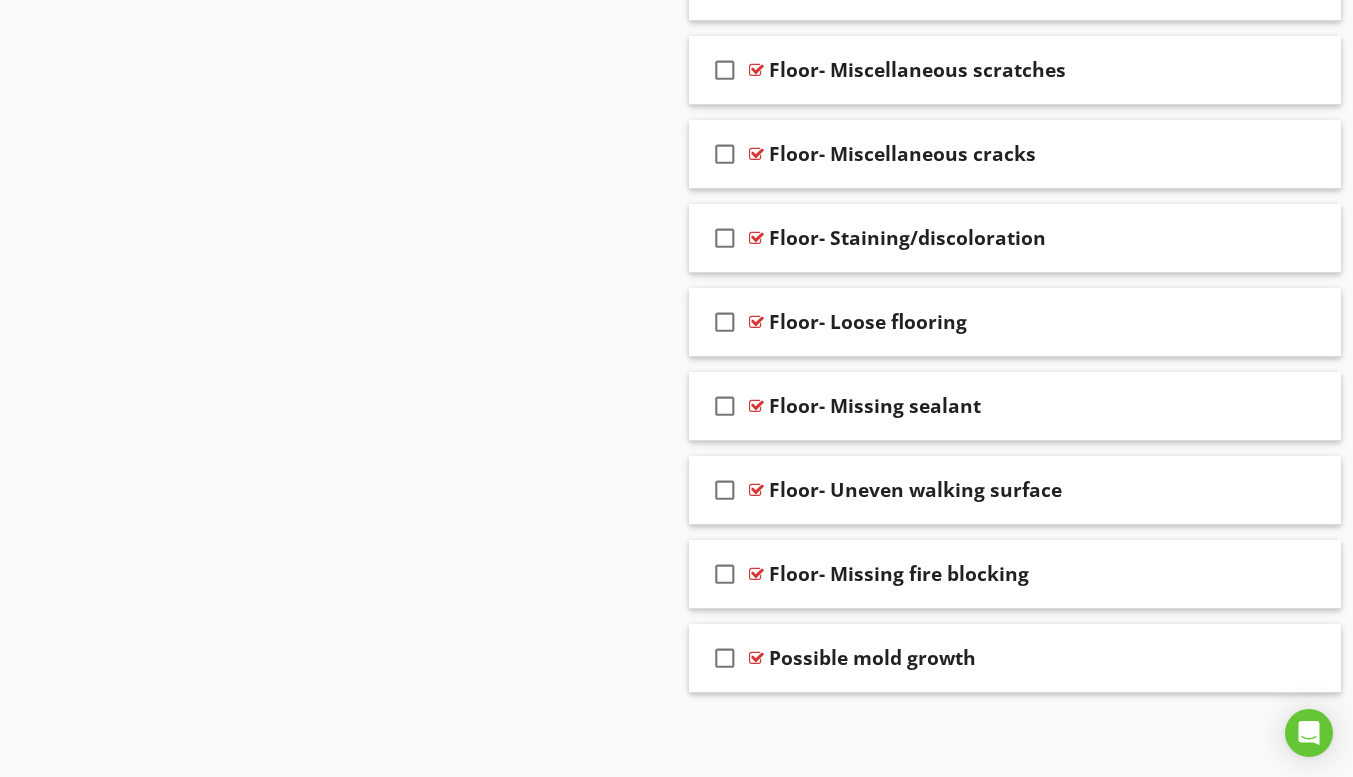 scroll, scrollTop: 248, scrollLeft: 0, axis: vertical 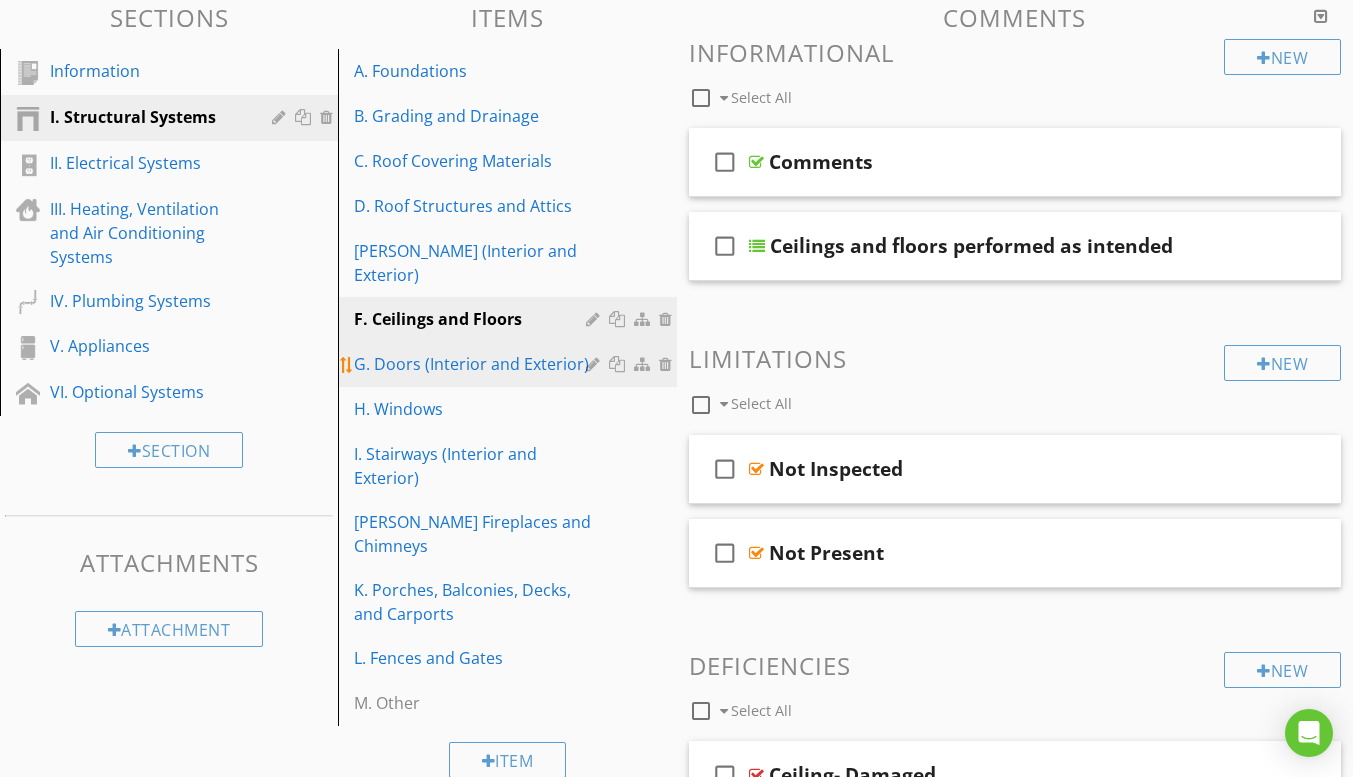 click on "G. Doors (Interior and Exterior)" at bounding box center (472, 364) 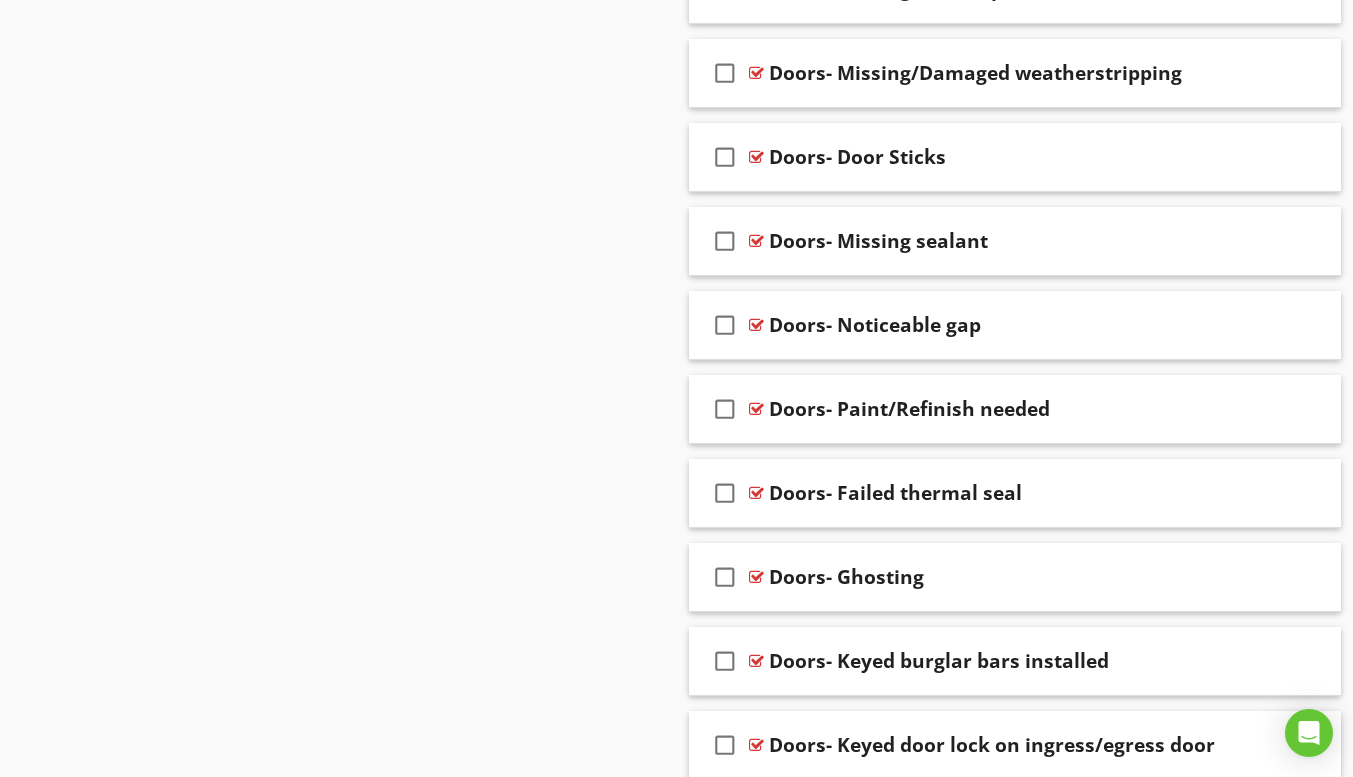 scroll, scrollTop: 0, scrollLeft: 0, axis: both 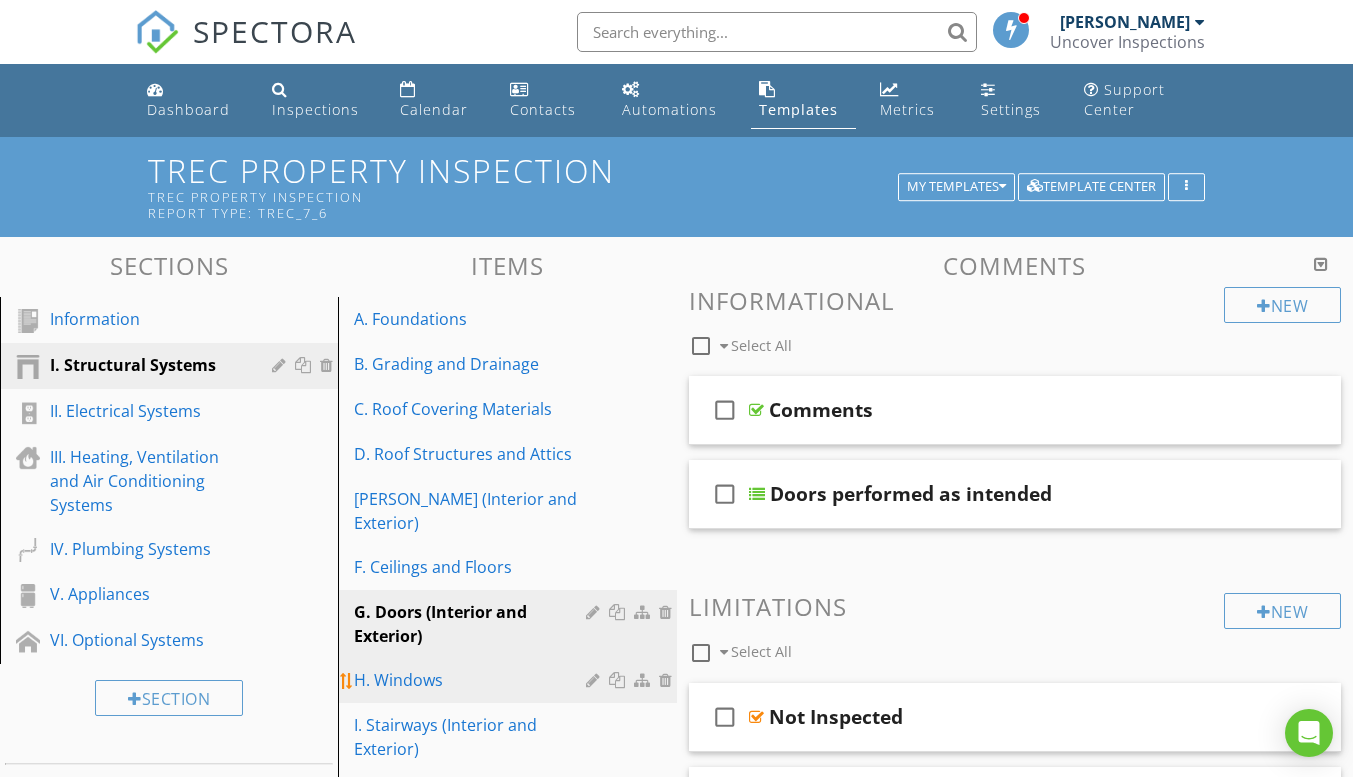click on "H. Windows" at bounding box center (472, 680) 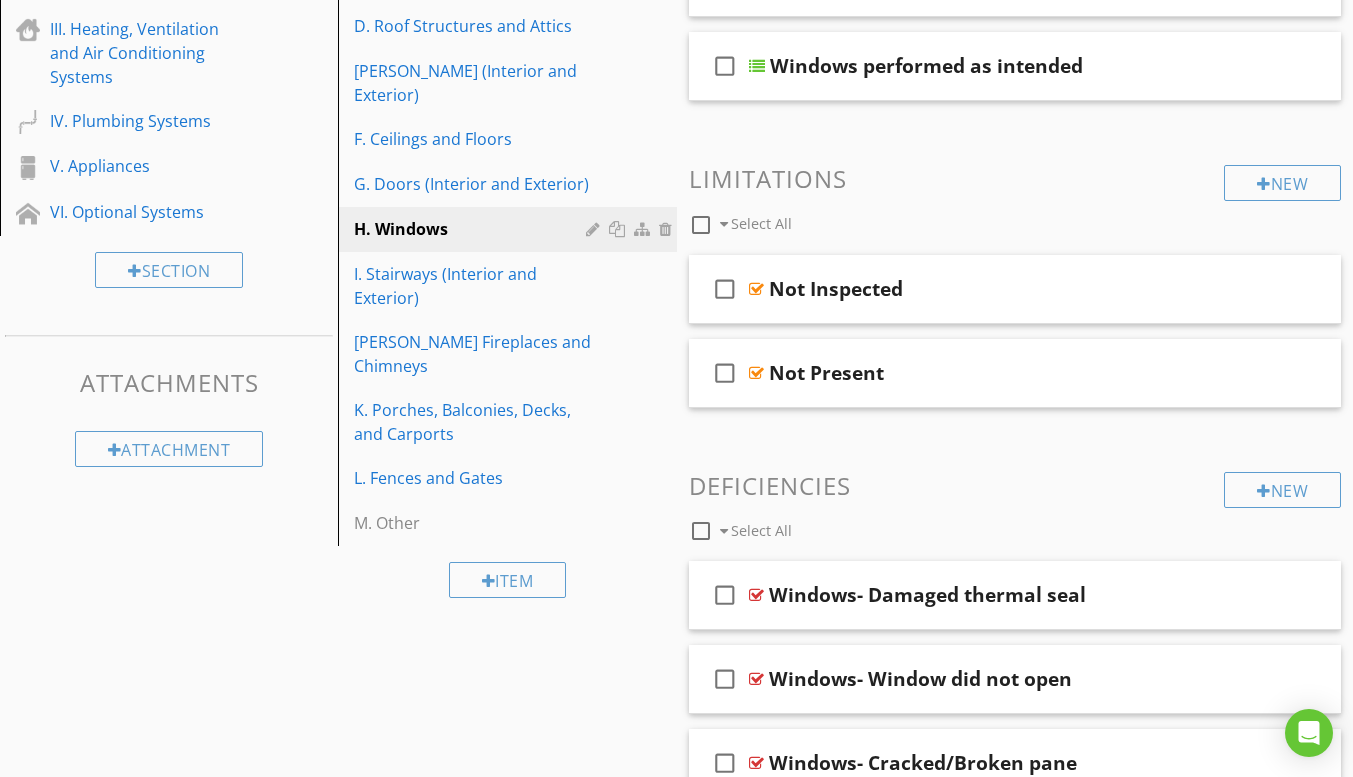 scroll, scrollTop: 424, scrollLeft: 0, axis: vertical 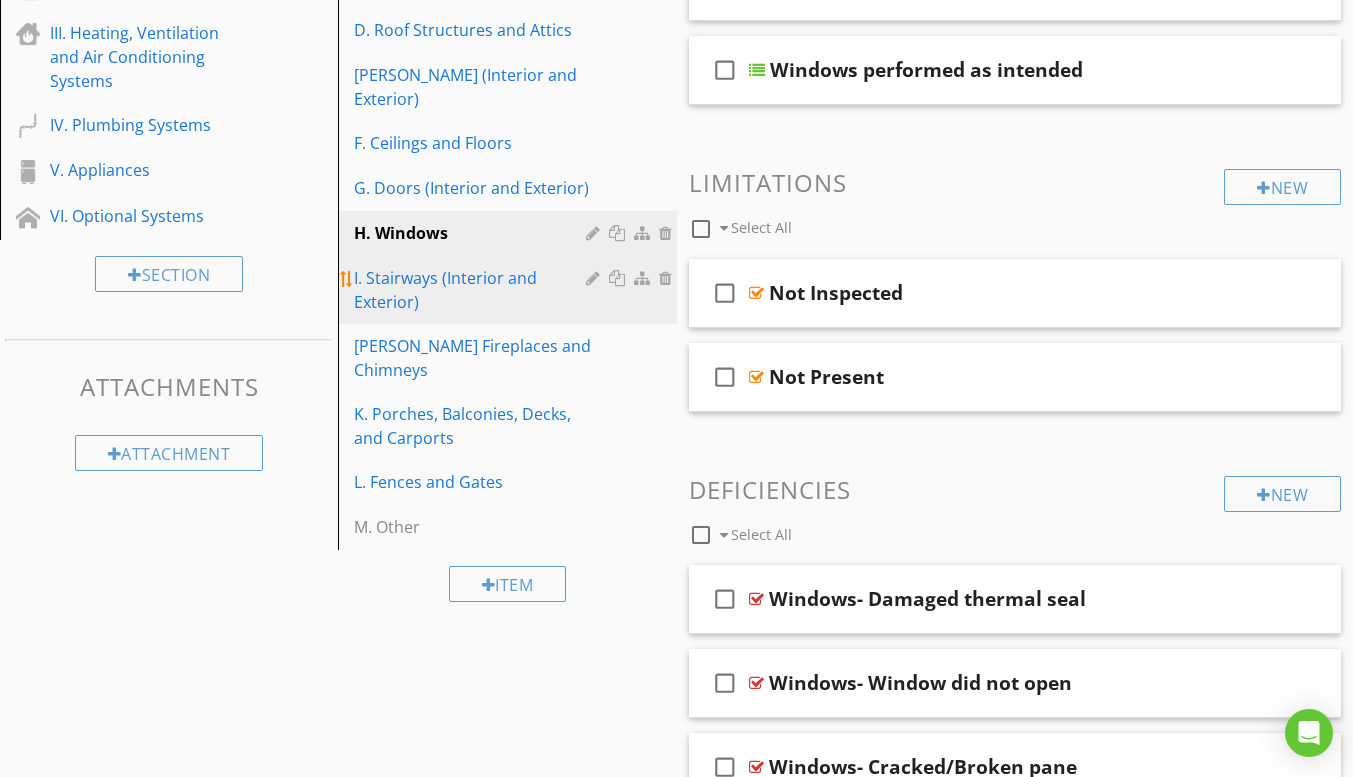 click on "I. Stairways (Interior and Exterior)" at bounding box center [472, 290] 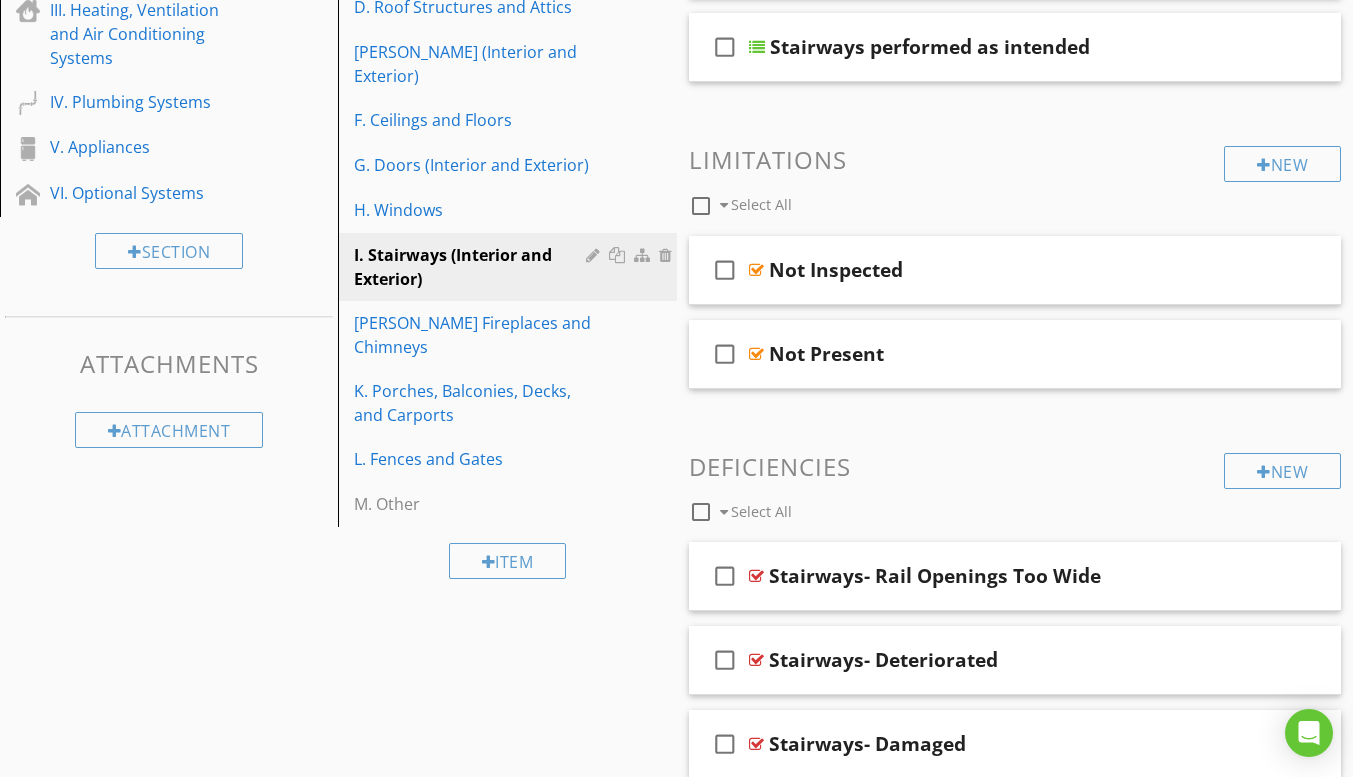 scroll, scrollTop: 387, scrollLeft: 0, axis: vertical 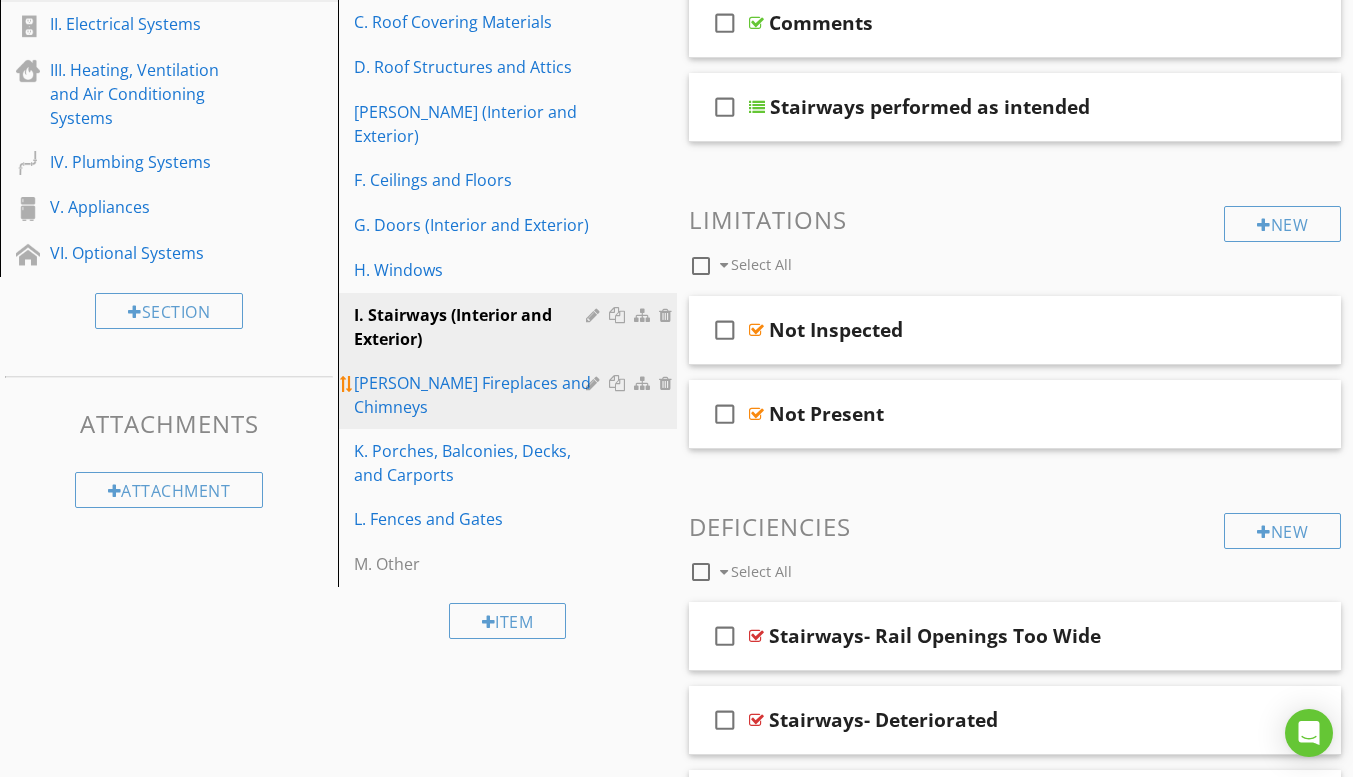 click on "[PERSON_NAME] Fireplaces and Chimneys" at bounding box center [472, 395] 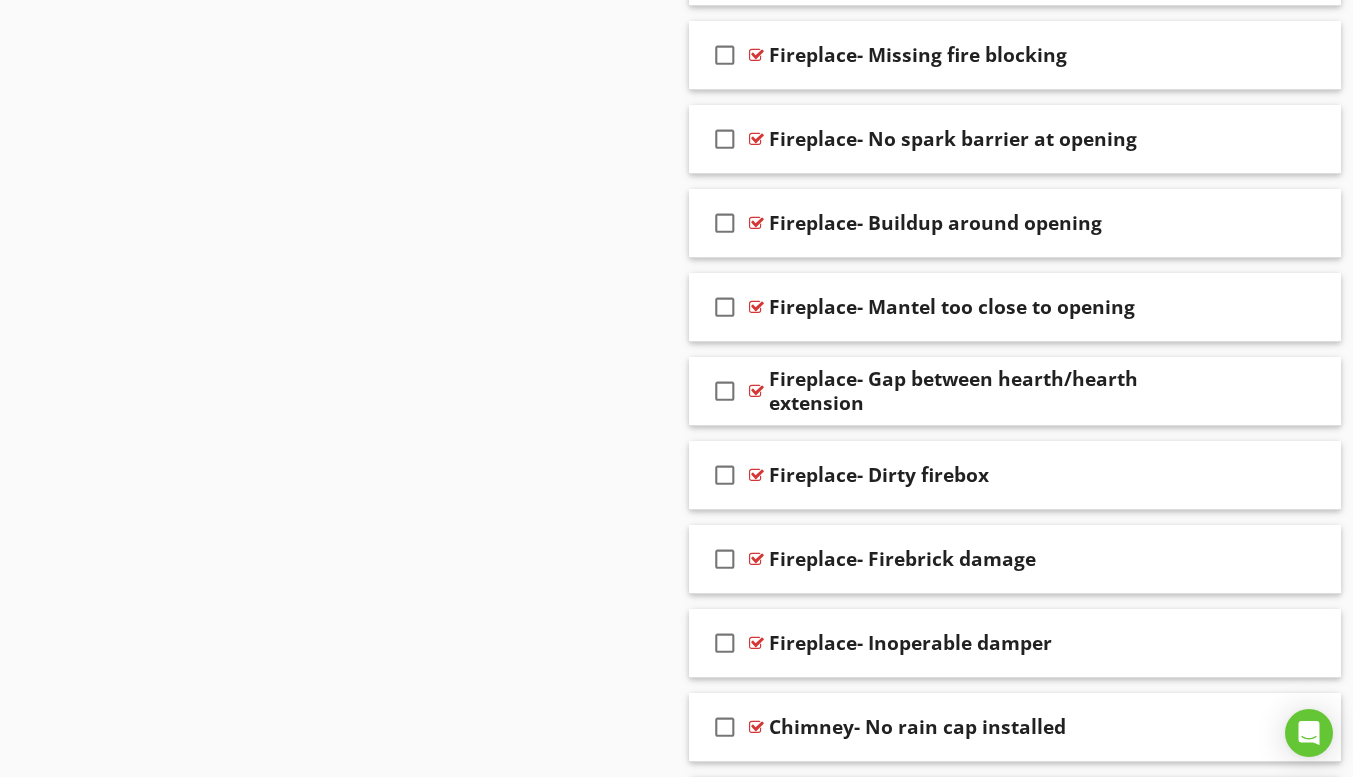 scroll, scrollTop: 368, scrollLeft: 0, axis: vertical 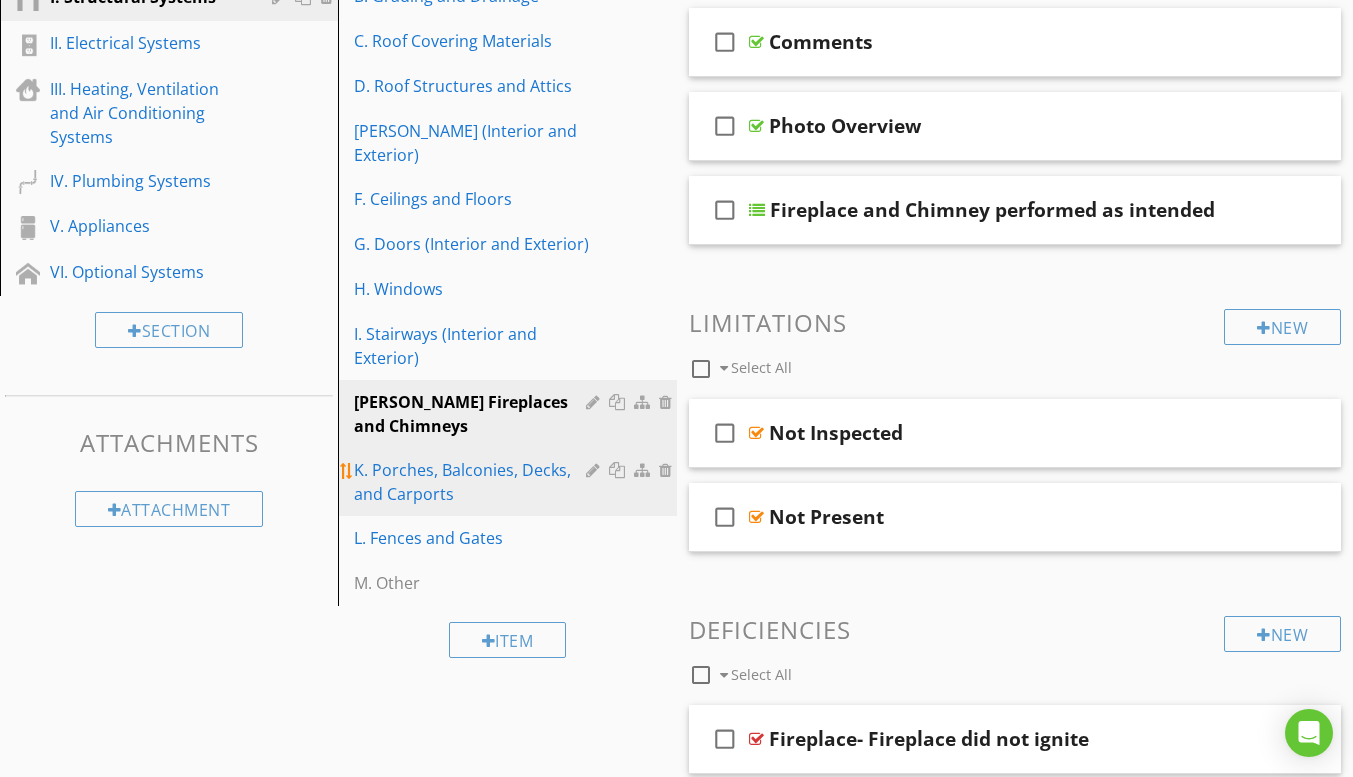 click on "K. Porches, Balconies, Decks, and Carports" at bounding box center (472, 482) 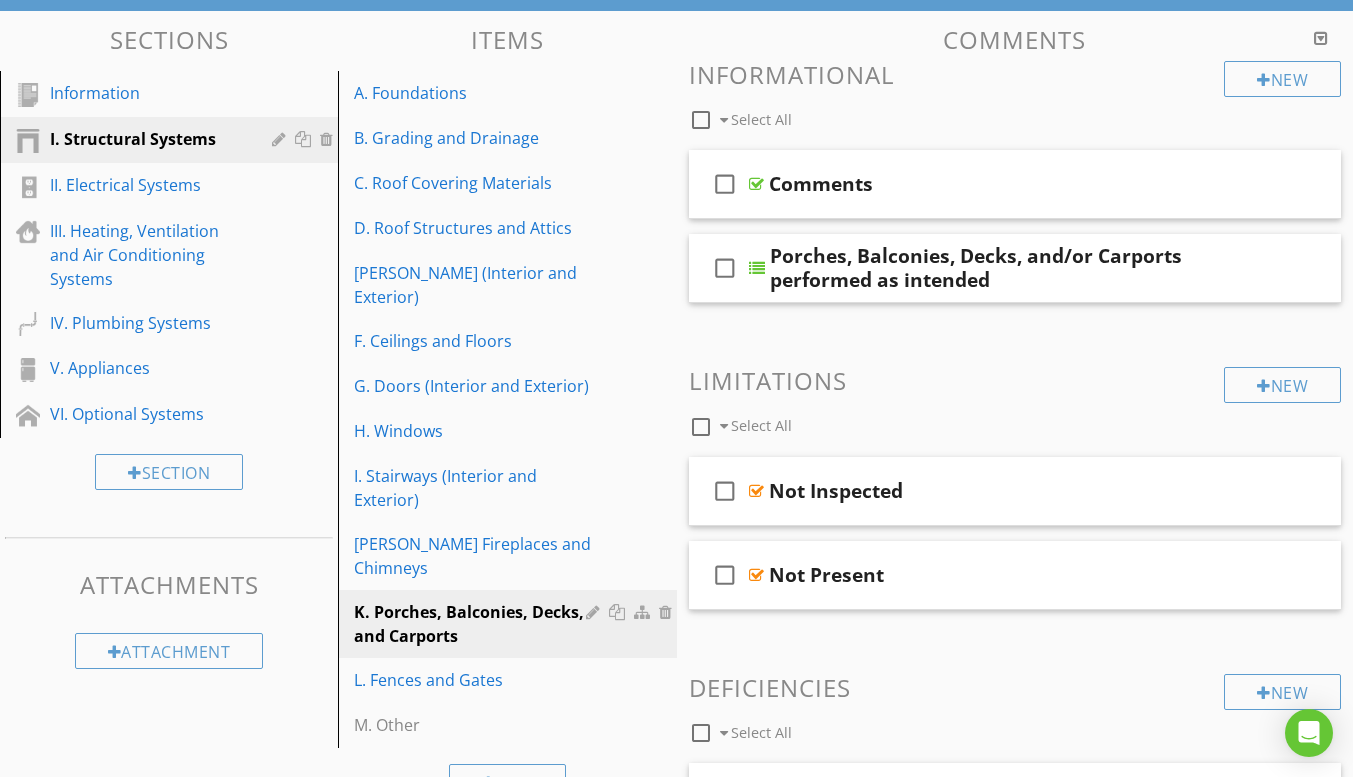 scroll, scrollTop: 228, scrollLeft: 0, axis: vertical 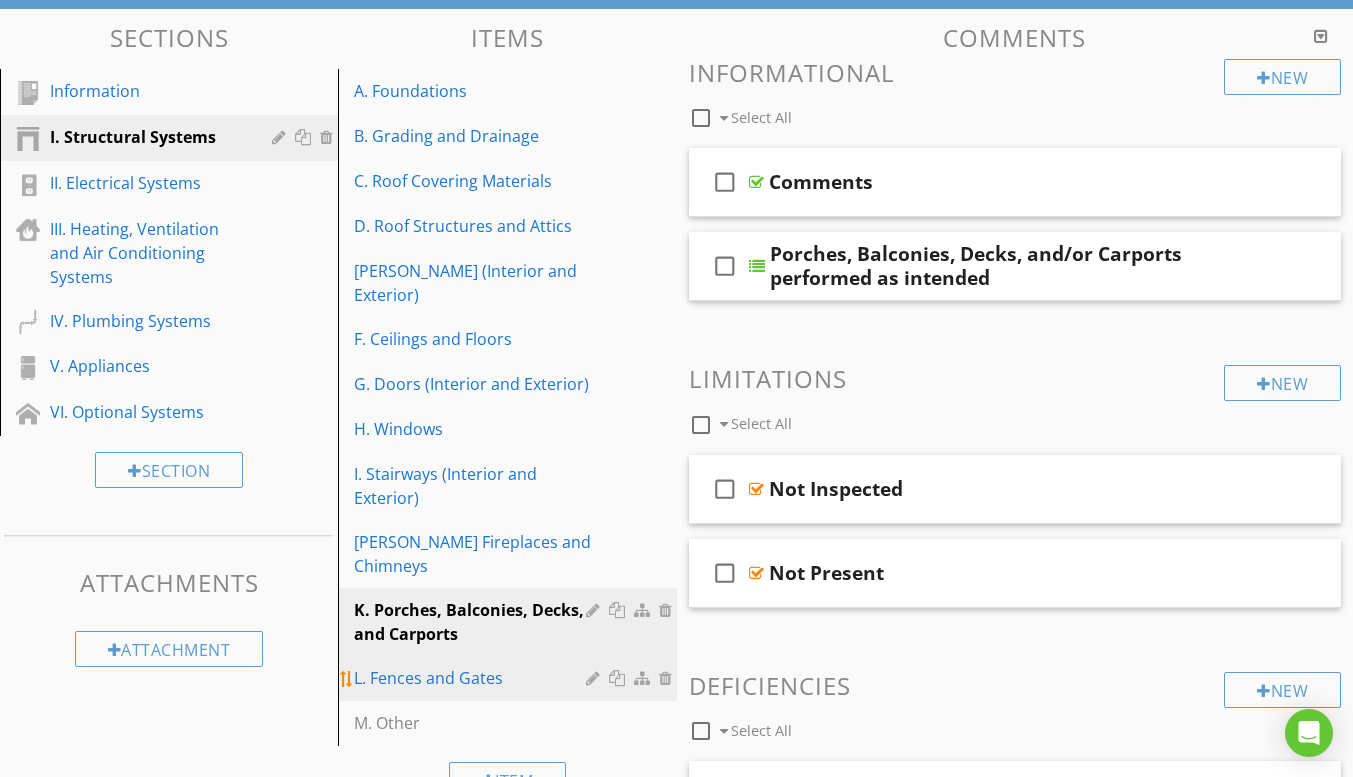 click on "L. Fences and Gates" at bounding box center (472, 678) 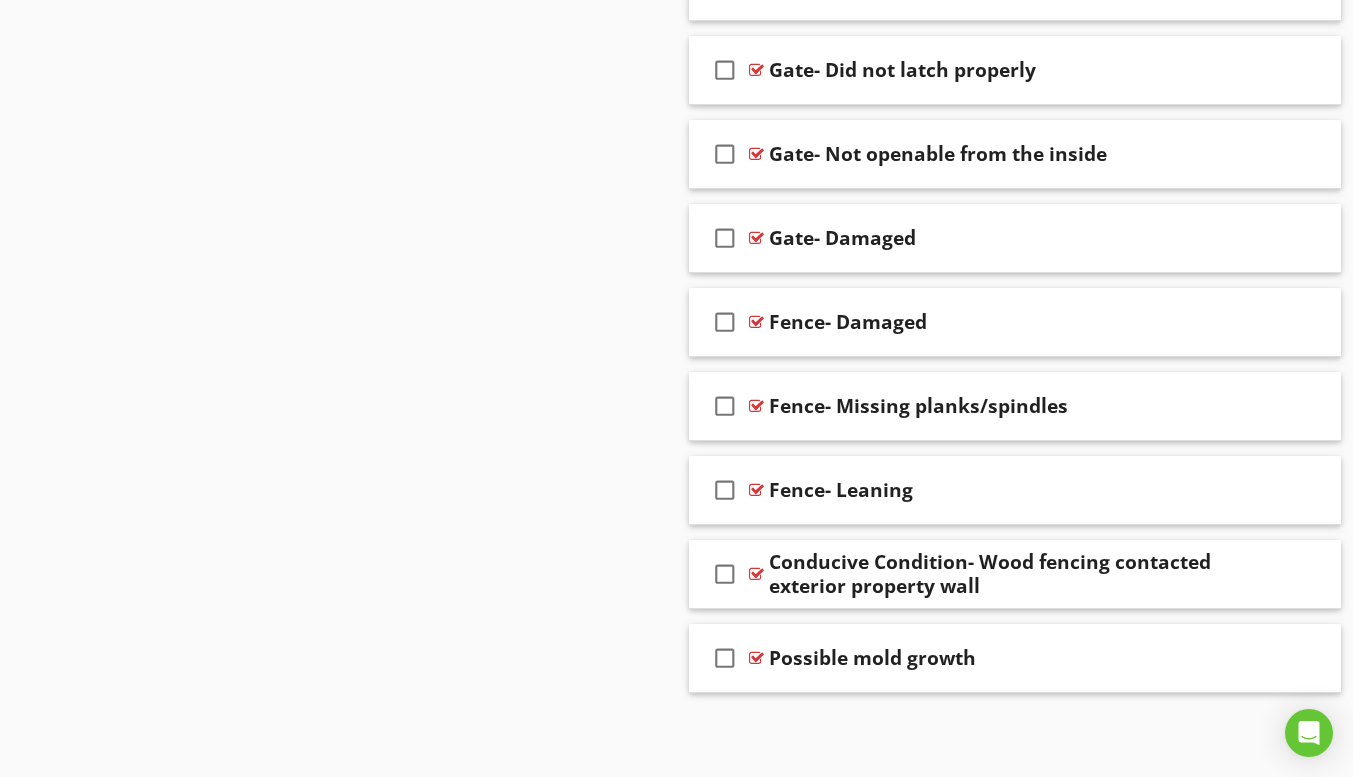 scroll, scrollTop: 0, scrollLeft: 0, axis: both 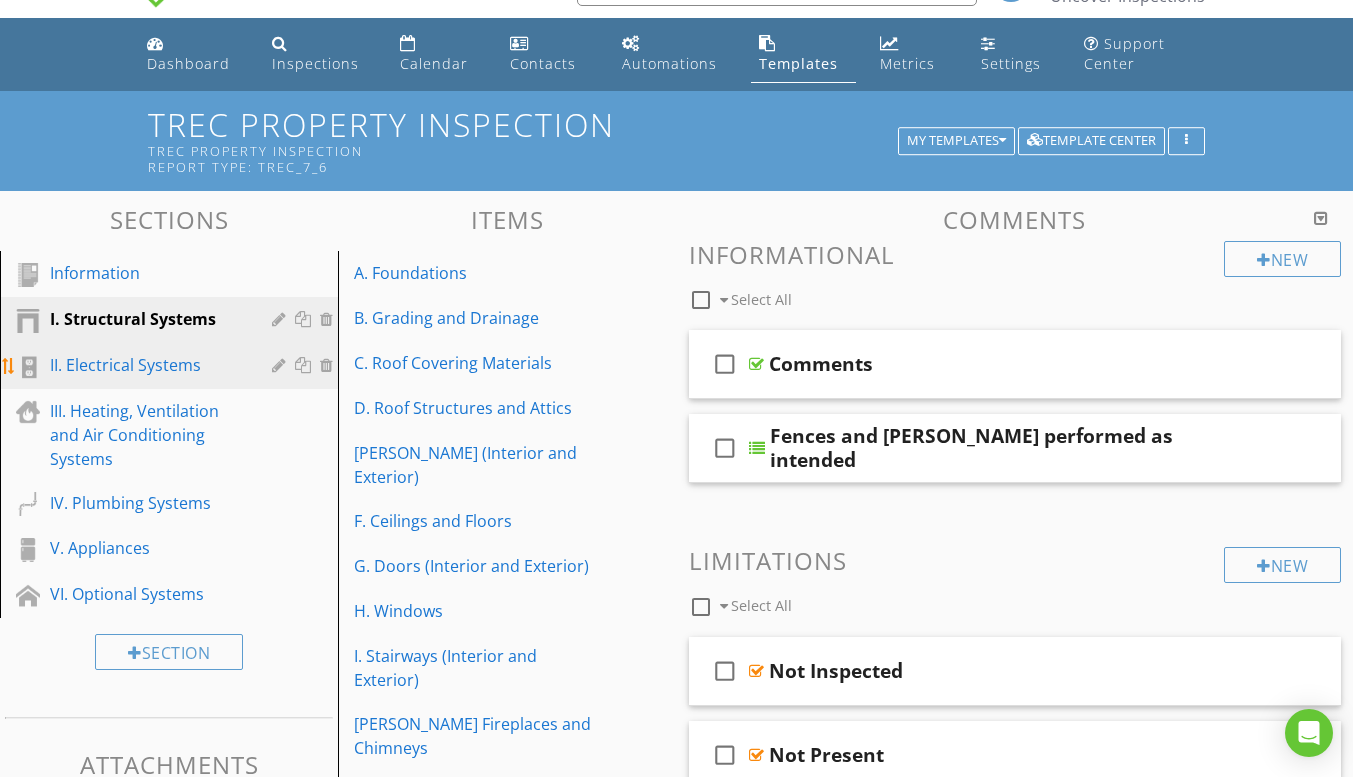 click on "II. Electrical Systems" at bounding box center [146, 365] 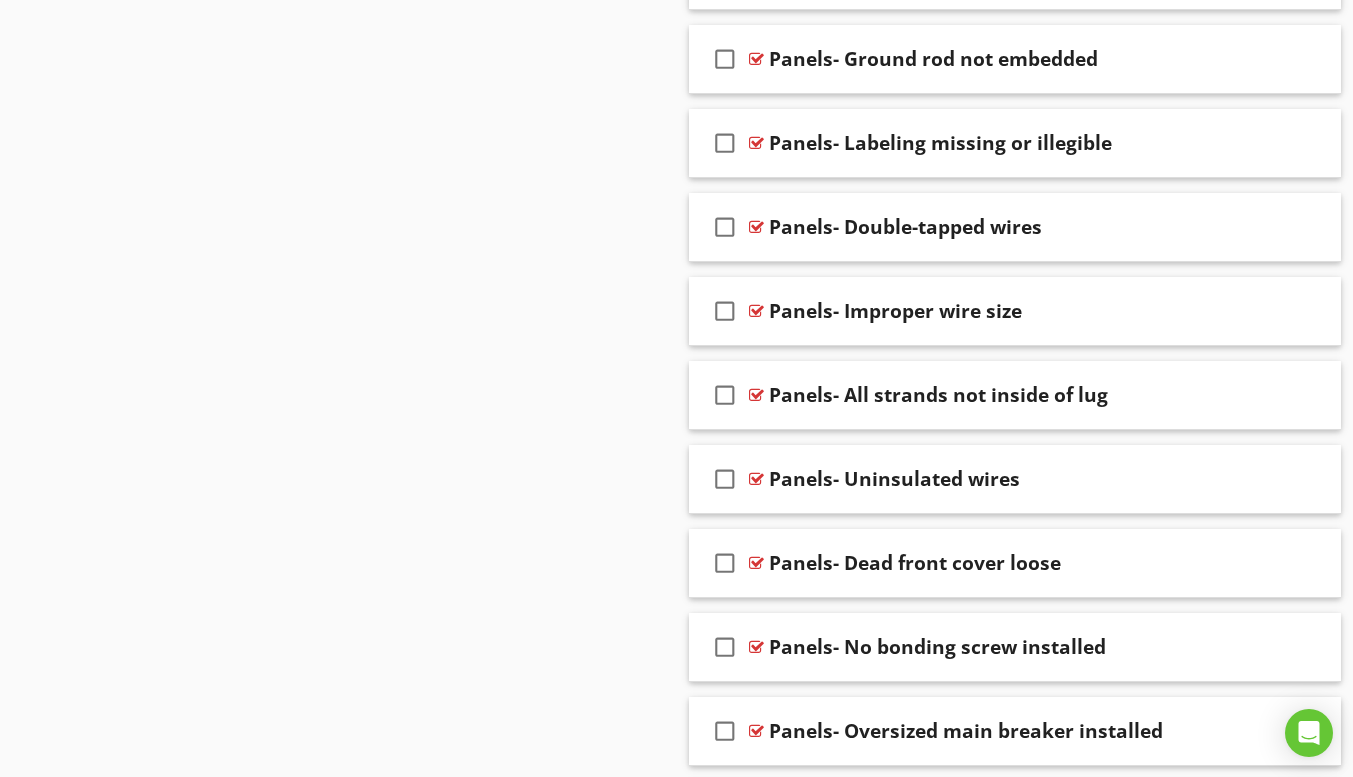 scroll, scrollTop: 0, scrollLeft: 0, axis: both 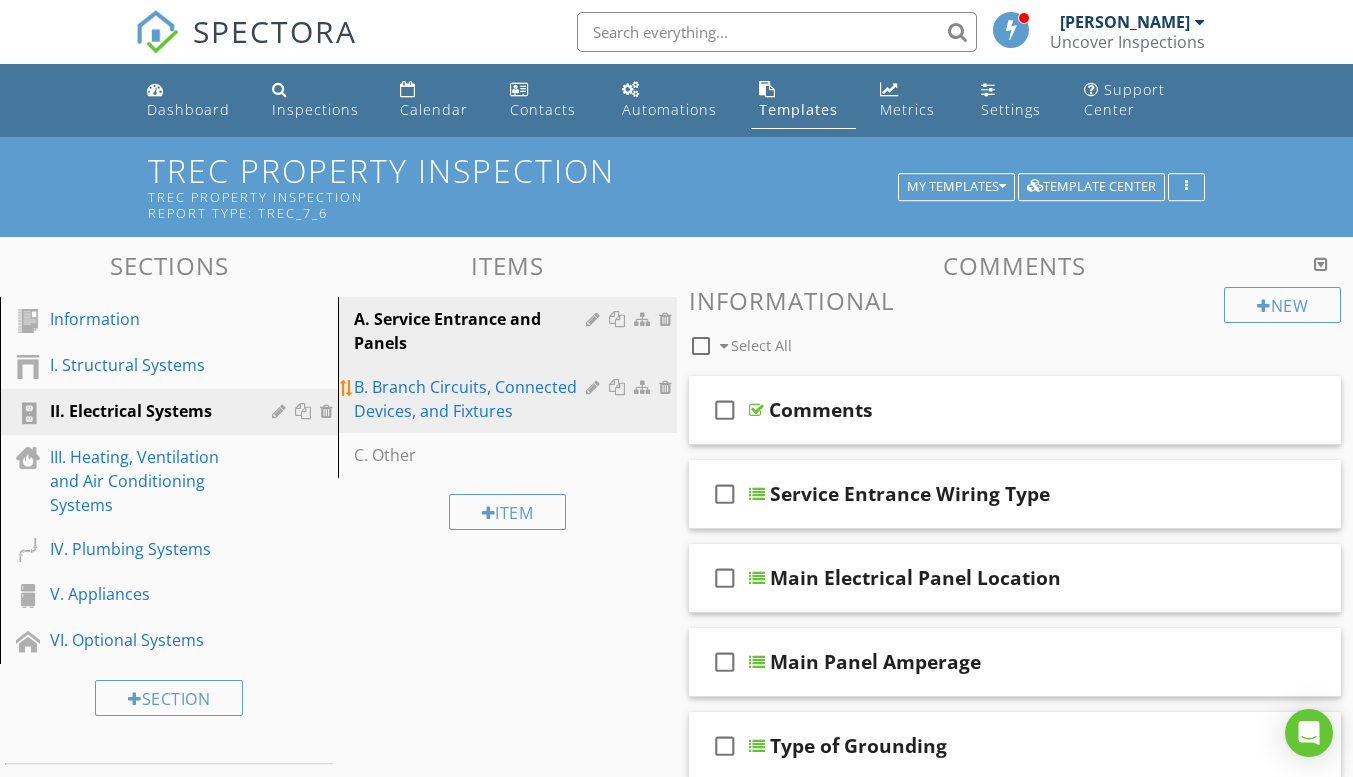 click on "B. Branch Circuits, Connected Devices, and Fixtures" at bounding box center (472, 399) 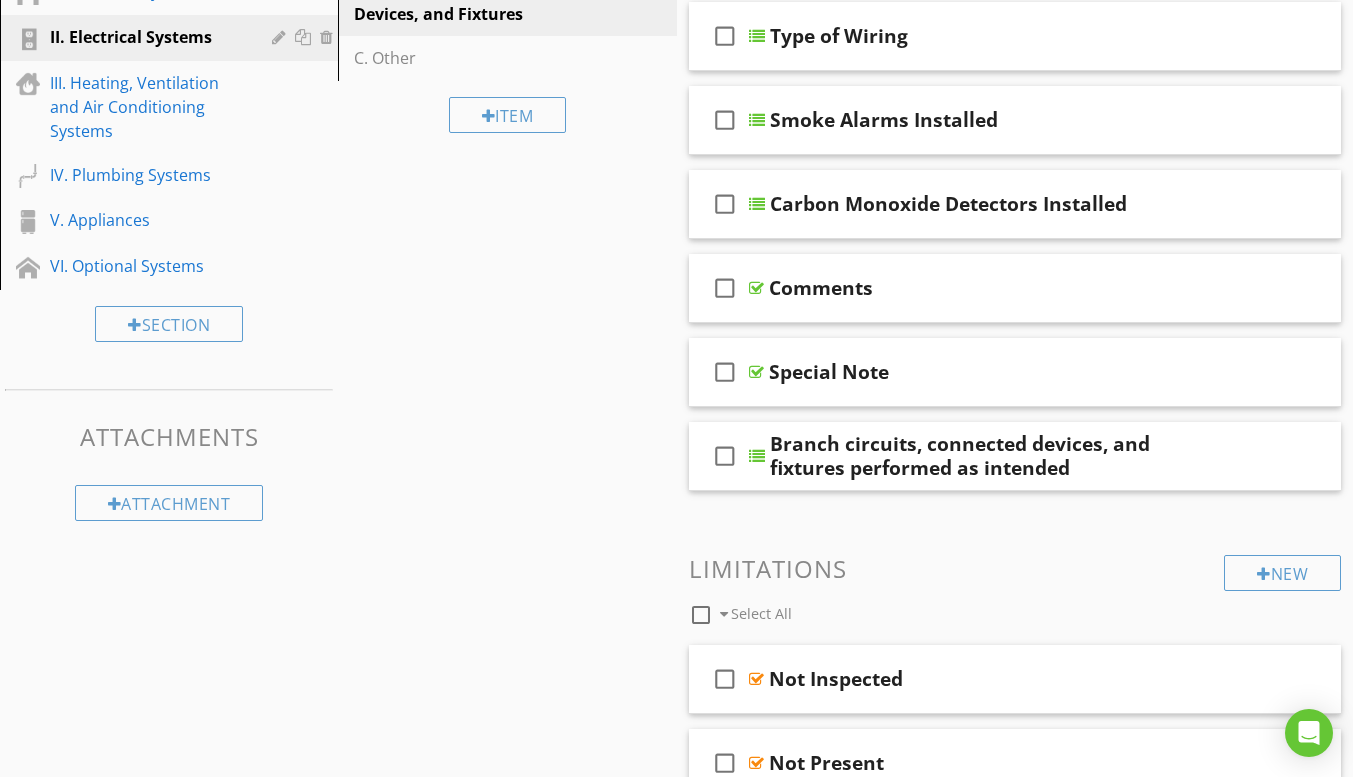 scroll, scrollTop: 0, scrollLeft: 0, axis: both 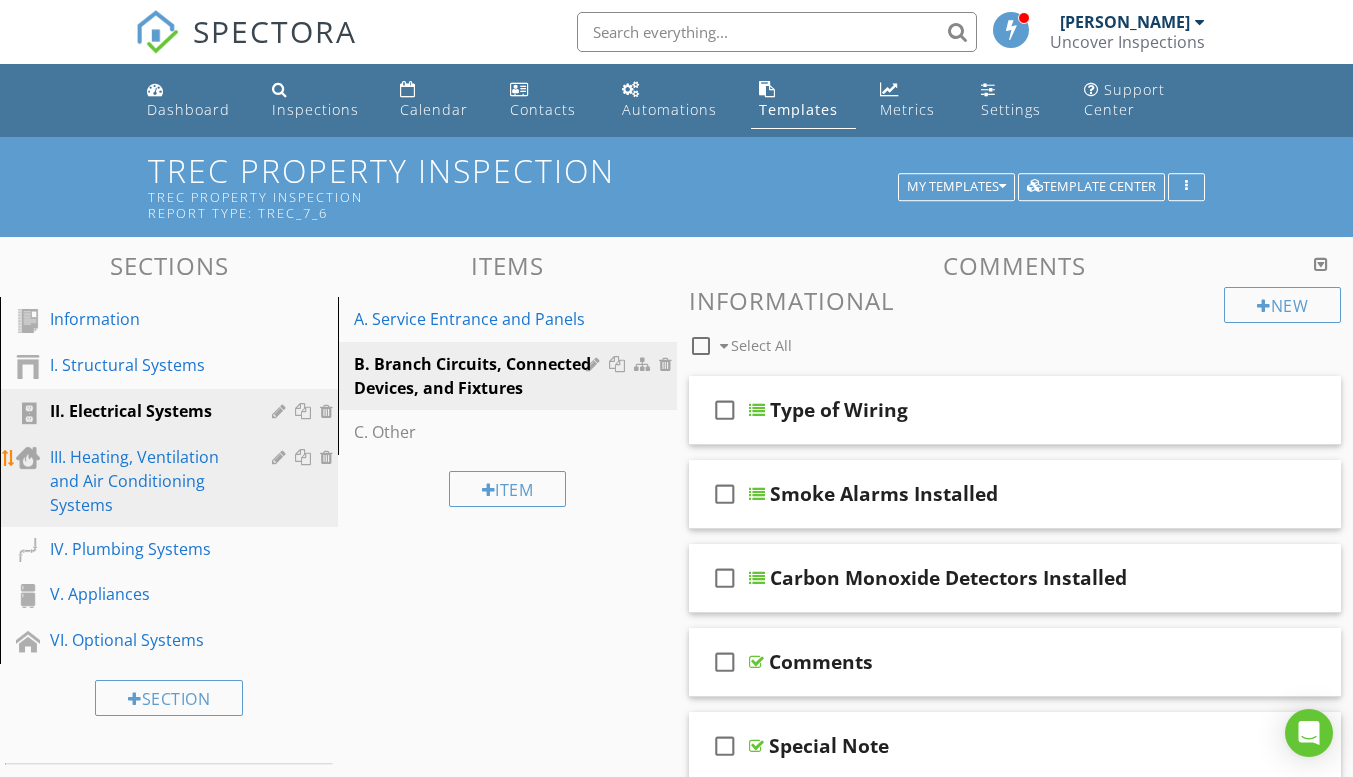 click on "III. Heating, Ventilation and Air Conditioning Systems" at bounding box center (146, 481) 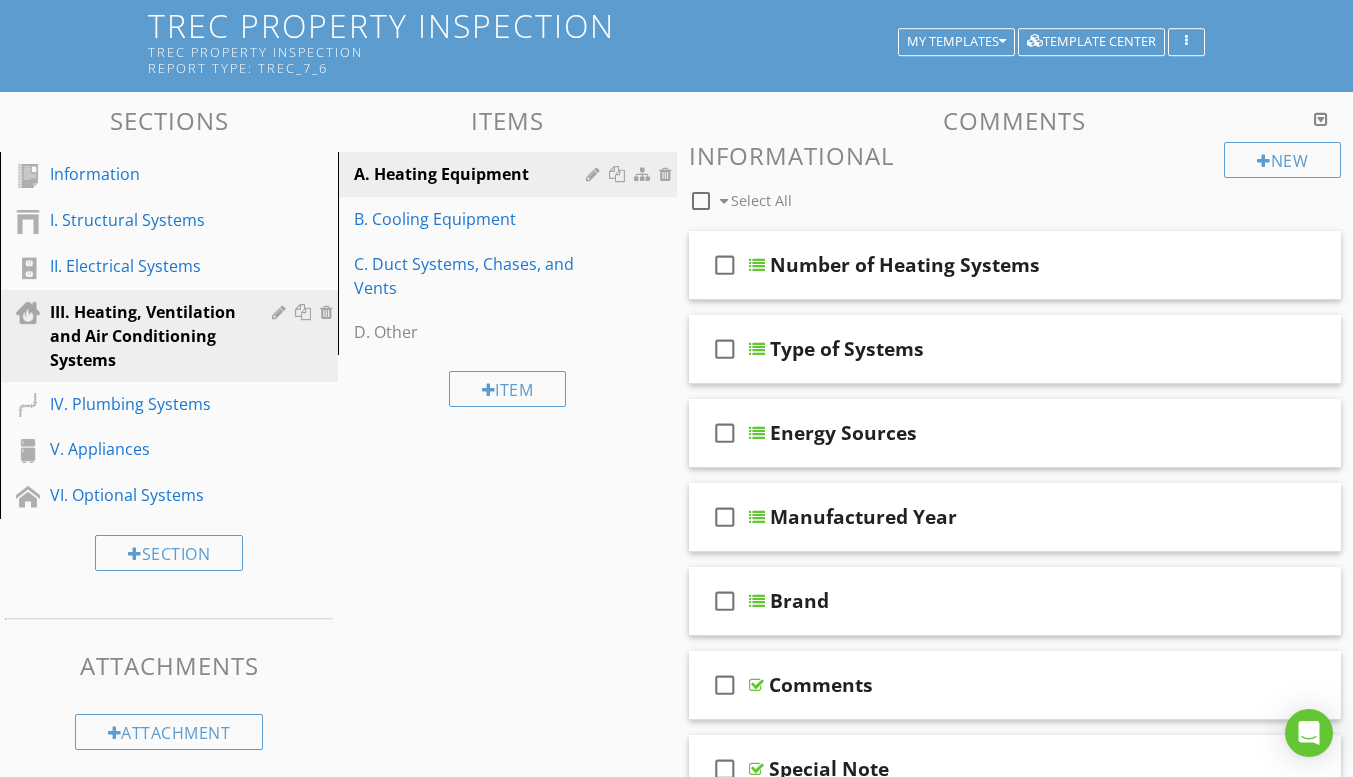 scroll, scrollTop: 127, scrollLeft: 0, axis: vertical 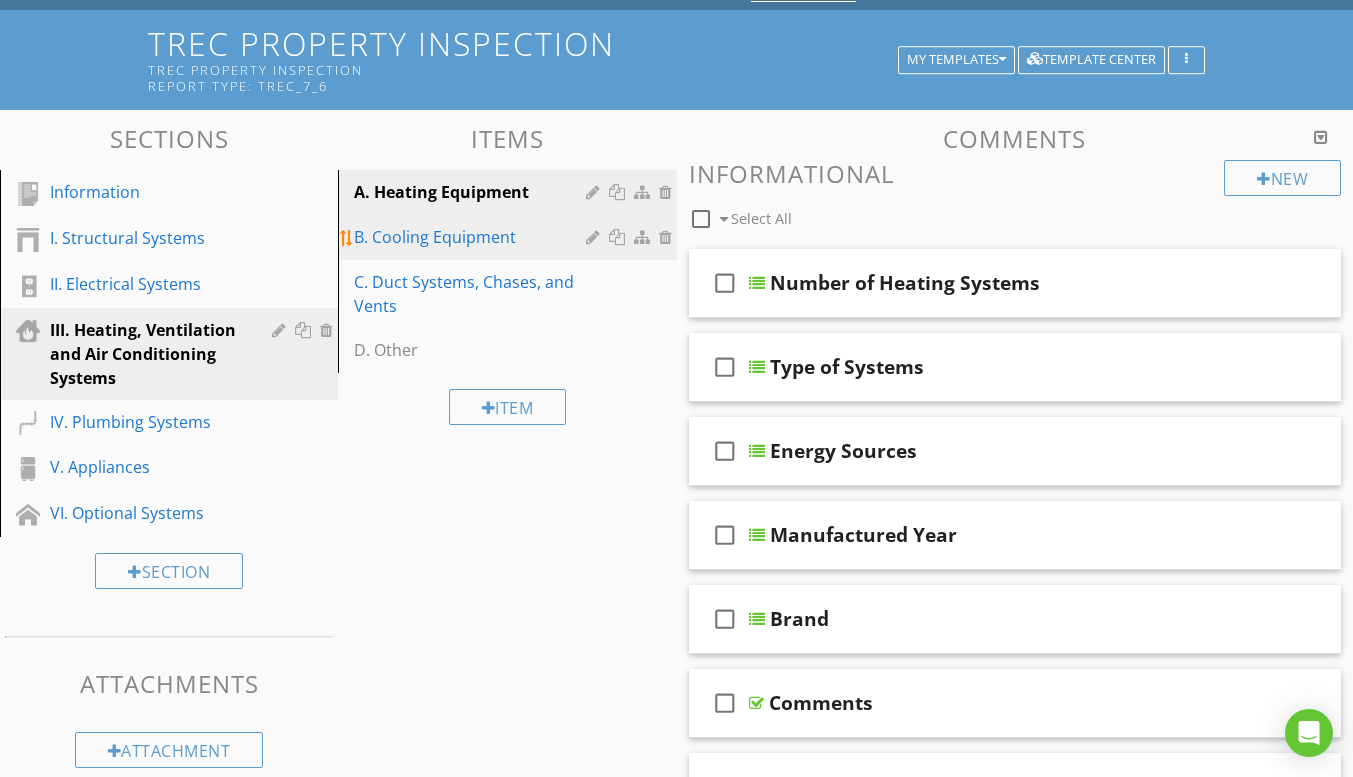 click on "B. Cooling Equipment" at bounding box center (472, 237) 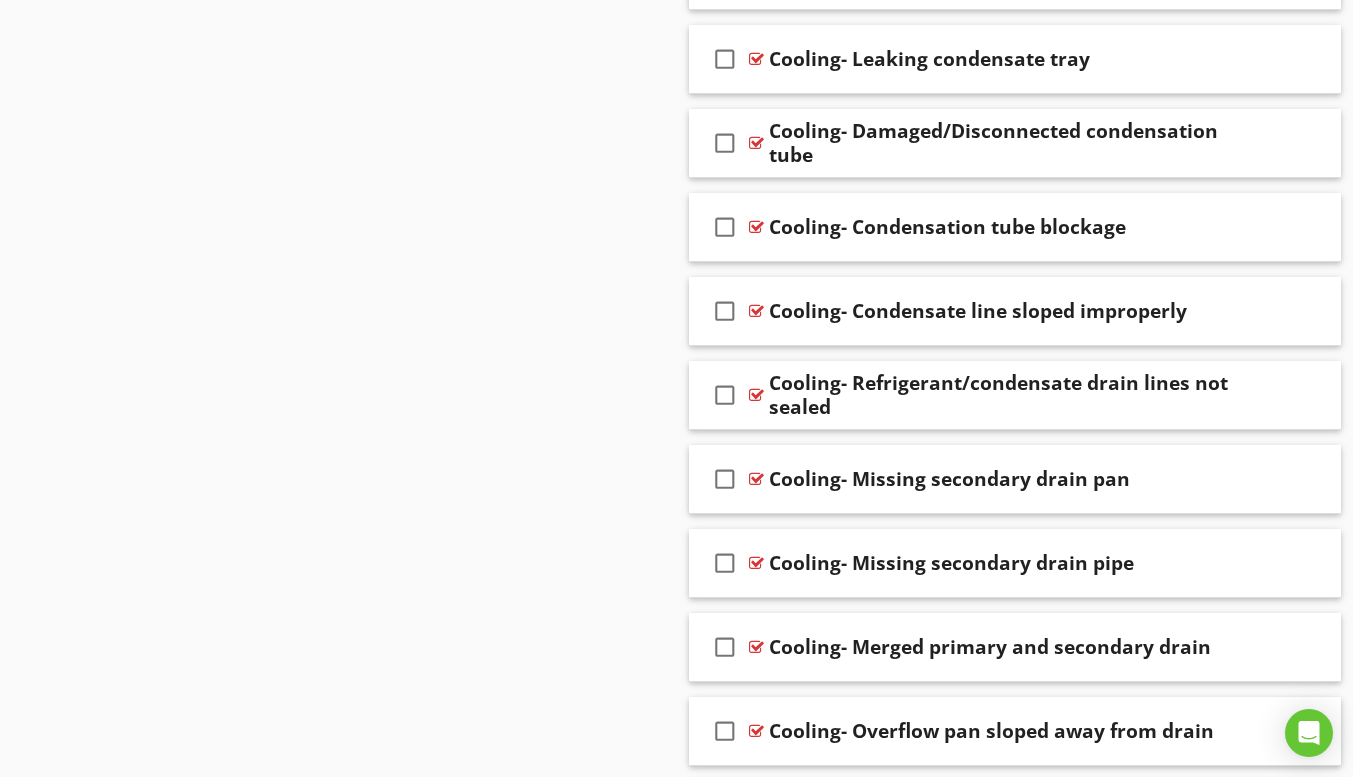 scroll, scrollTop: 3506, scrollLeft: 0, axis: vertical 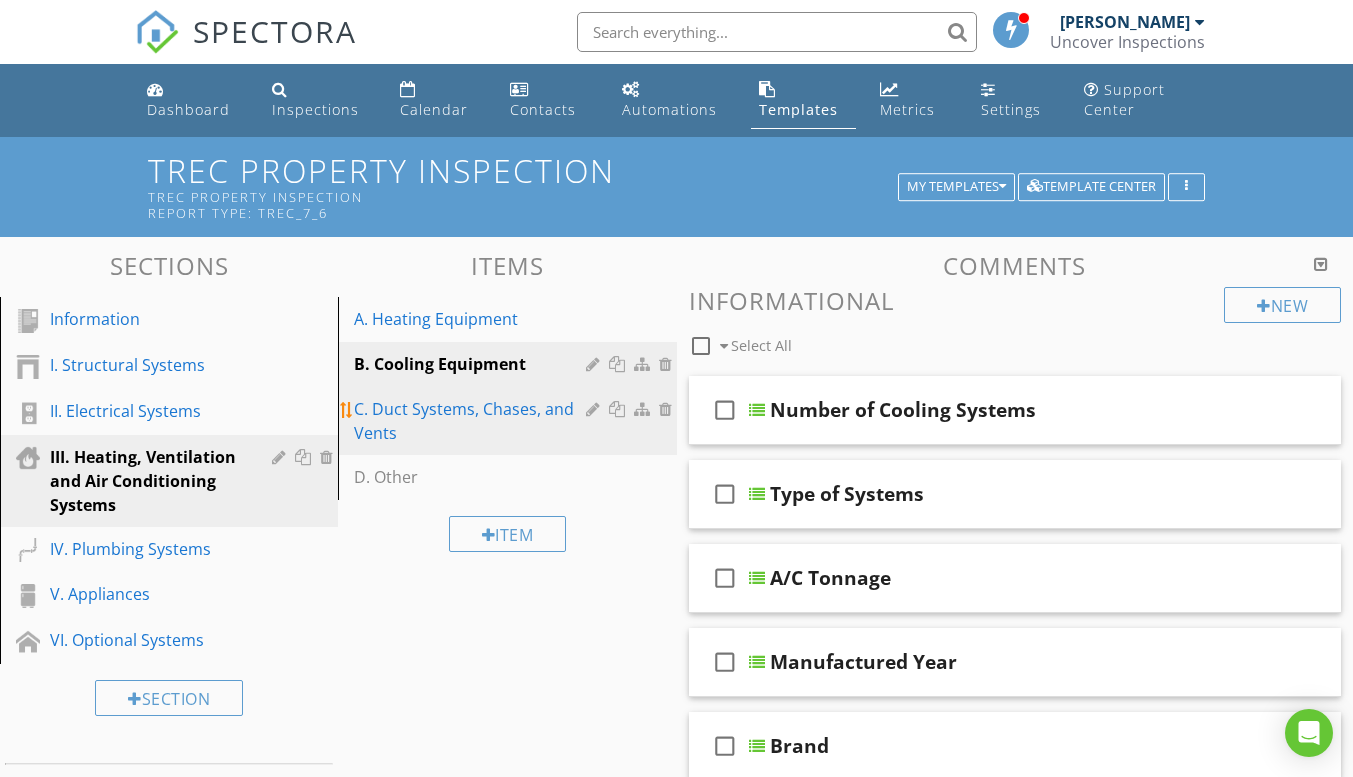 click on "C. Duct Systems, Chases, and Vents" at bounding box center (472, 421) 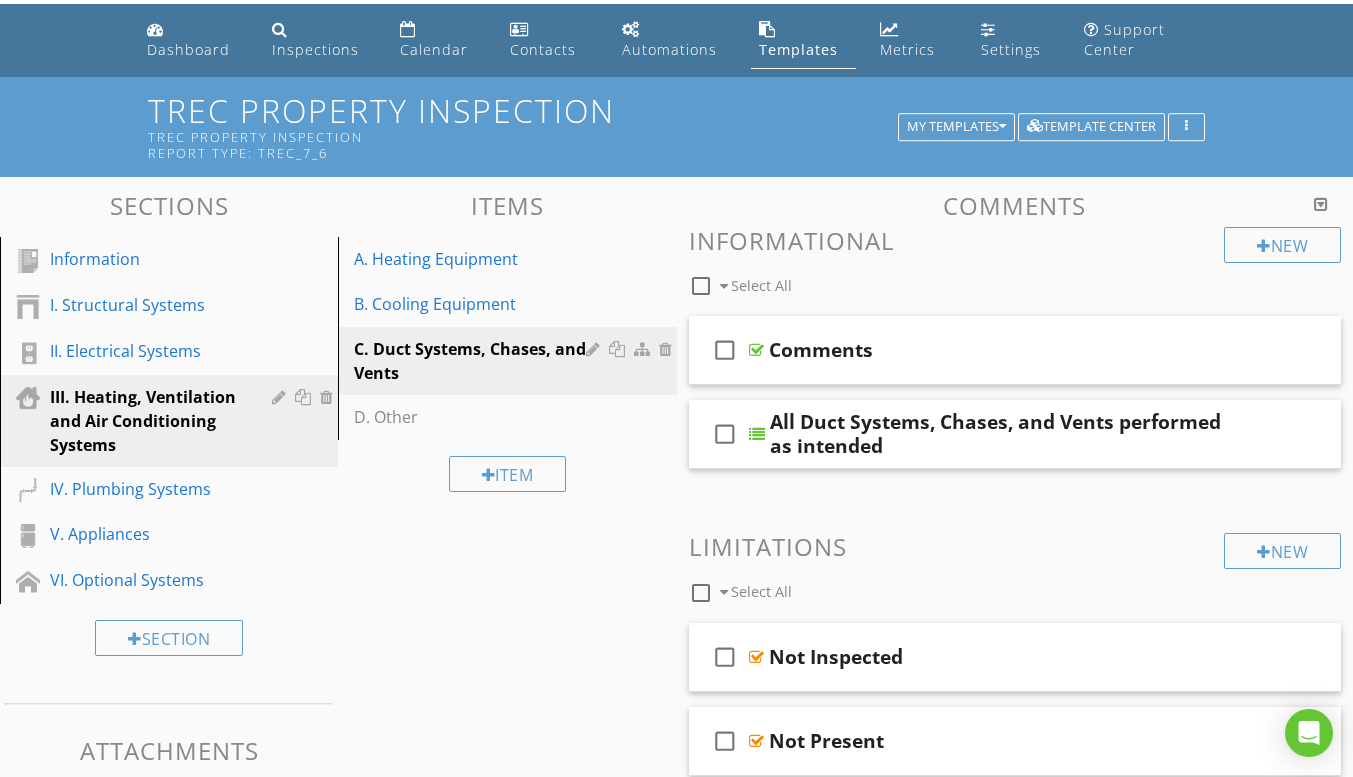 scroll, scrollTop: 47, scrollLeft: 0, axis: vertical 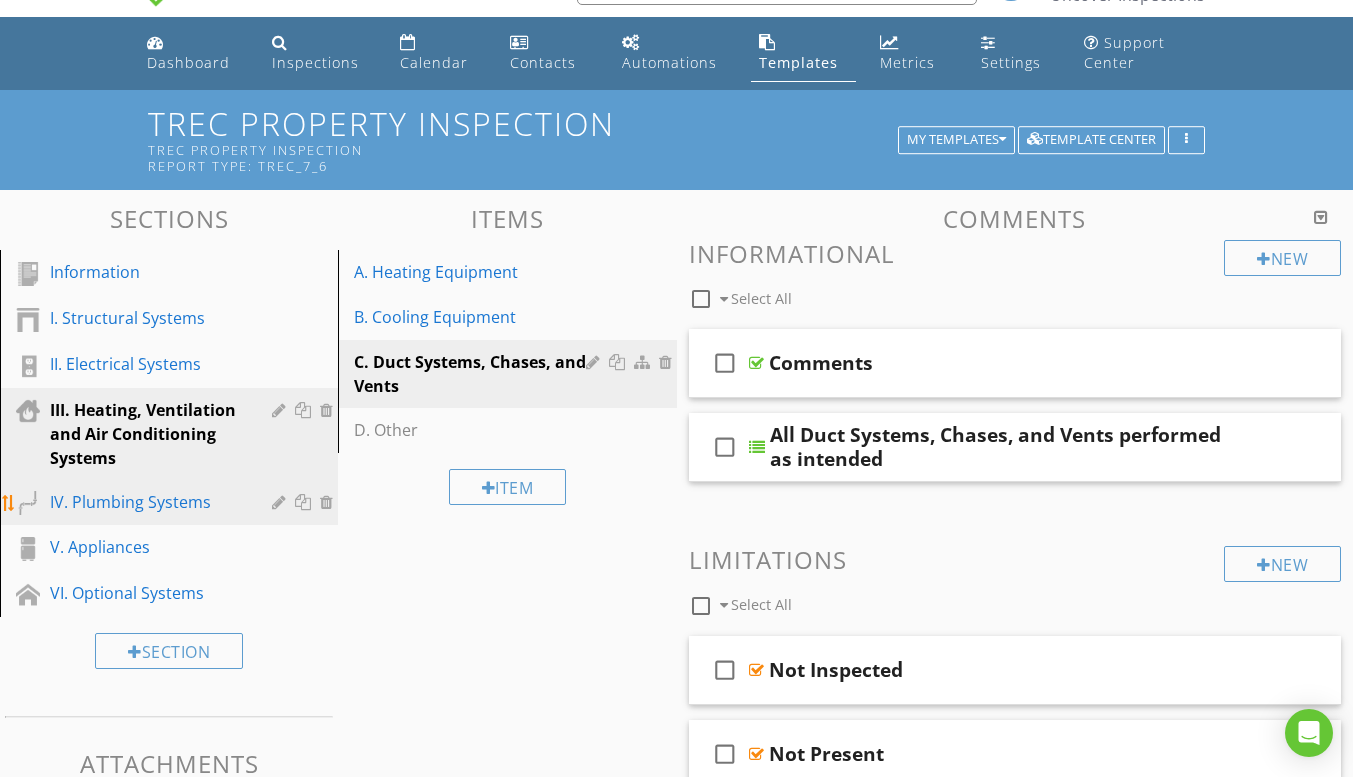 click on "IV. Plumbing Systems" at bounding box center [146, 502] 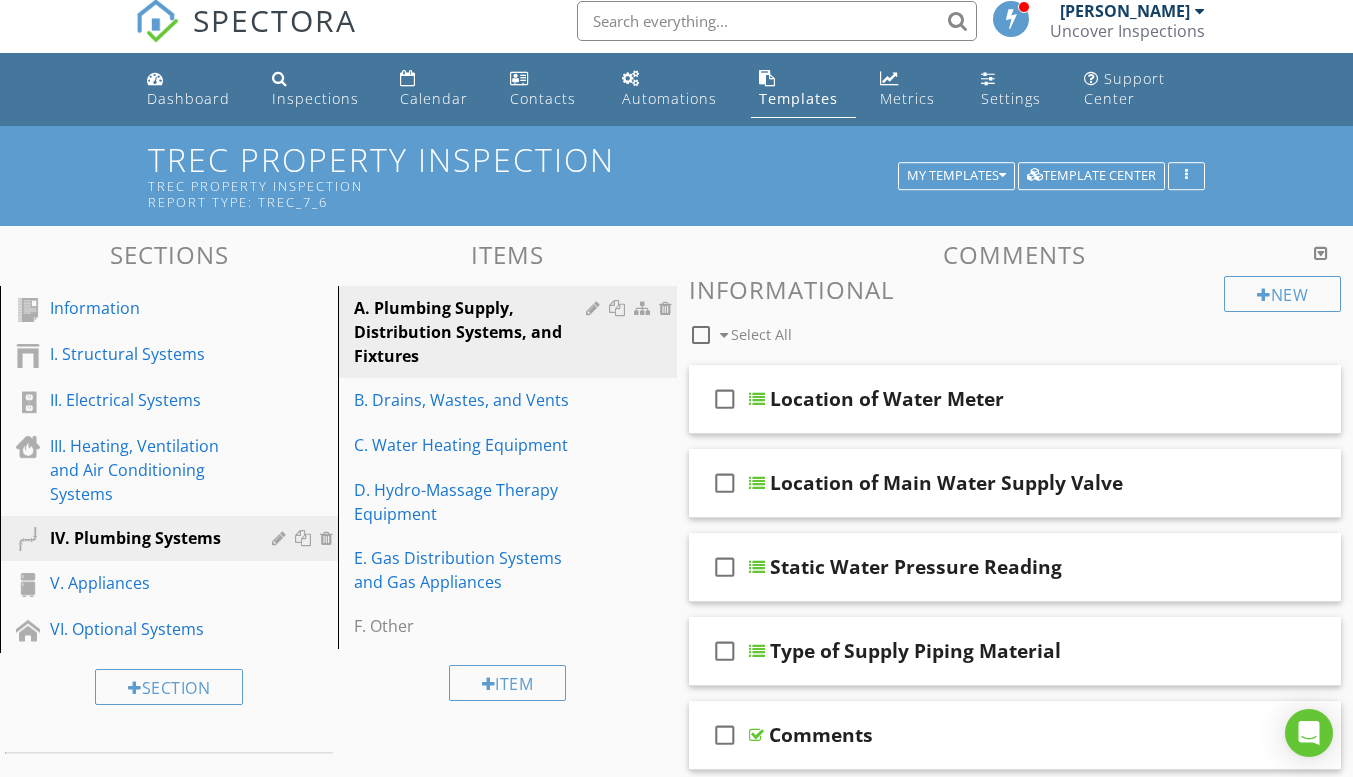 scroll, scrollTop: 1, scrollLeft: 0, axis: vertical 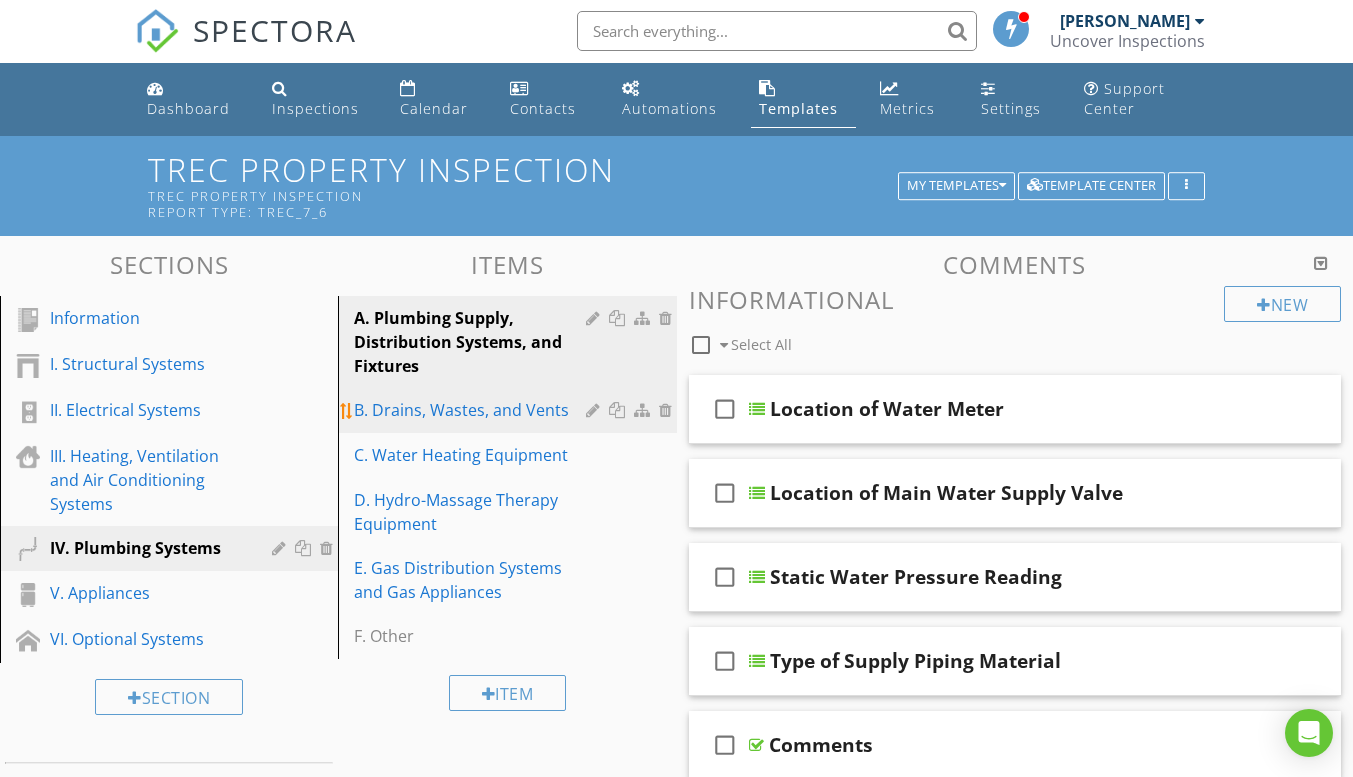 click on "B. Drains, Wastes, and Vents" at bounding box center (472, 410) 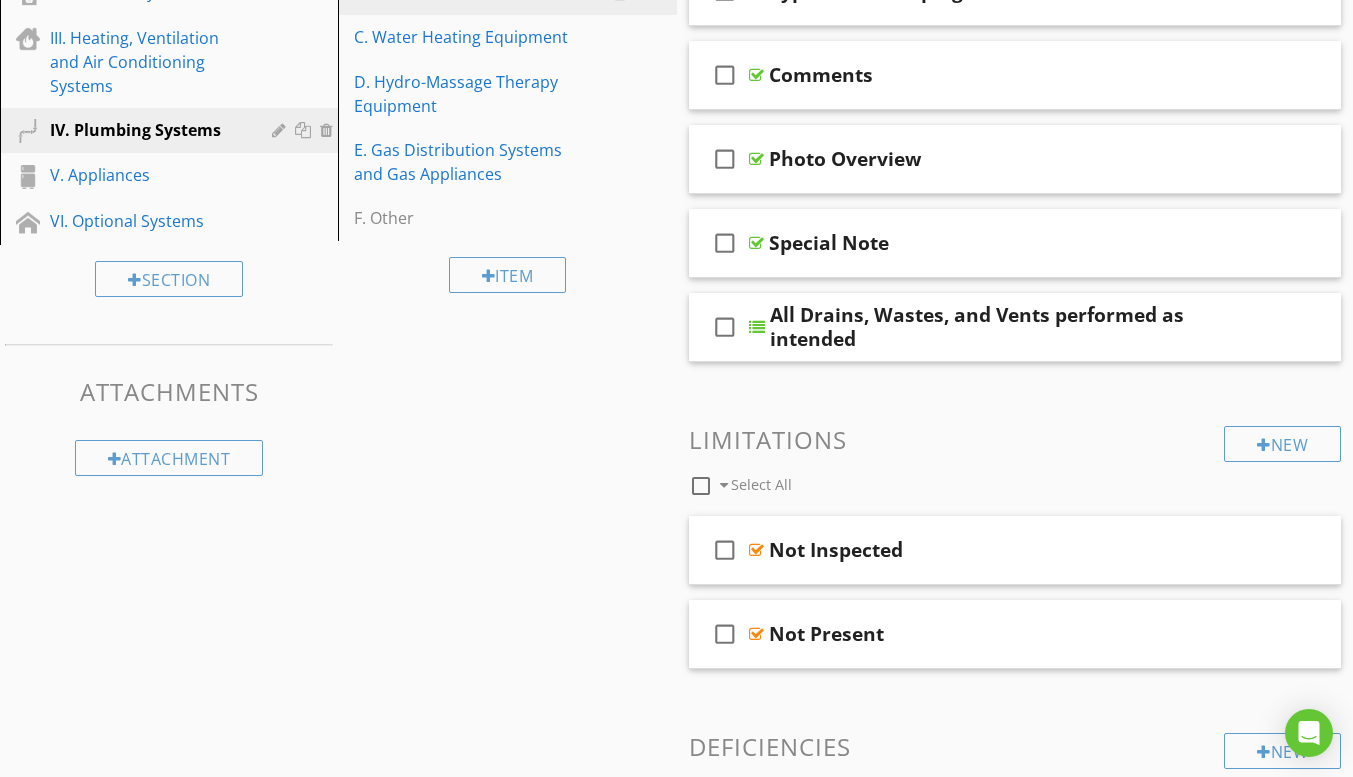 scroll, scrollTop: 229, scrollLeft: 0, axis: vertical 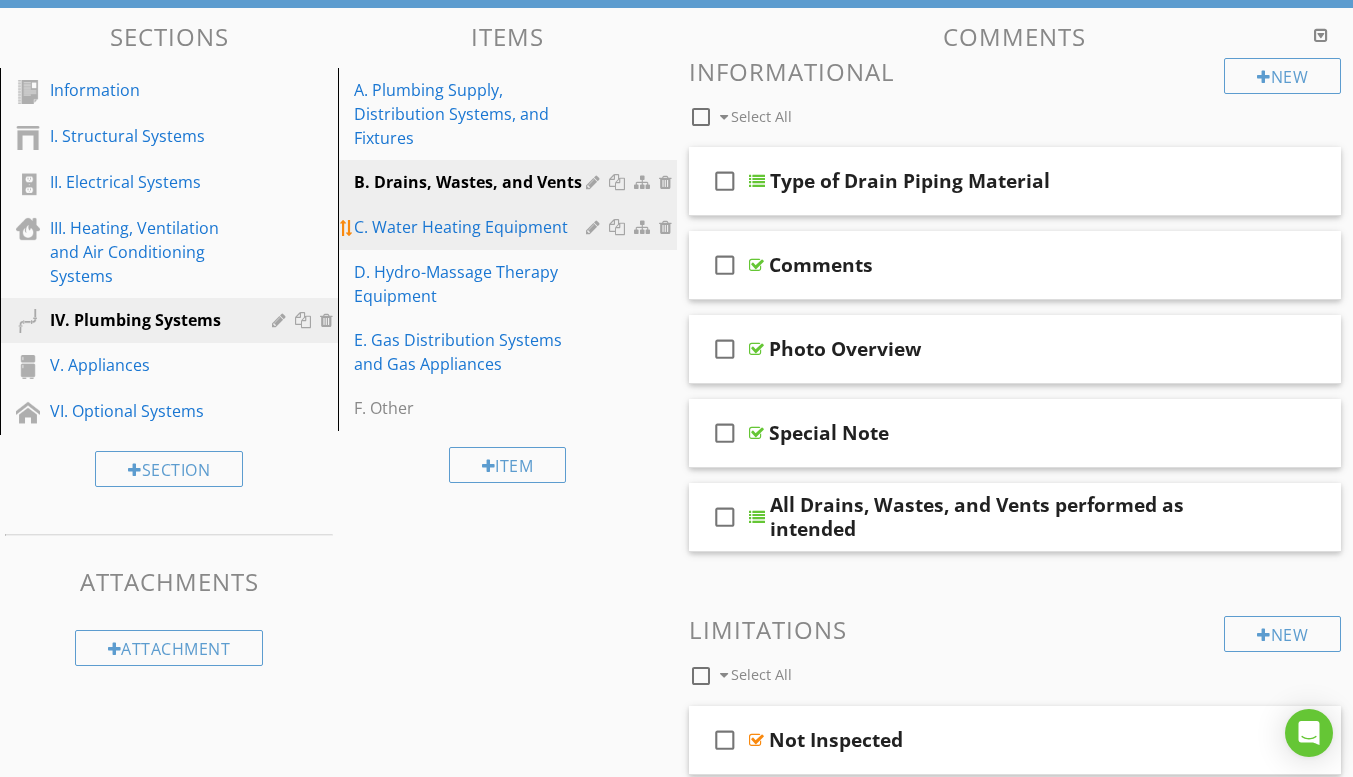 click on "C. Water Heating Equipment" at bounding box center [472, 227] 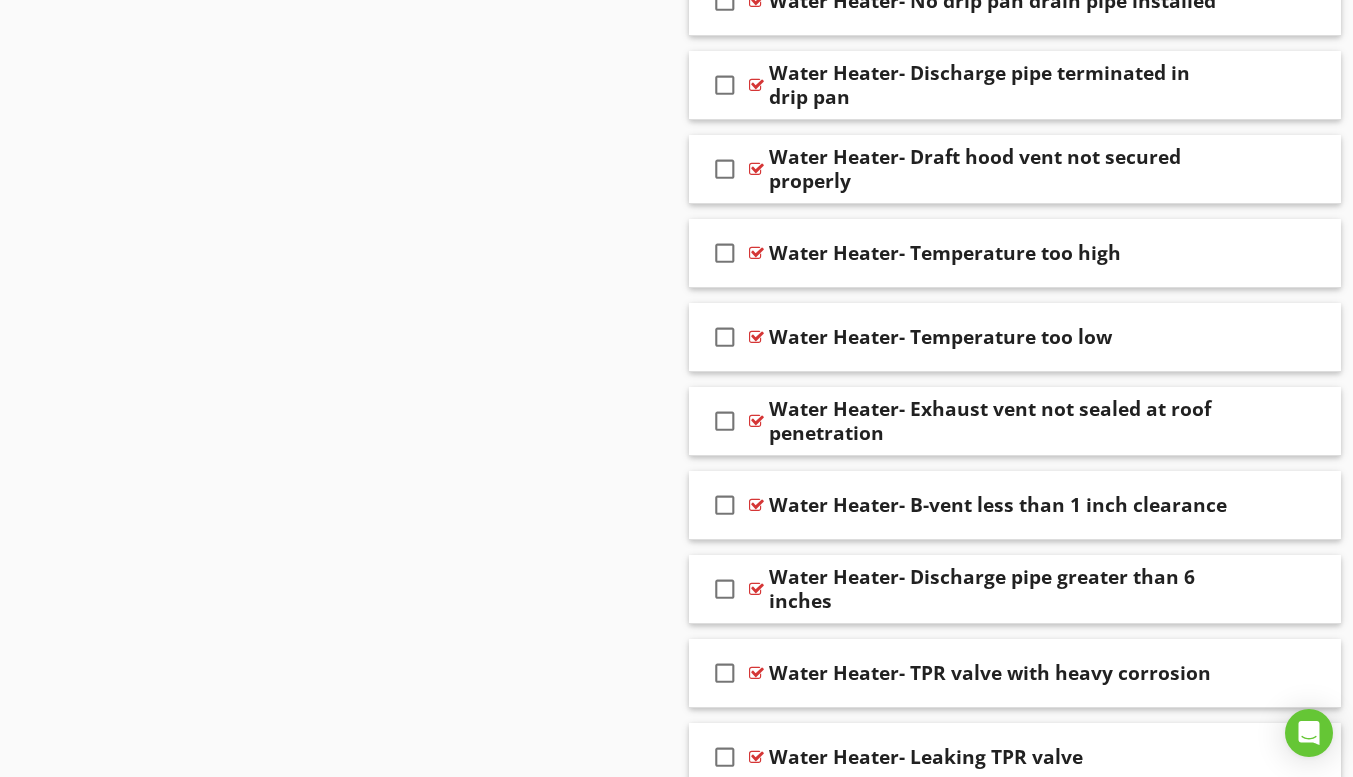 scroll, scrollTop: 2626, scrollLeft: 0, axis: vertical 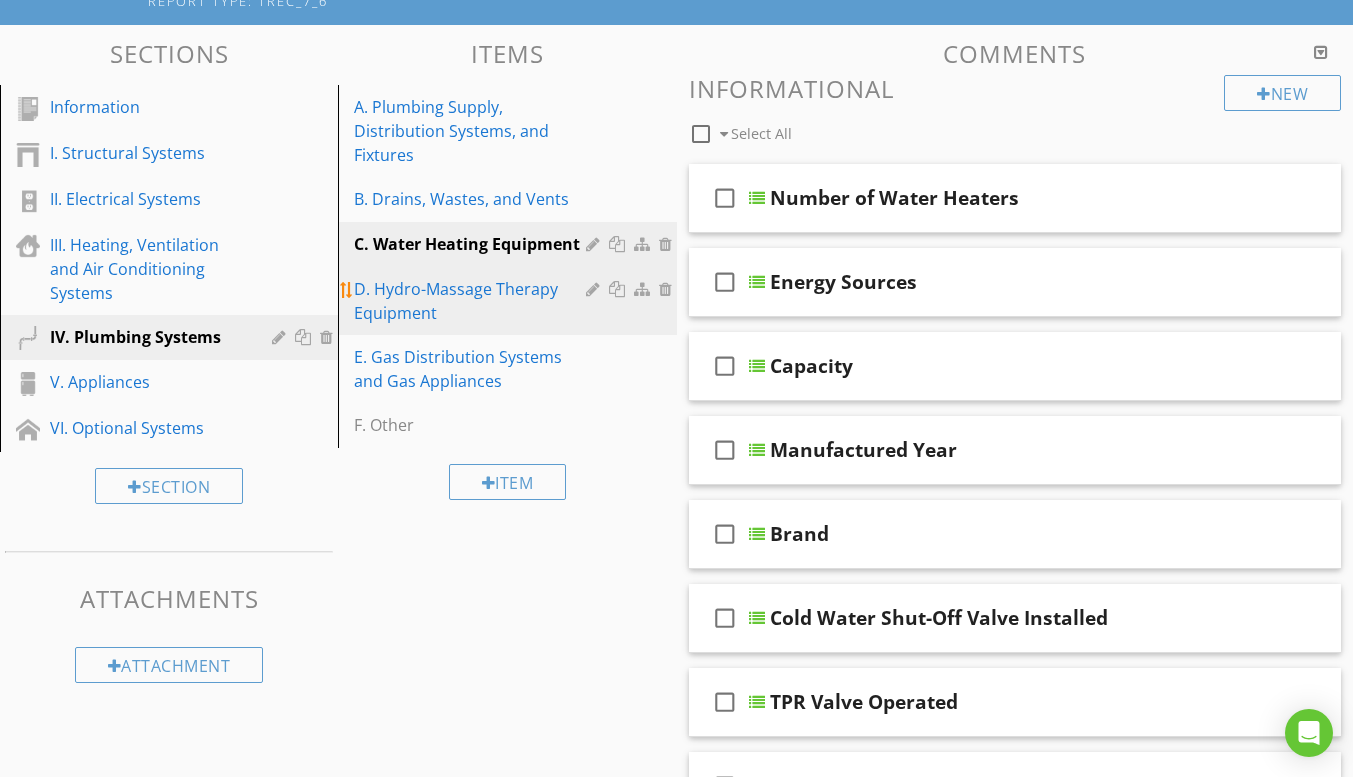 click on "D. Hydro-Massage Therapy Equipment" at bounding box center [472, 301] 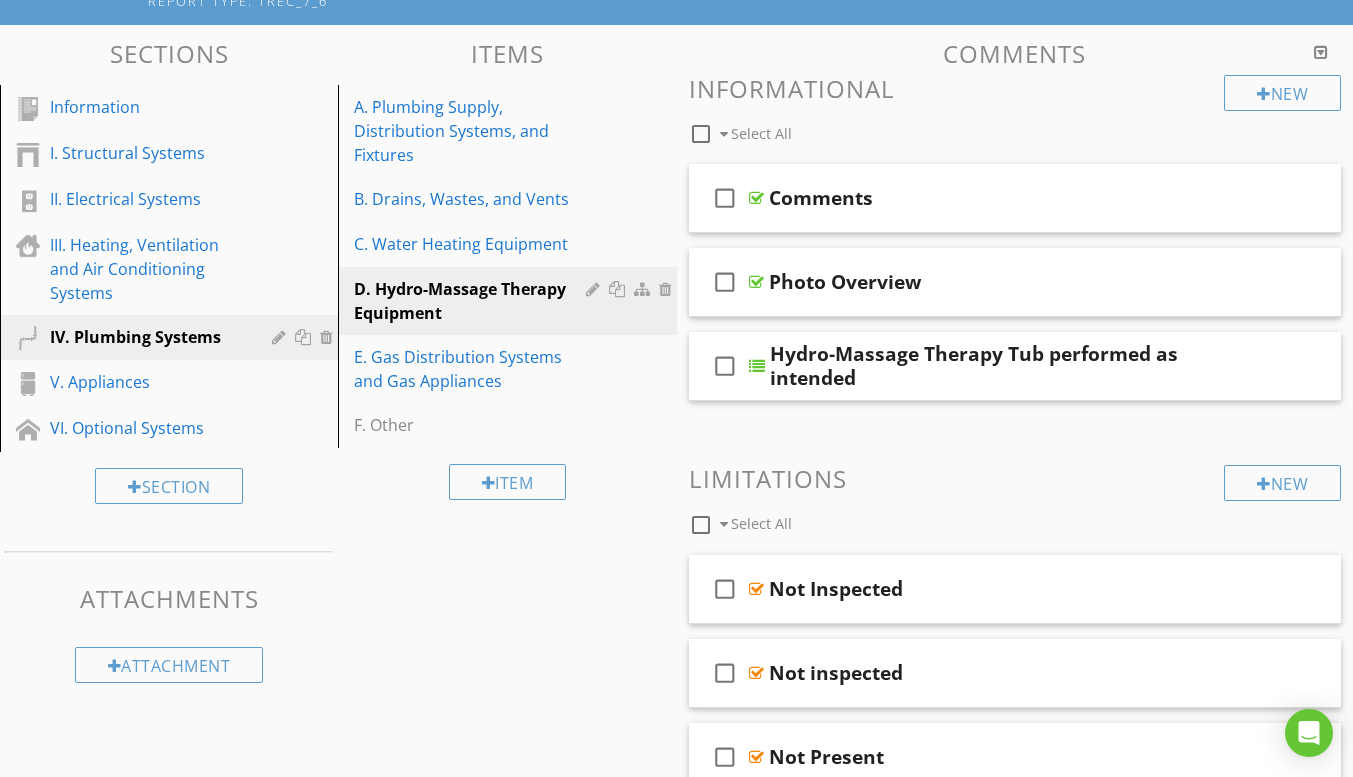 scroll, scrollTop: 0, scrollLeft: 0, axis: both 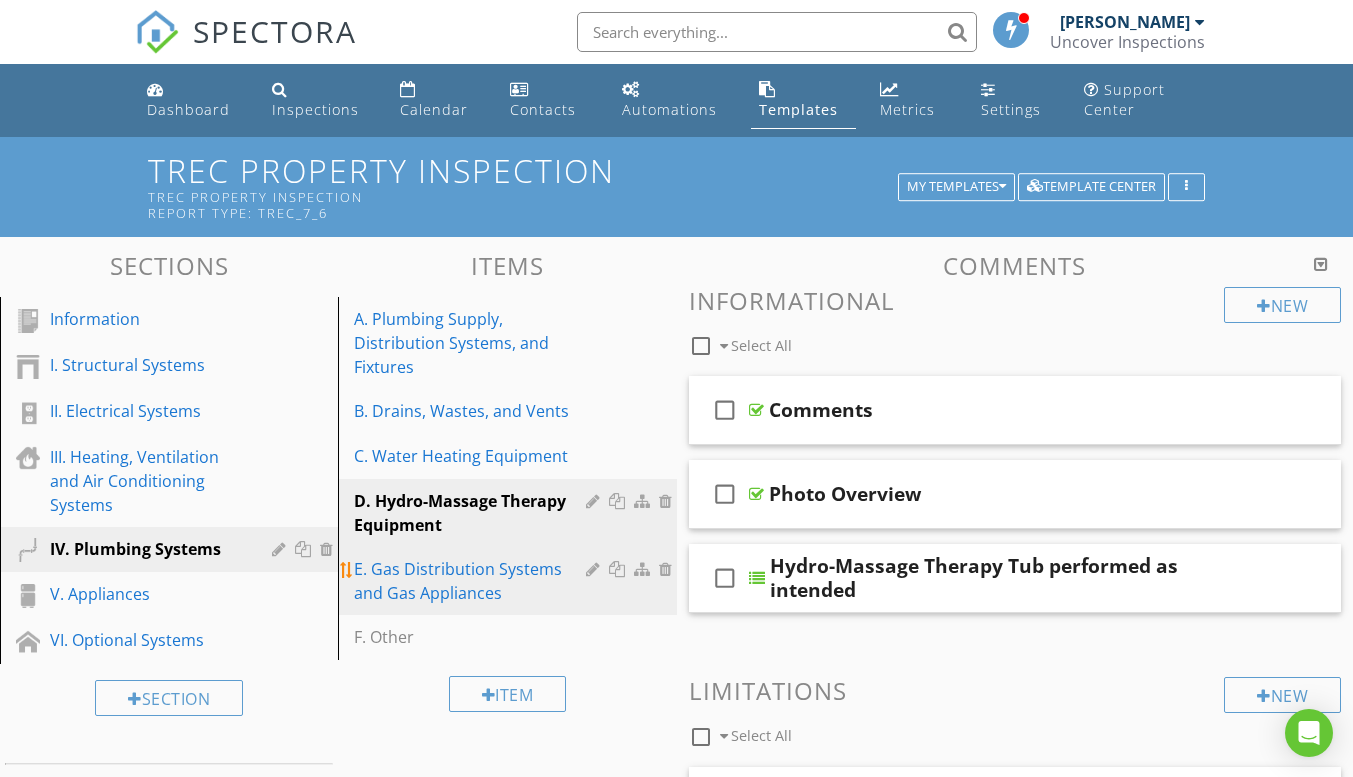 click on "E. Gas Distribution Systems and Gas Appliances" at bounding box center (472, 581) 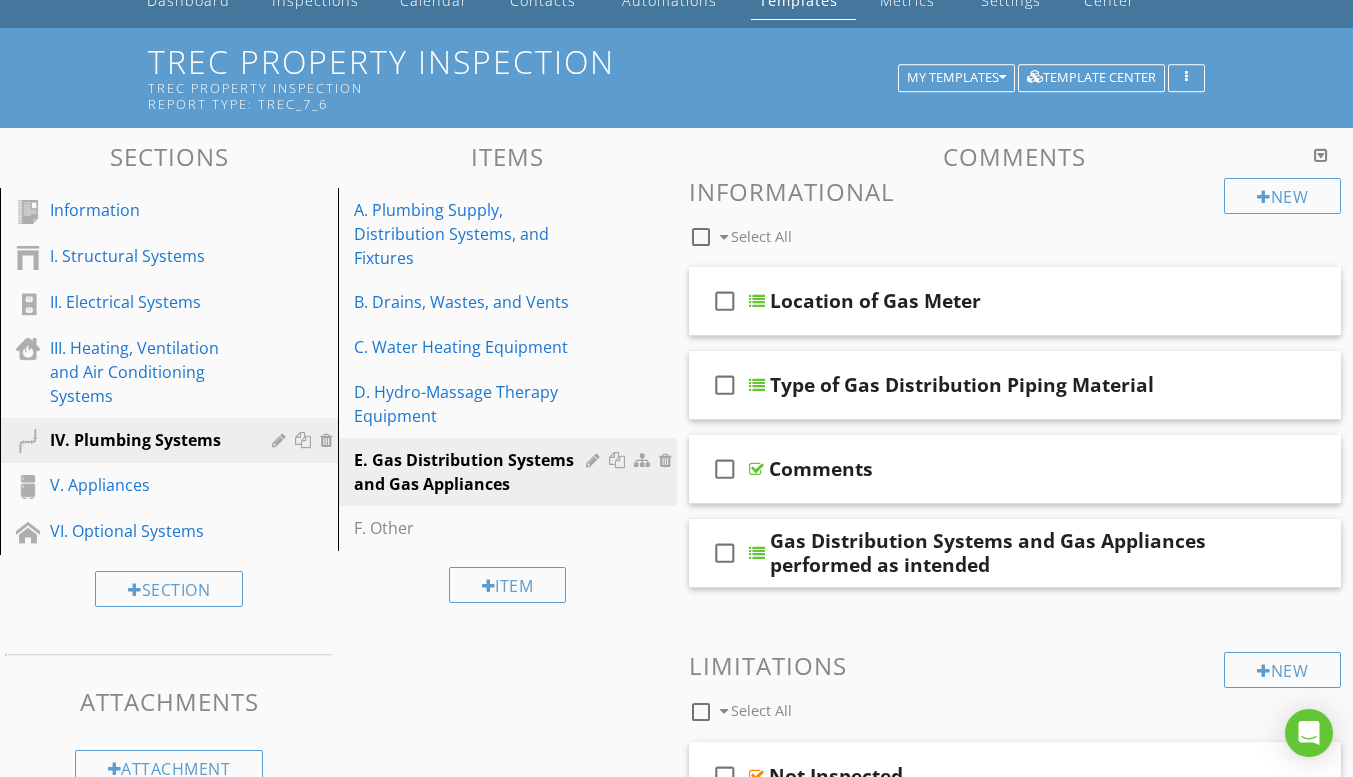 scroll, scrollTop: 0, scrollLeft: 0, axis: both 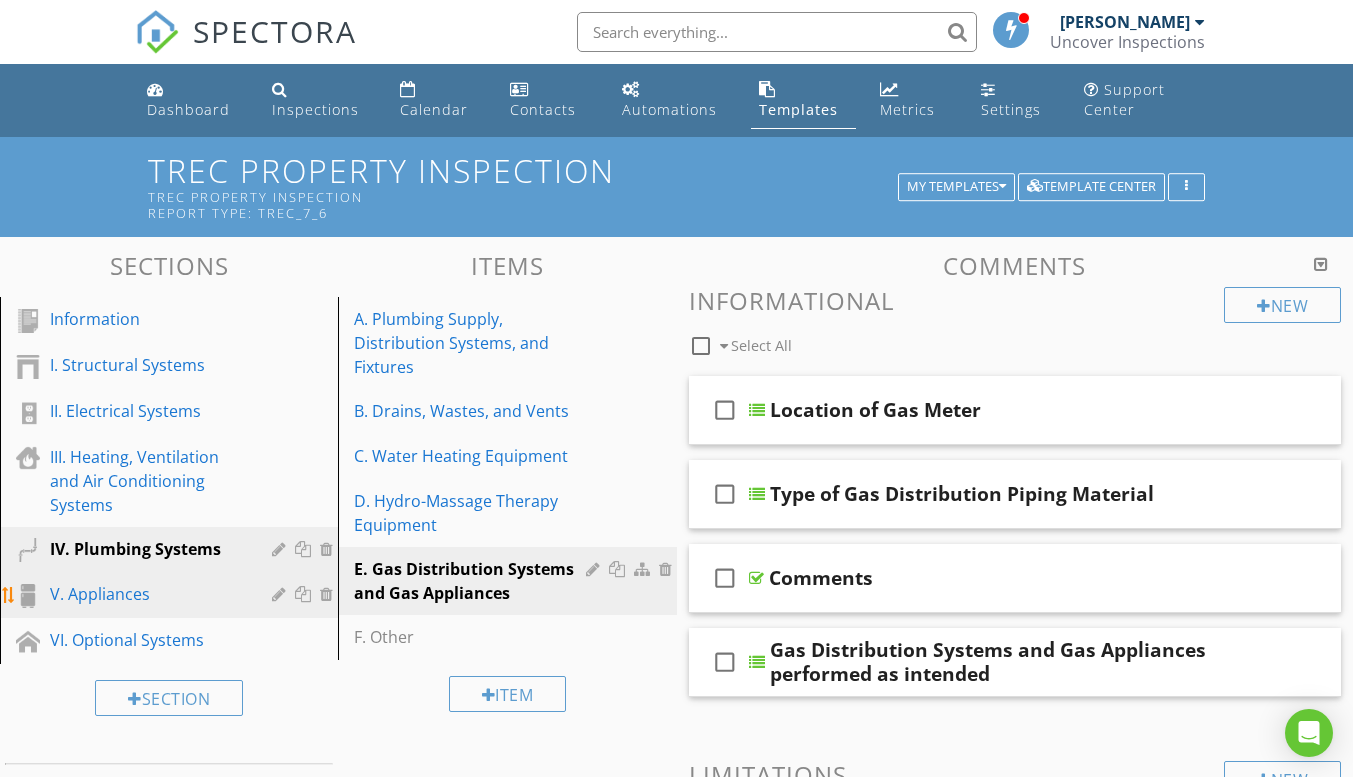 click on "V. Appliances" at bounding box center (146, 594) 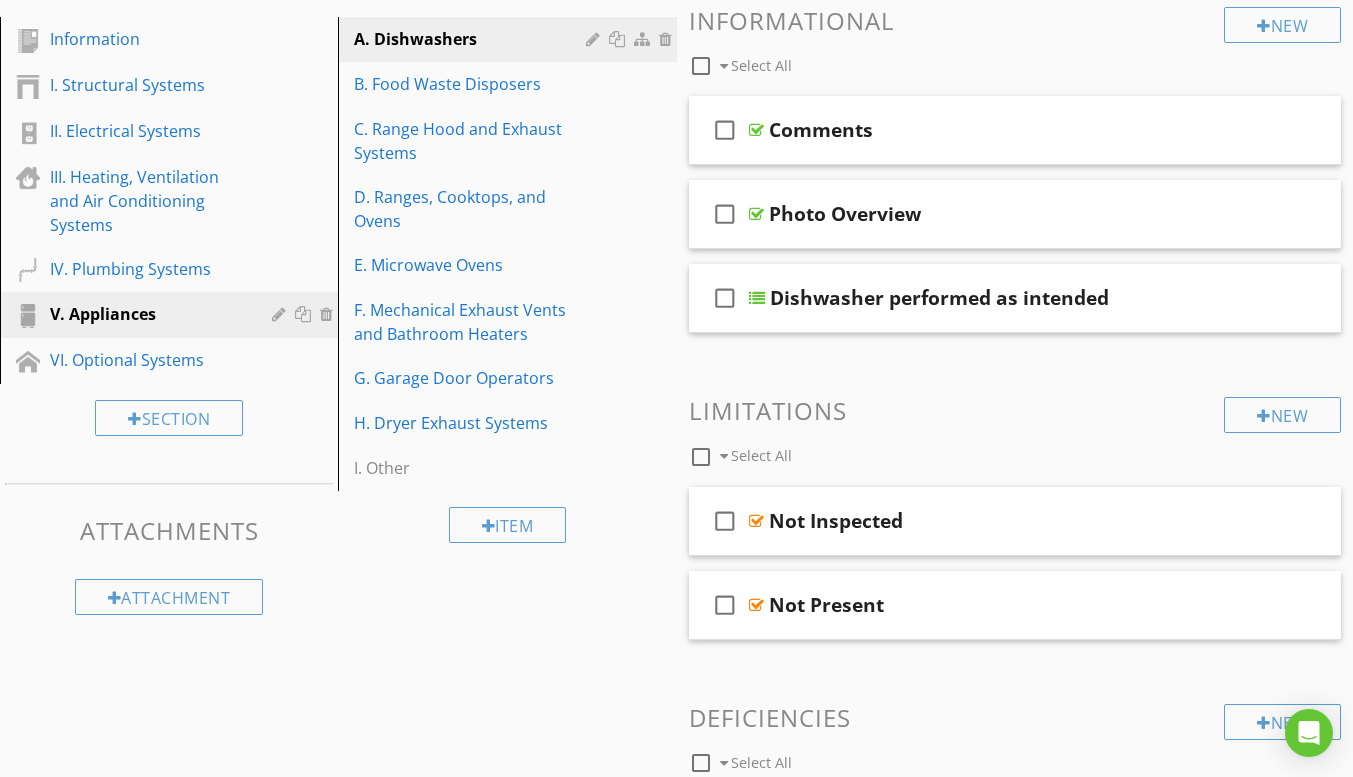 scroll, scrollTop: 114, scrollLeft: 0, axis: vertical 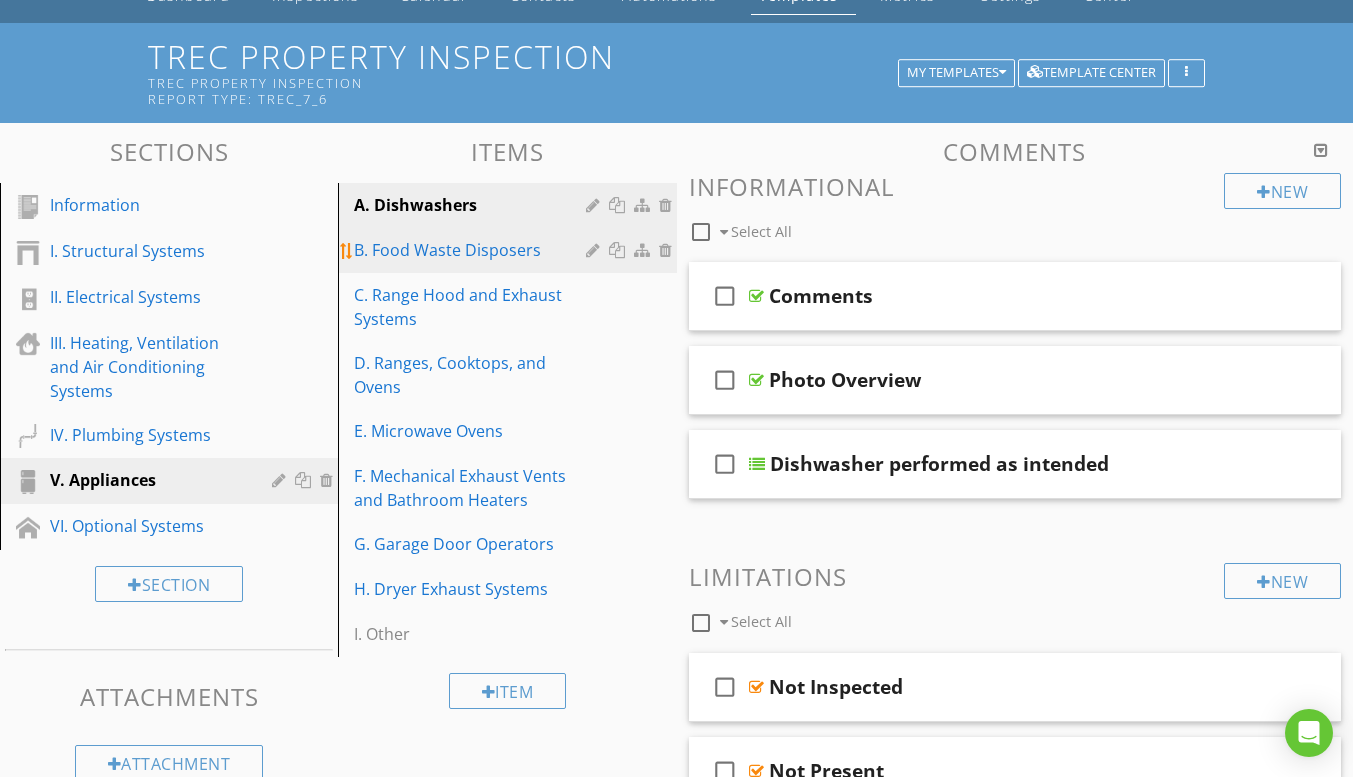 click on "B. Food Waste Disposers" at bounding box center (472, 250) 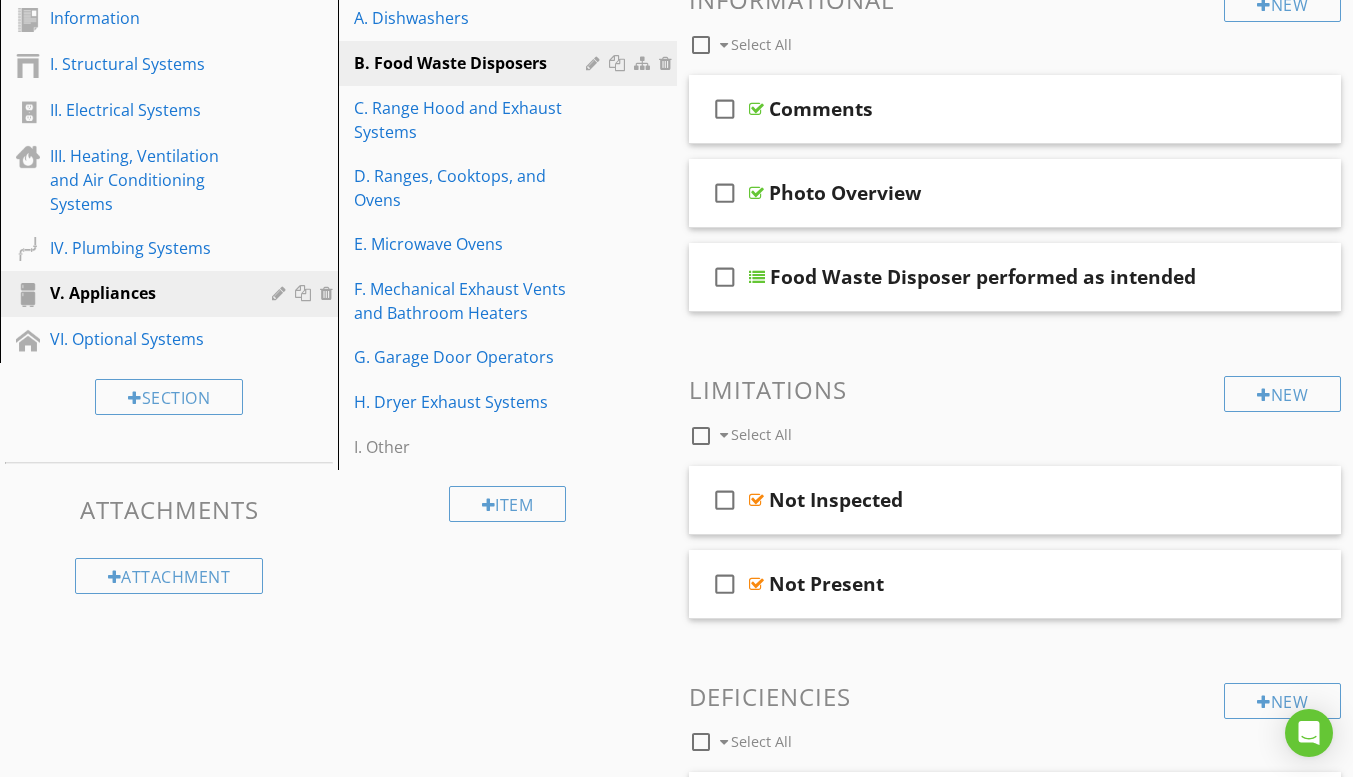 scroll, scrollTop: 254, scrollLeft: 0, axis: vertical 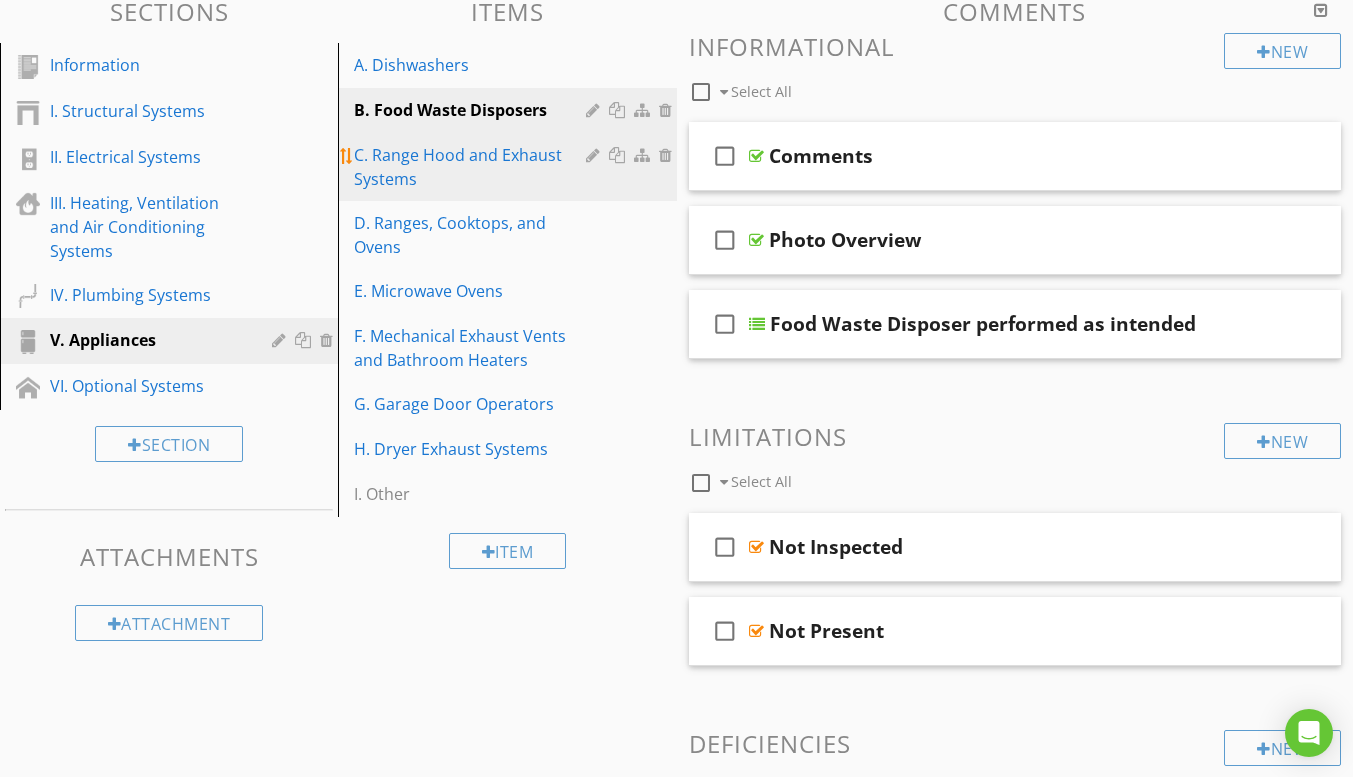 click on "C. Range Hood and Exhaust Systems" at bounding box center [472, 167] 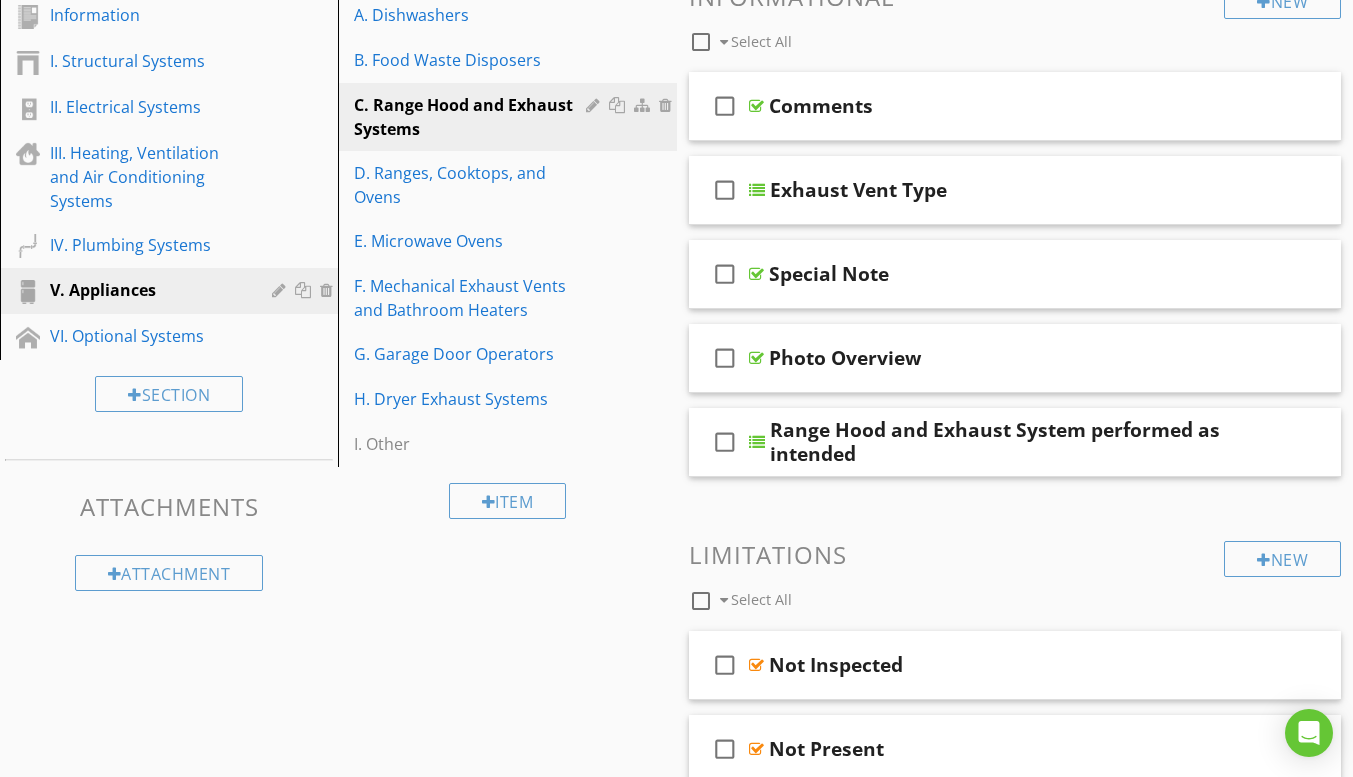 scroll, scrollTop: 295, scrollLeft: 0, axis: vertical 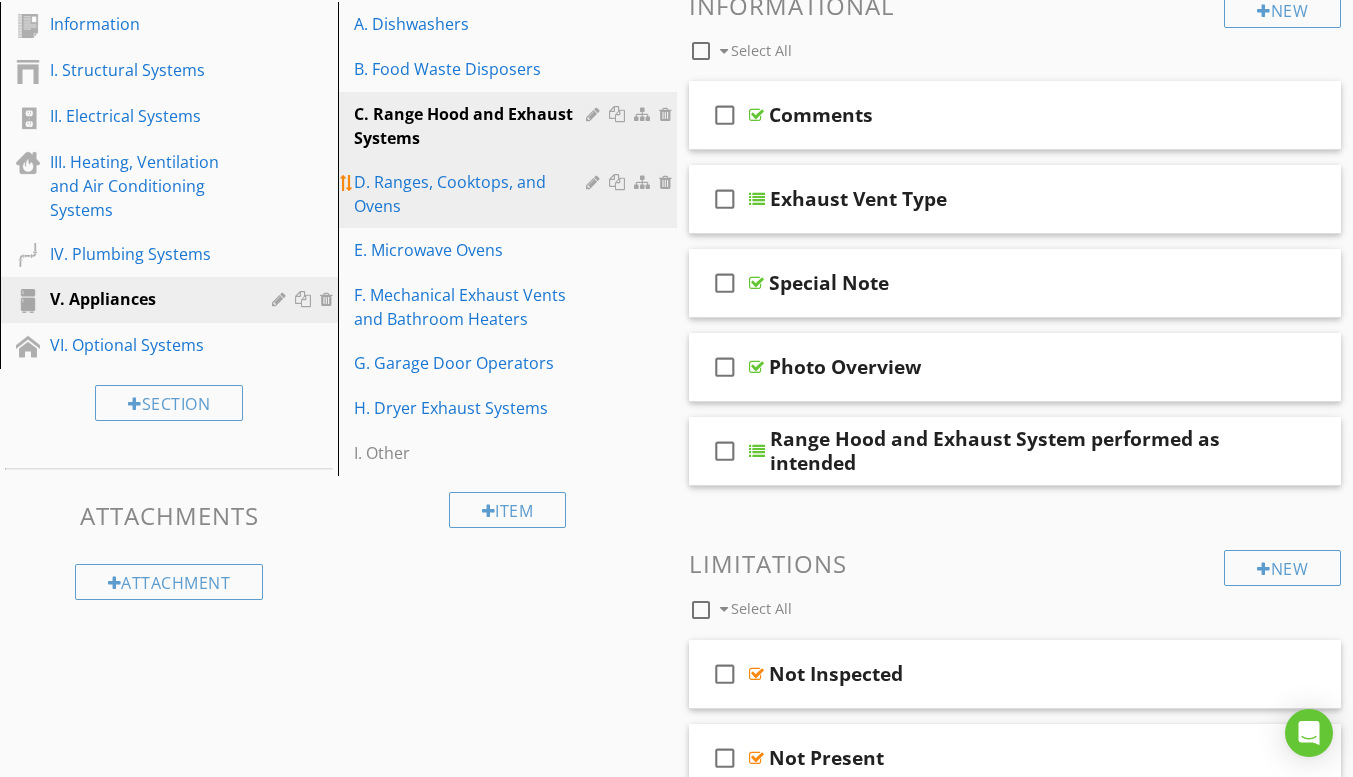 click on "D. Ranges, Cooktops, and Ovens" at bounding box center (472, 194) 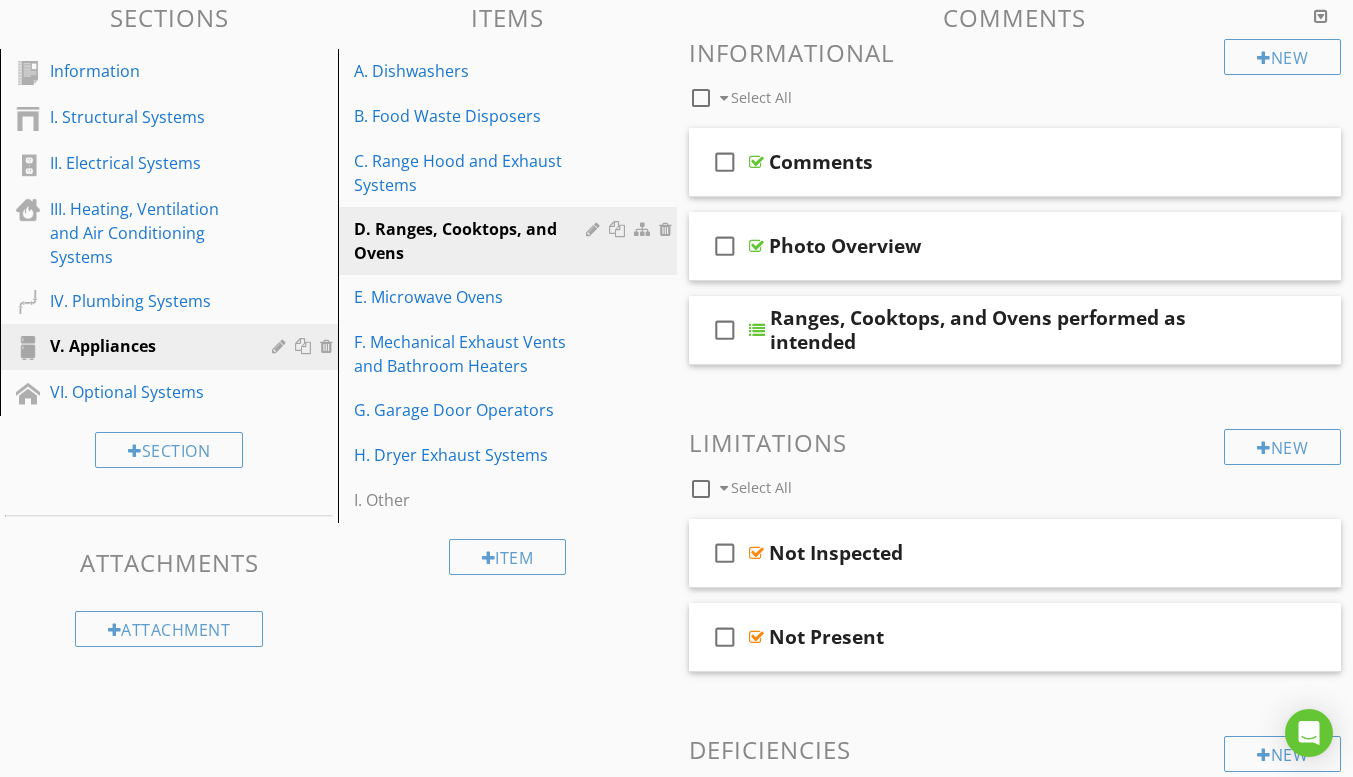 scroll, scrollTop: 239, scrollLeft: 0, axis: vertical 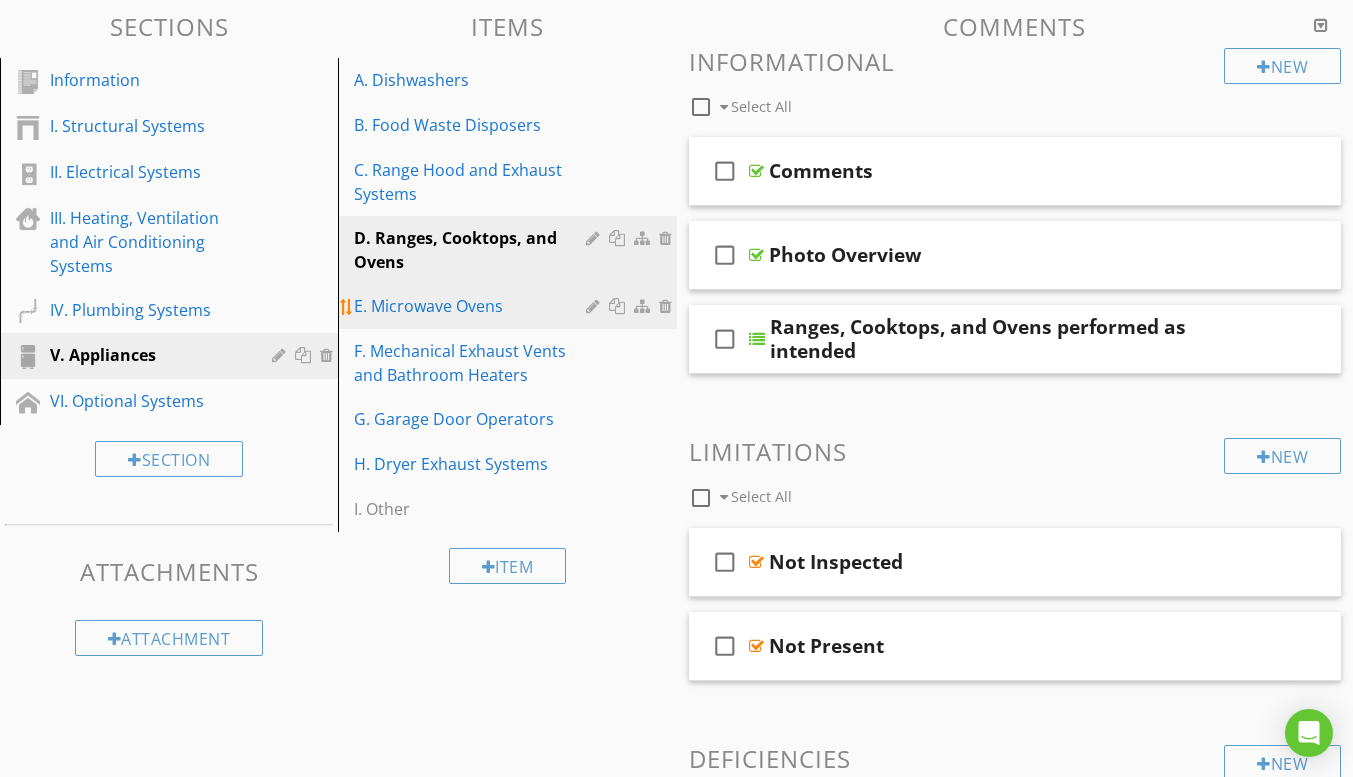 click on "E. Microwave Ovens" at bounding box center [472, 306] 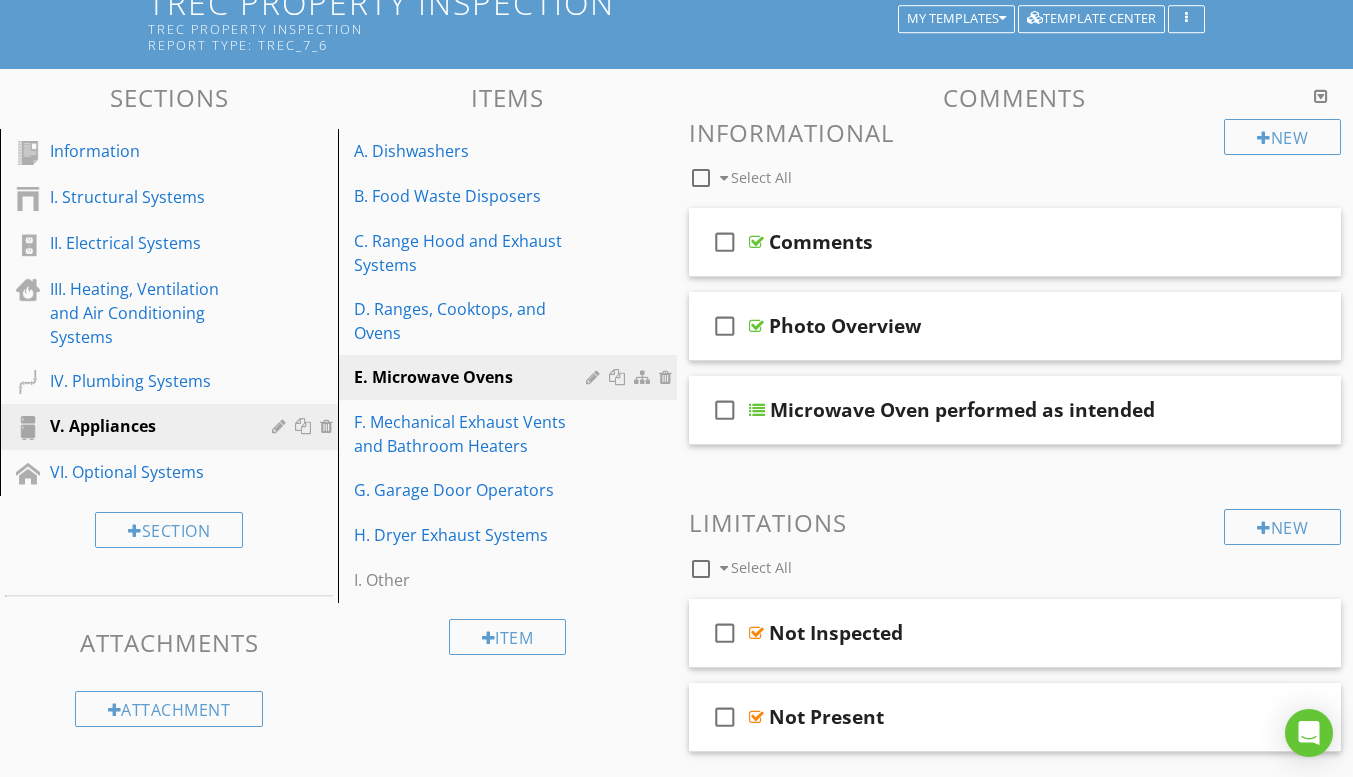 scroll, scrollTop: 127, scrollLeft: 0, axis: vertical 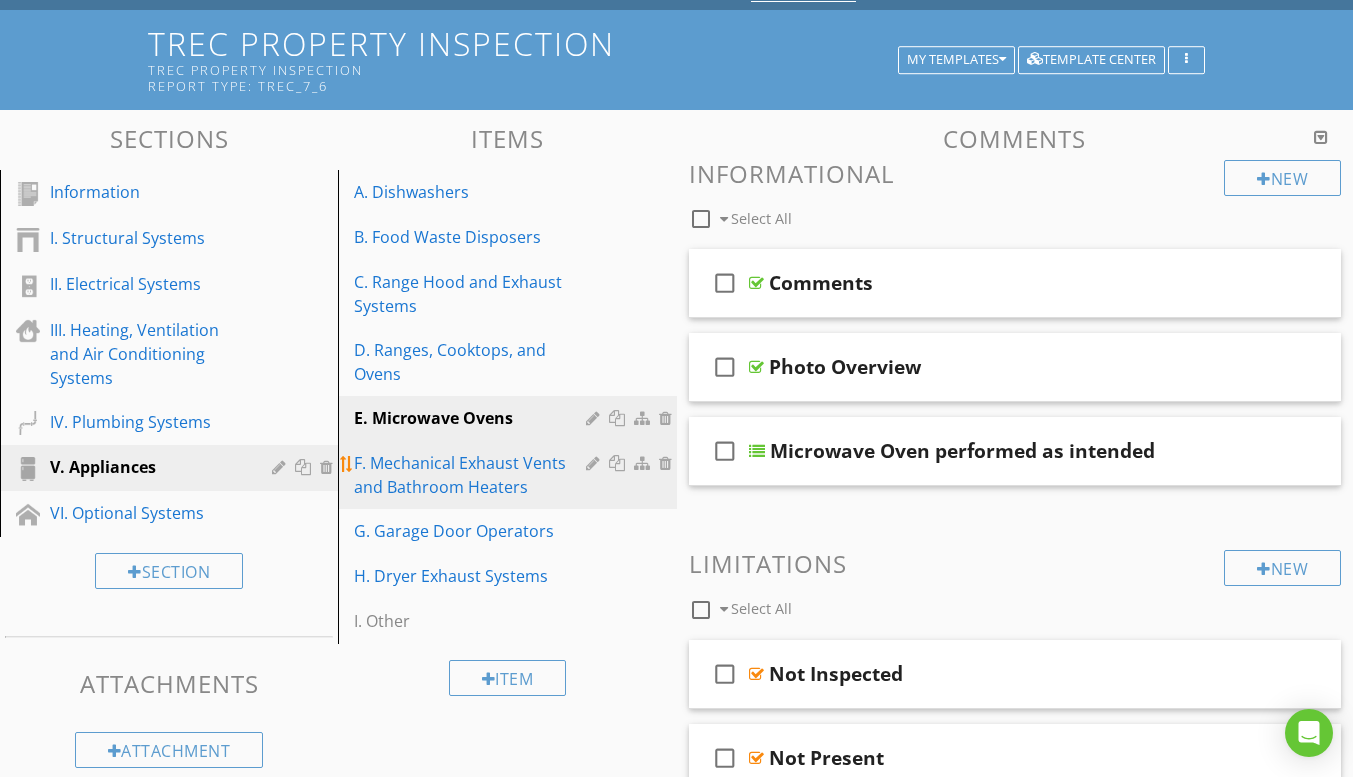 click on "F. Mechanical Exhaust Vents and Bathroom Heaters" at bounding box center (472, 475) 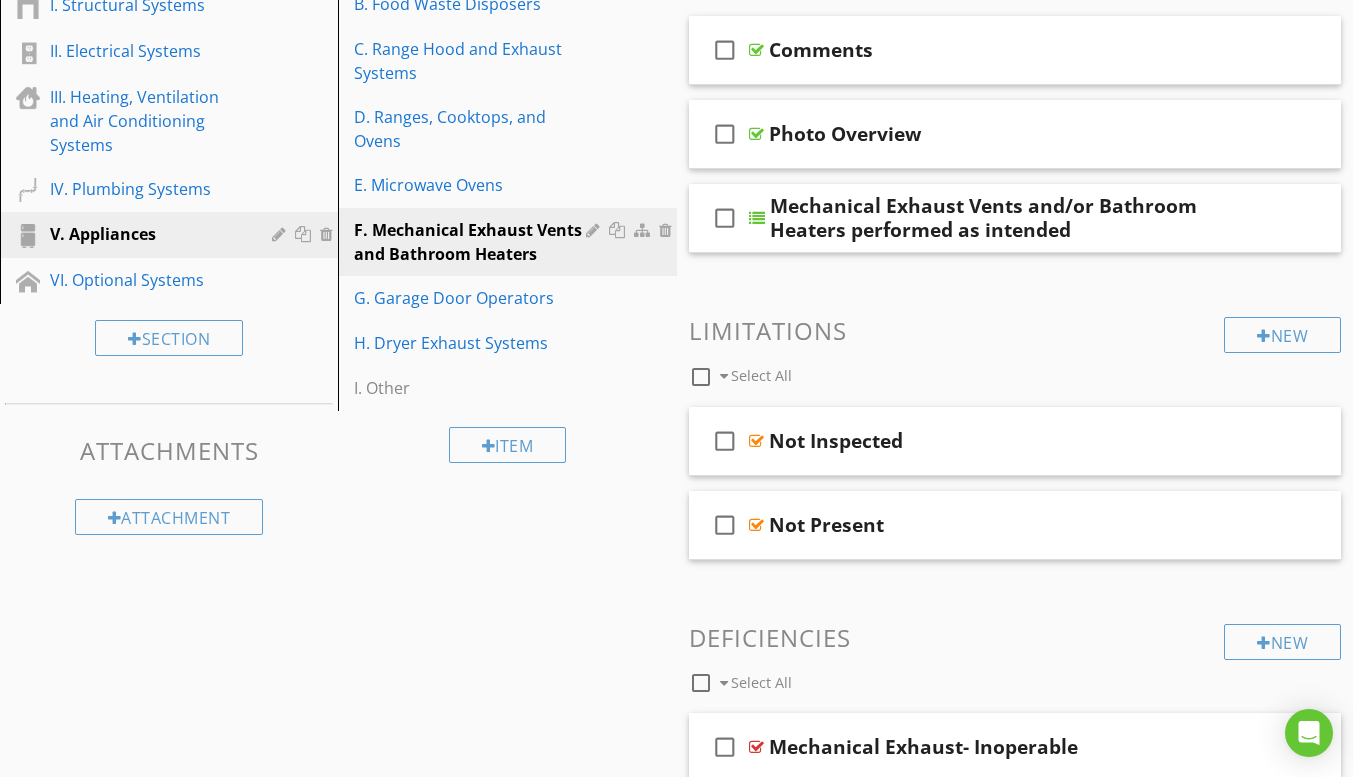 scroll, scrollTop: 357, scrollLeft: 0, axis: vertical 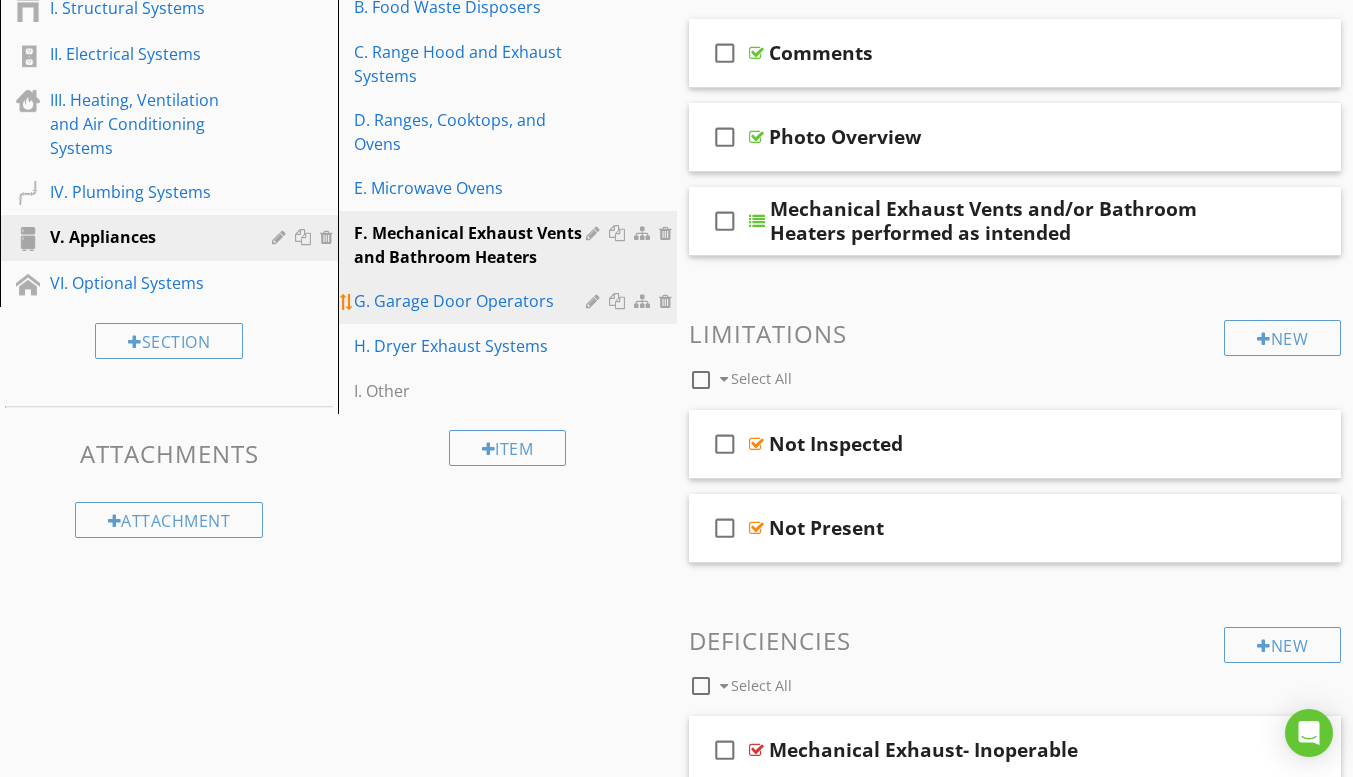 click on "G. Garage Door Operators" at bounding box center [510, 301] 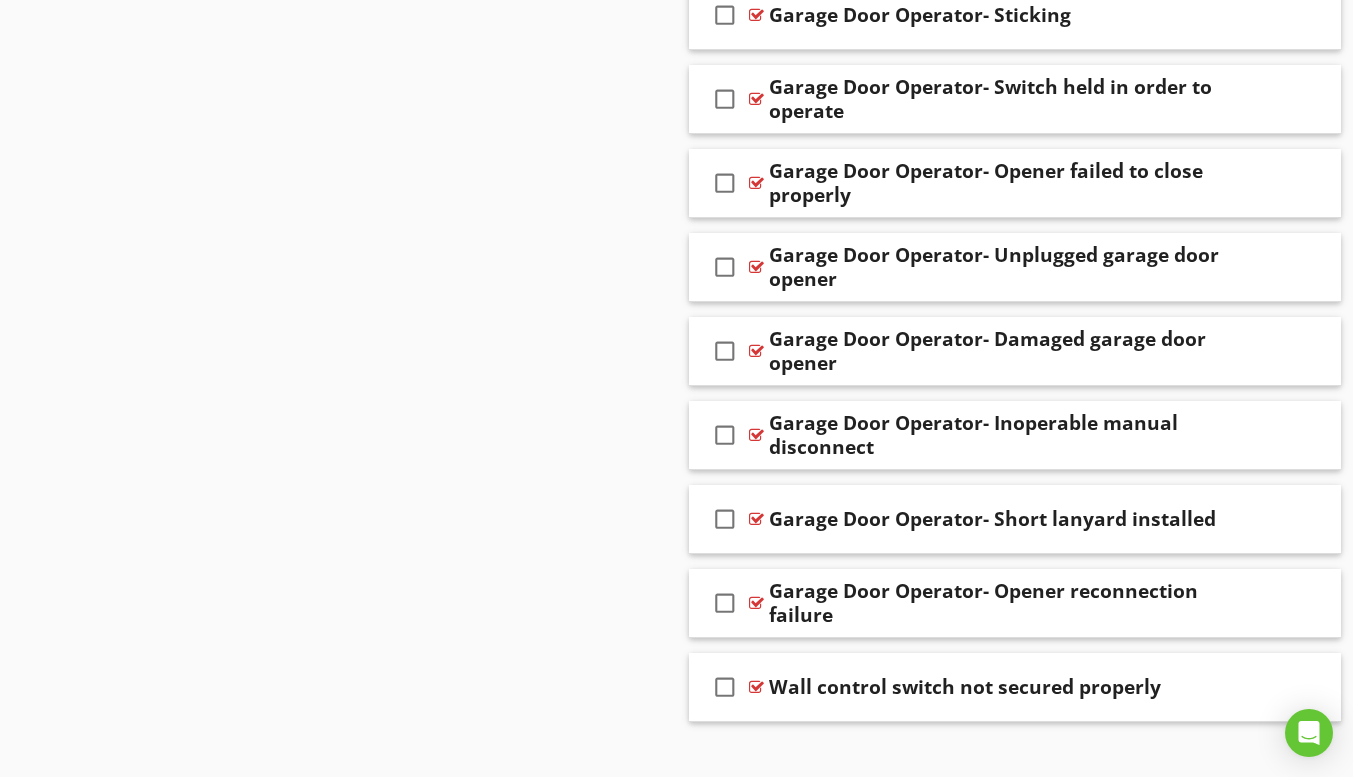 scroll, scrollTop: 1541, scrollLeft: 0, axis: vertical 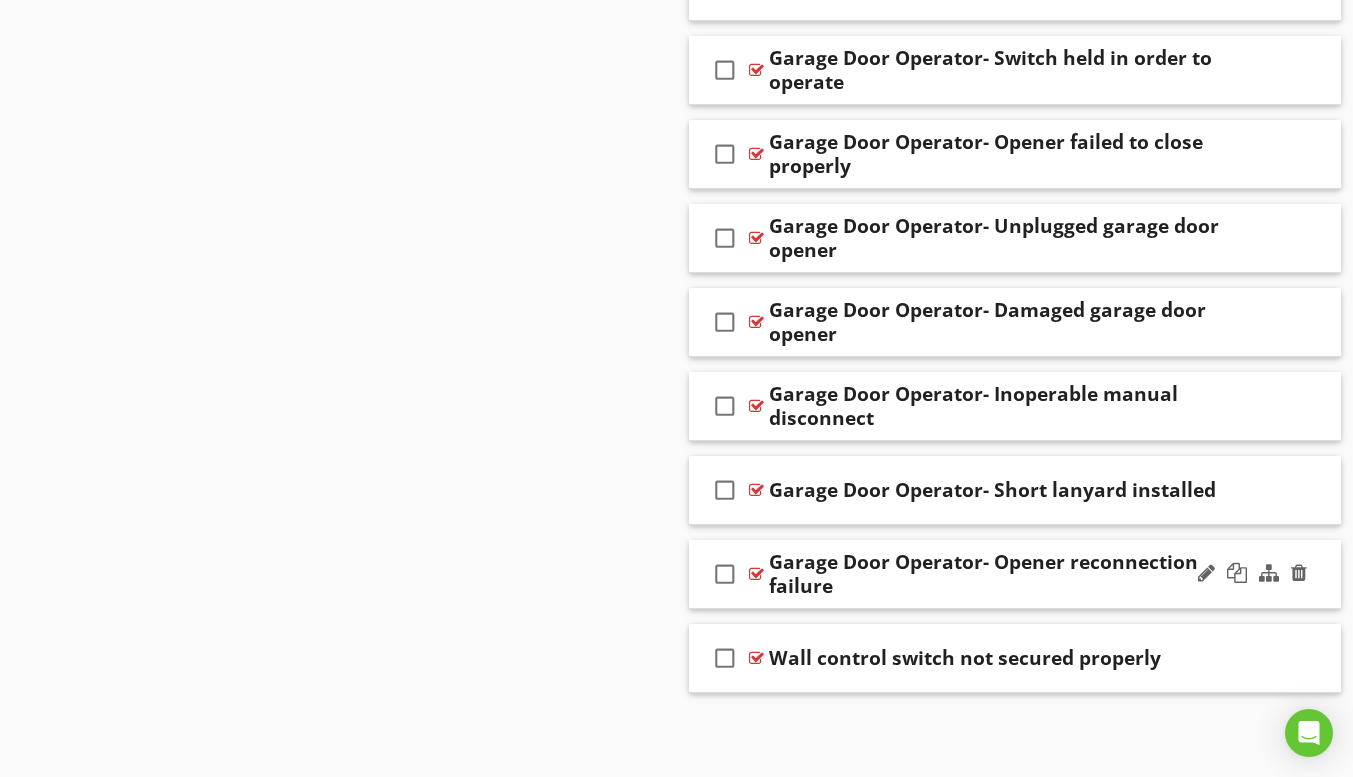 click on "Garage Door Operator- Opener reconnection failure" at bounding box center (998, 574) 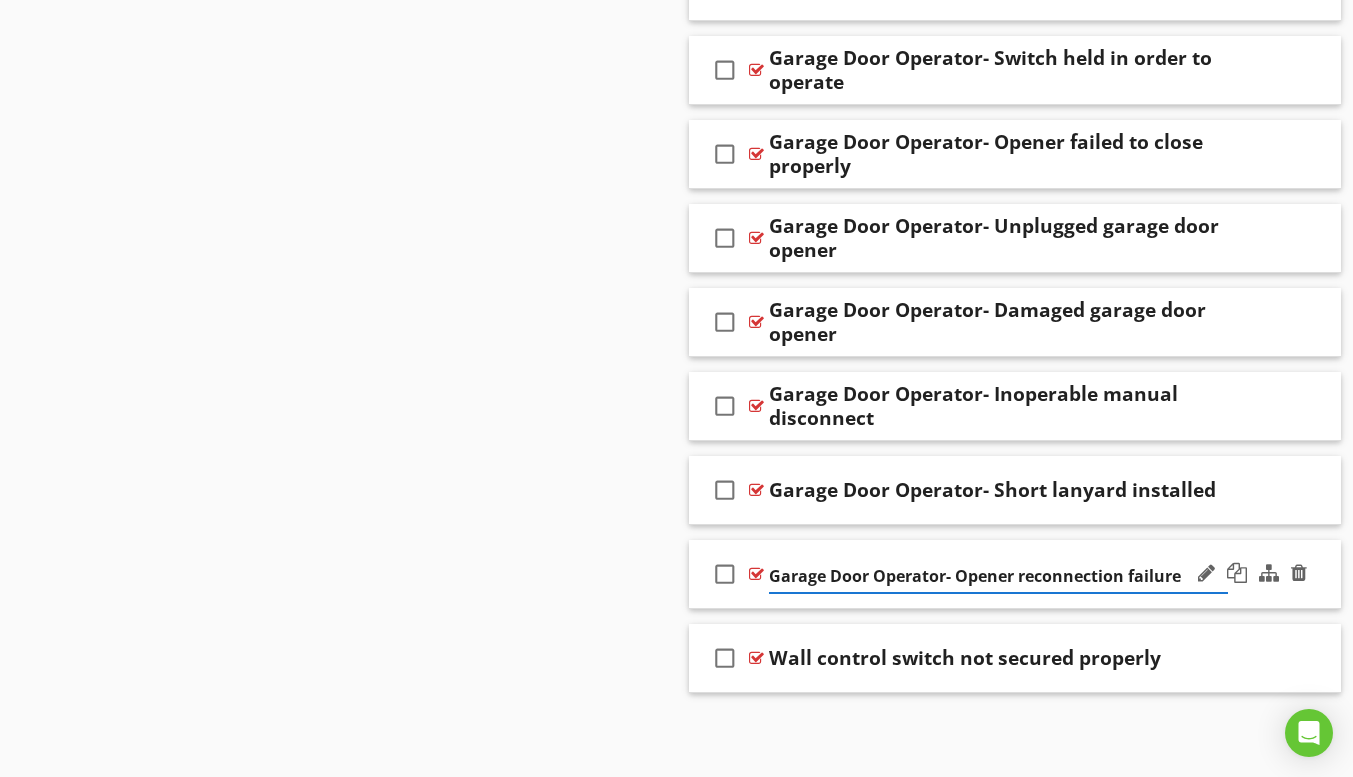 click on "Garage Door Operator- Opener reconnection failure" at bounding box center (998, 576) 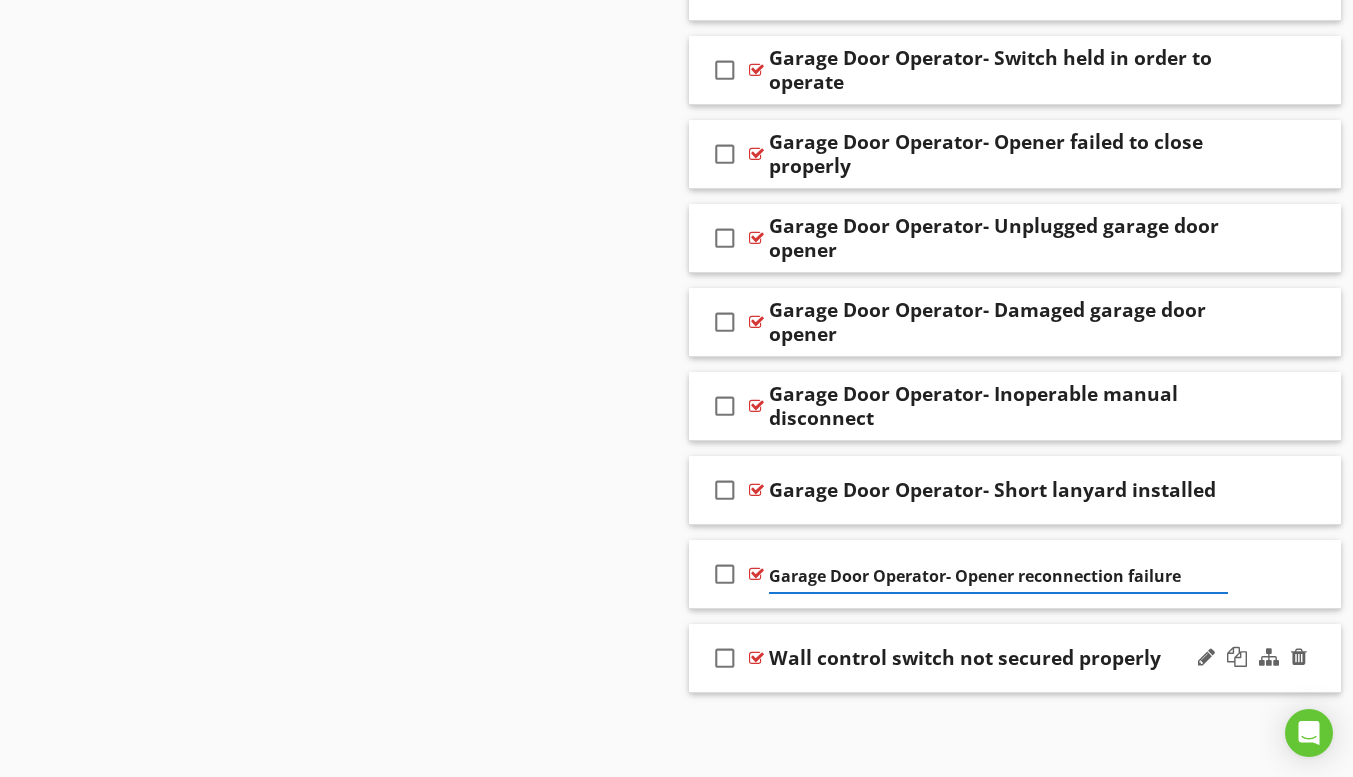 click on "Wall control switch not secured properly" at bounding box center [965, 658] 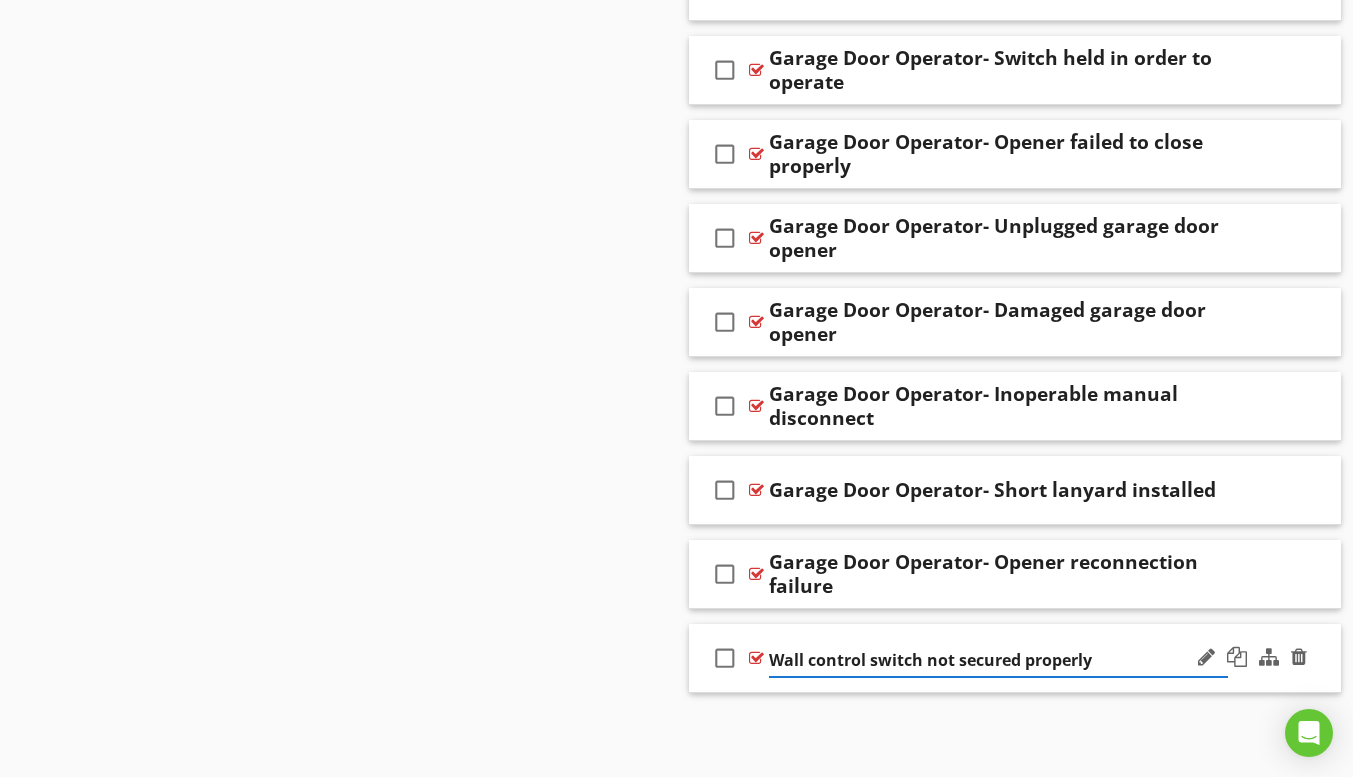 click on "Wall control switch not secured properly" at bounding box center [998, 660] 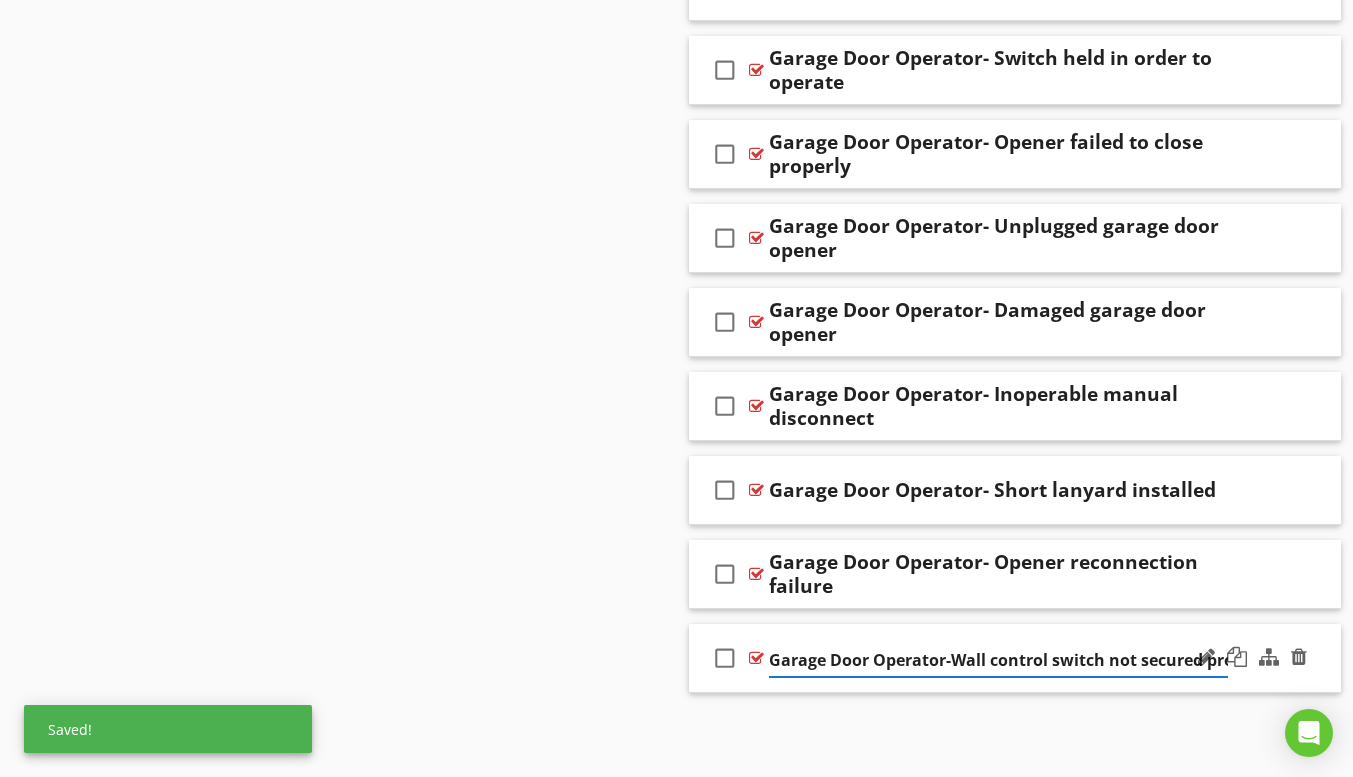 type on "Garage Door Operator- Wall control switch not secured properly" 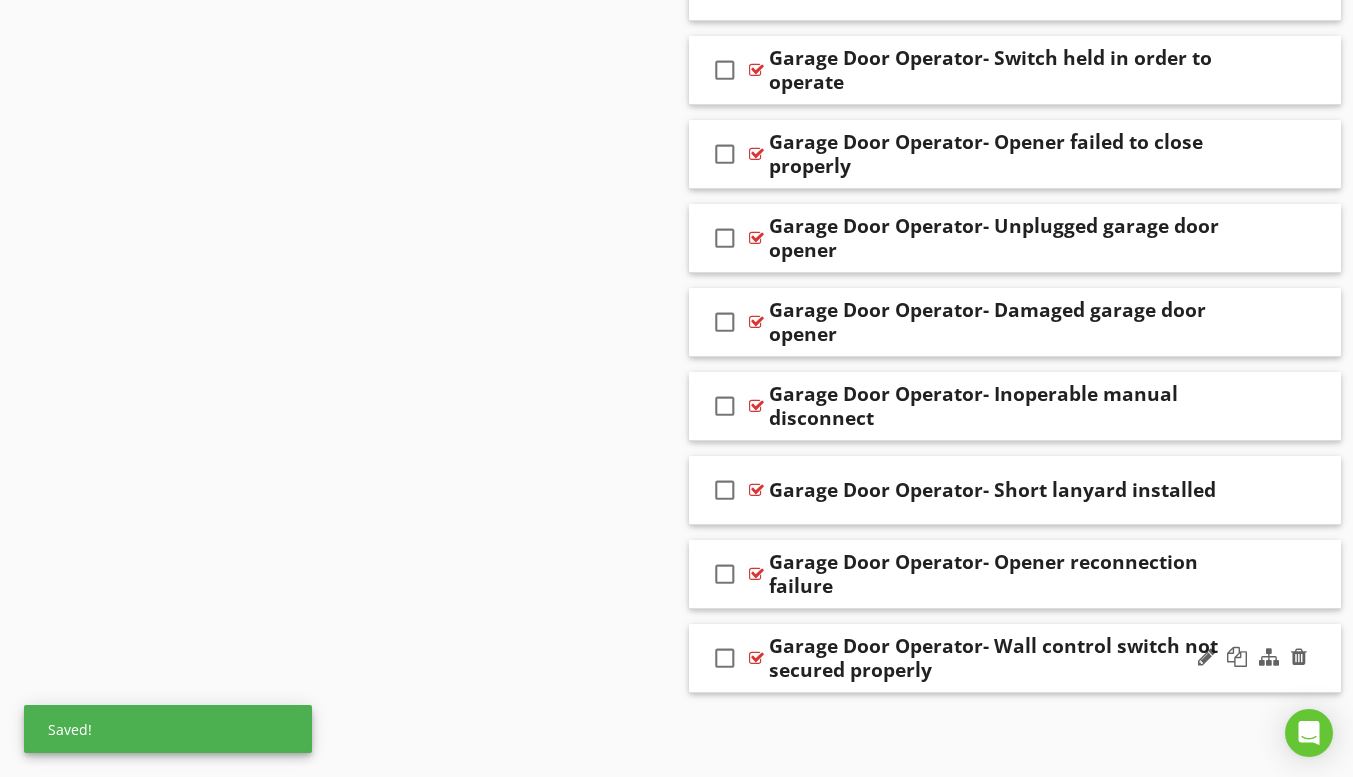 click on "Comments
New
Informational   check_box_outline_blank     Select All       check_box_outline_blank
Comments
check_box_outline_blank
Photo Overview
check_box_outline_blank
Garage Door Operator(s) performed as intended
New
Limitations   check_box_outline_blank     Select All     check_box_outline_blank
Not Inspected
check_box_outline_blank
Not Present
New
Deficiencies   check_box_outline_blank     Select All     check_box_outline_blank
Garage Door Operator- Inoperable
check_box_outline_blank
Garage Door Operator- Failed auto reverse sensors
check_box_outline_blank                   check_box_outline_blank                   check_box_outline_blank" at bounding box center [1015, -266] 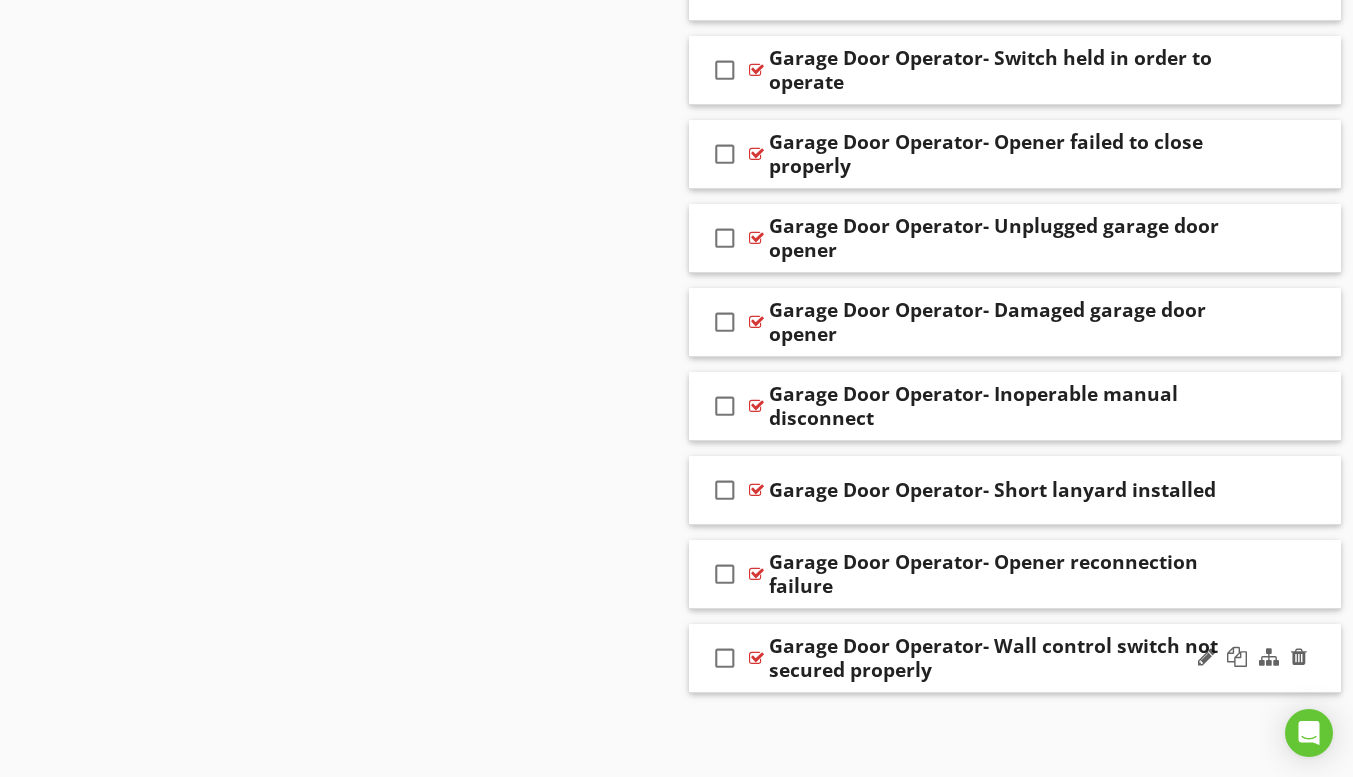 drag, startPoint x: 1346, startPoint y: 594, endPoint x: 1352, endPoint y: 514, distance: 80.224686 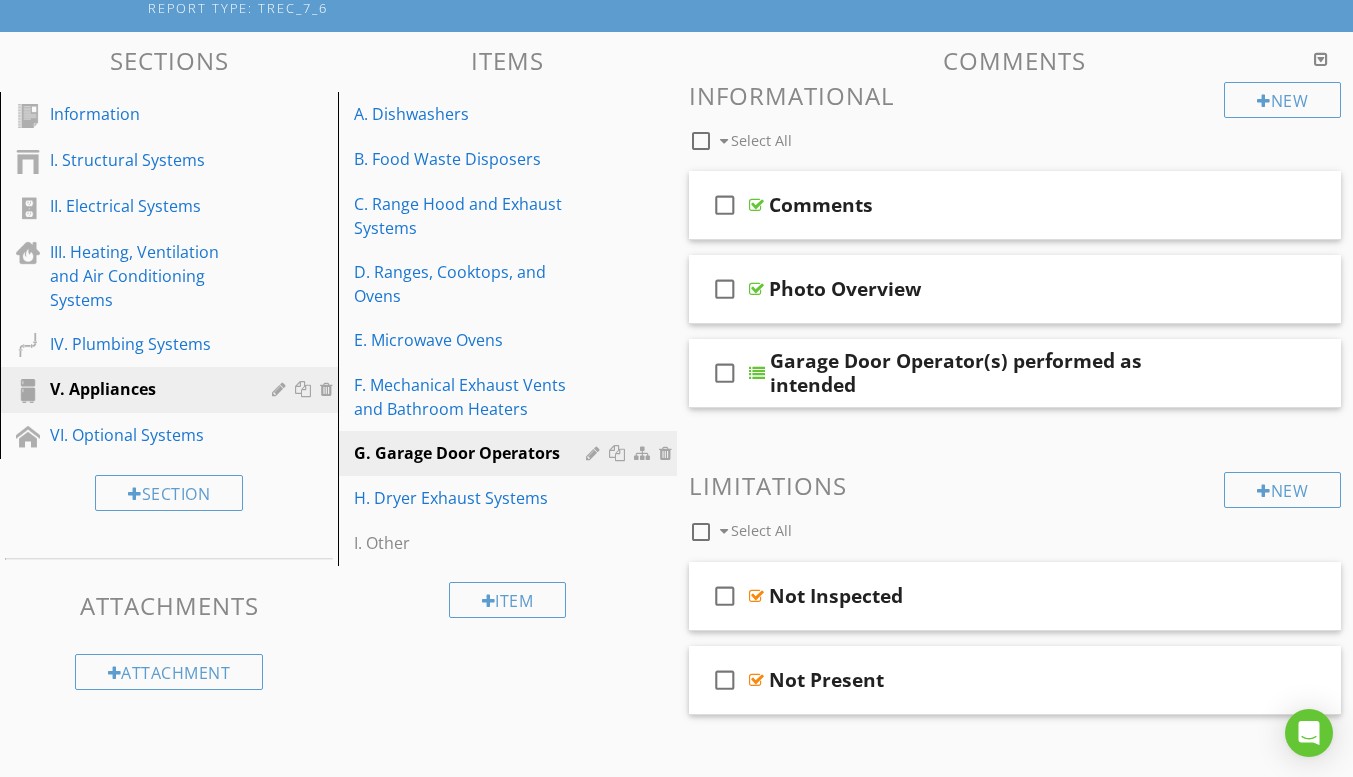 scroll, scrollTop: 186, scrollLeft: 0, axis: vertical 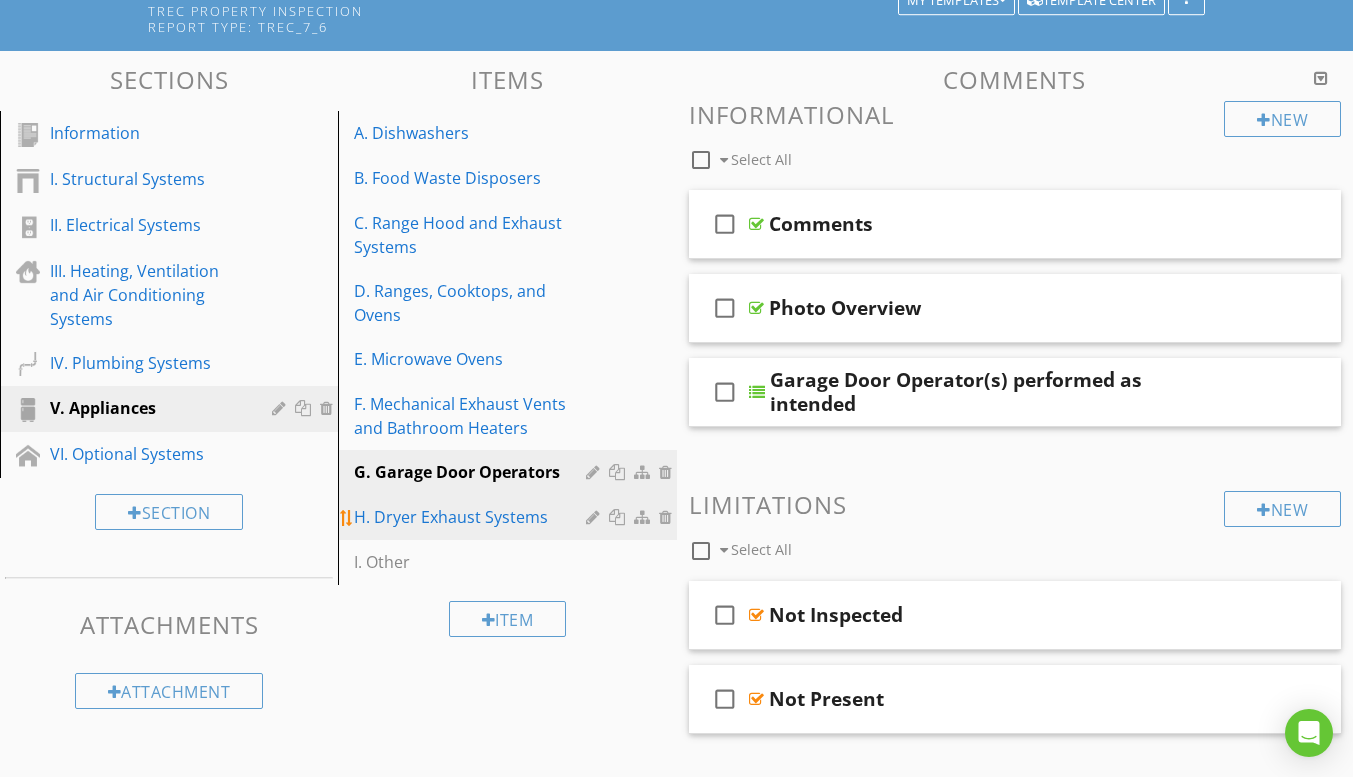 click on "H. Dryer Exhaust Systems" at bounding box center [472, 517] 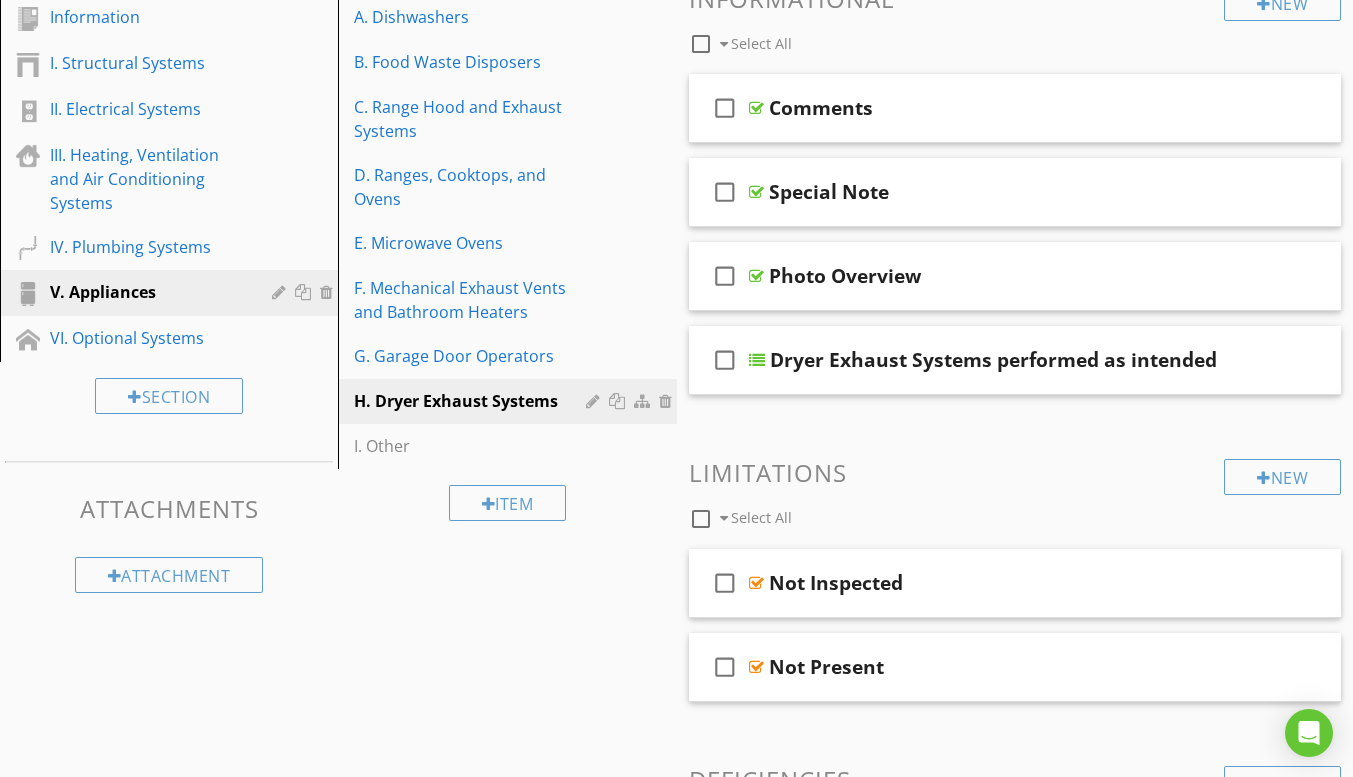 scroll, scrollTop: 290, scrollLeft: 0, axis: vertical 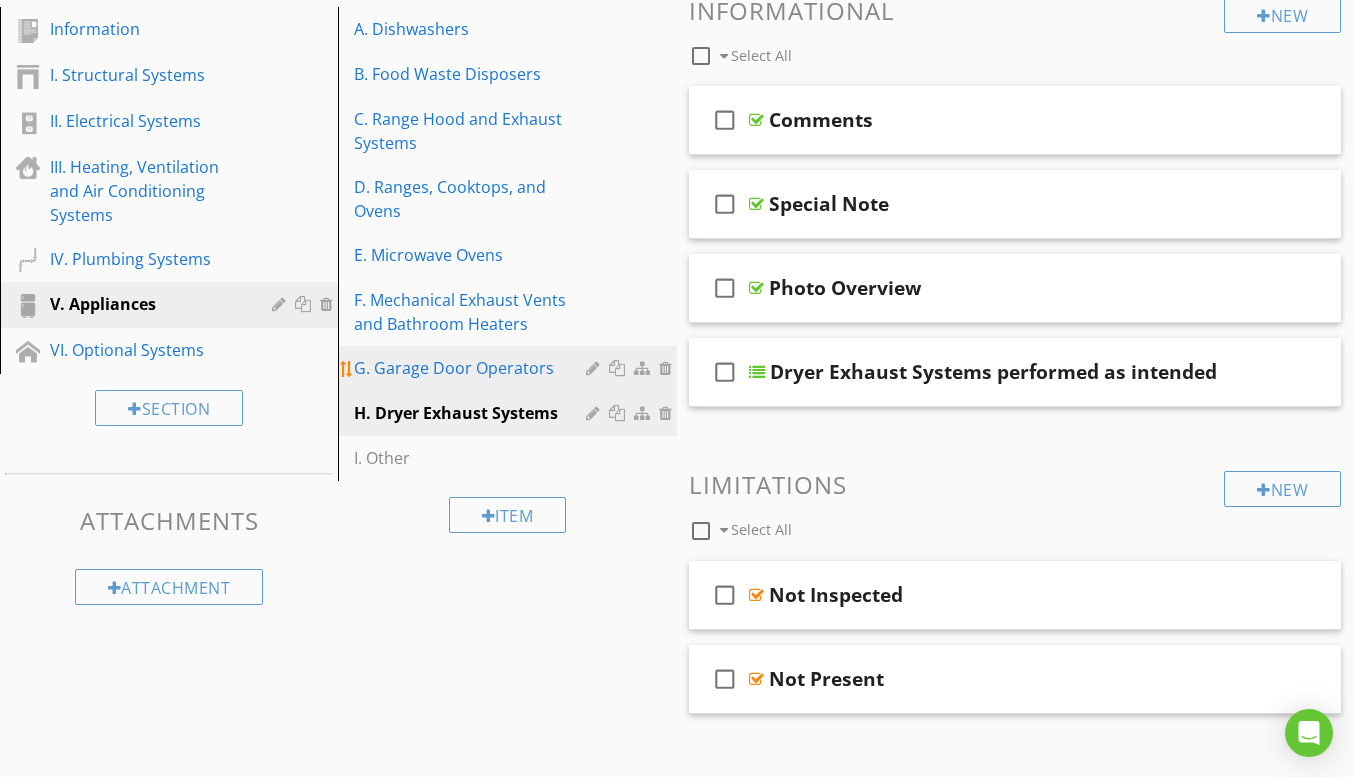 click on "G. Garage Door Operators" at bounding box center (472, 368) 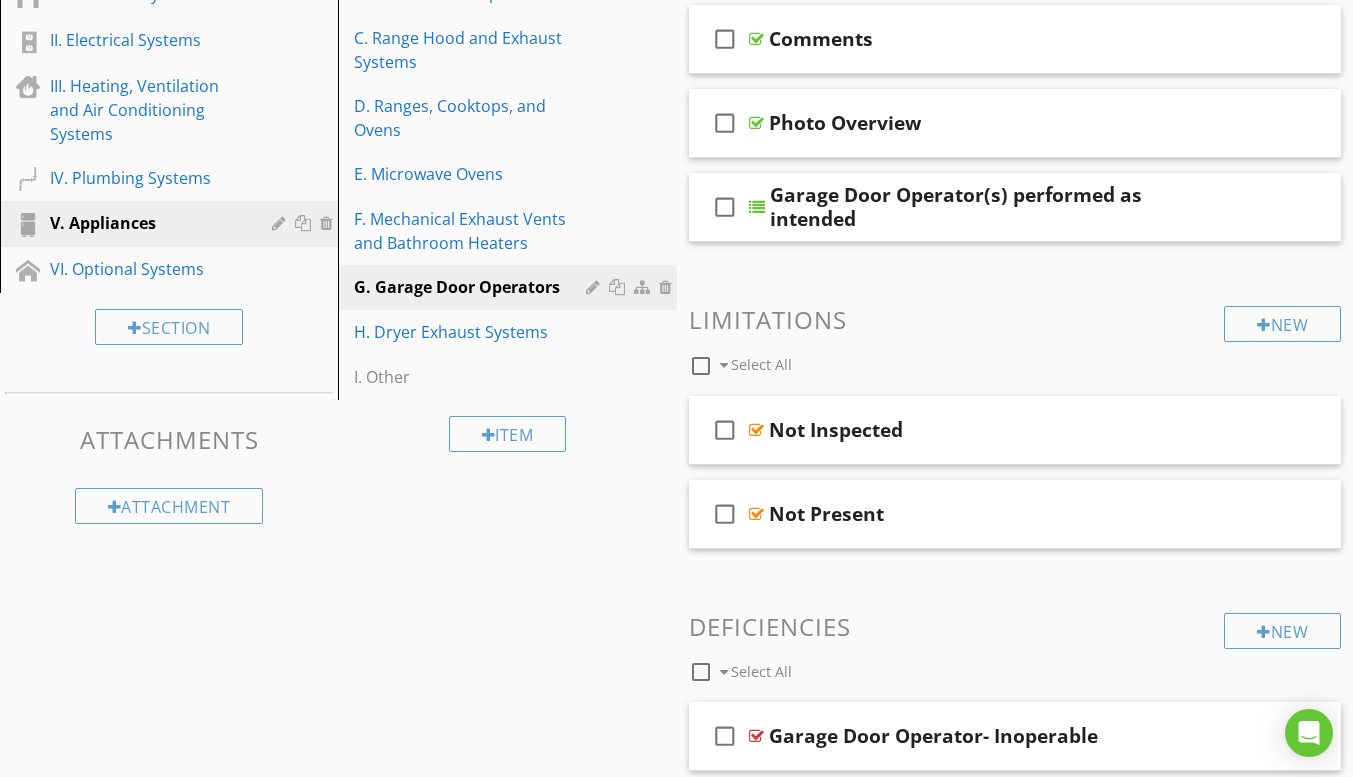 scroll, scrollTop: 348, scrollLeft: 0, axis: vertical 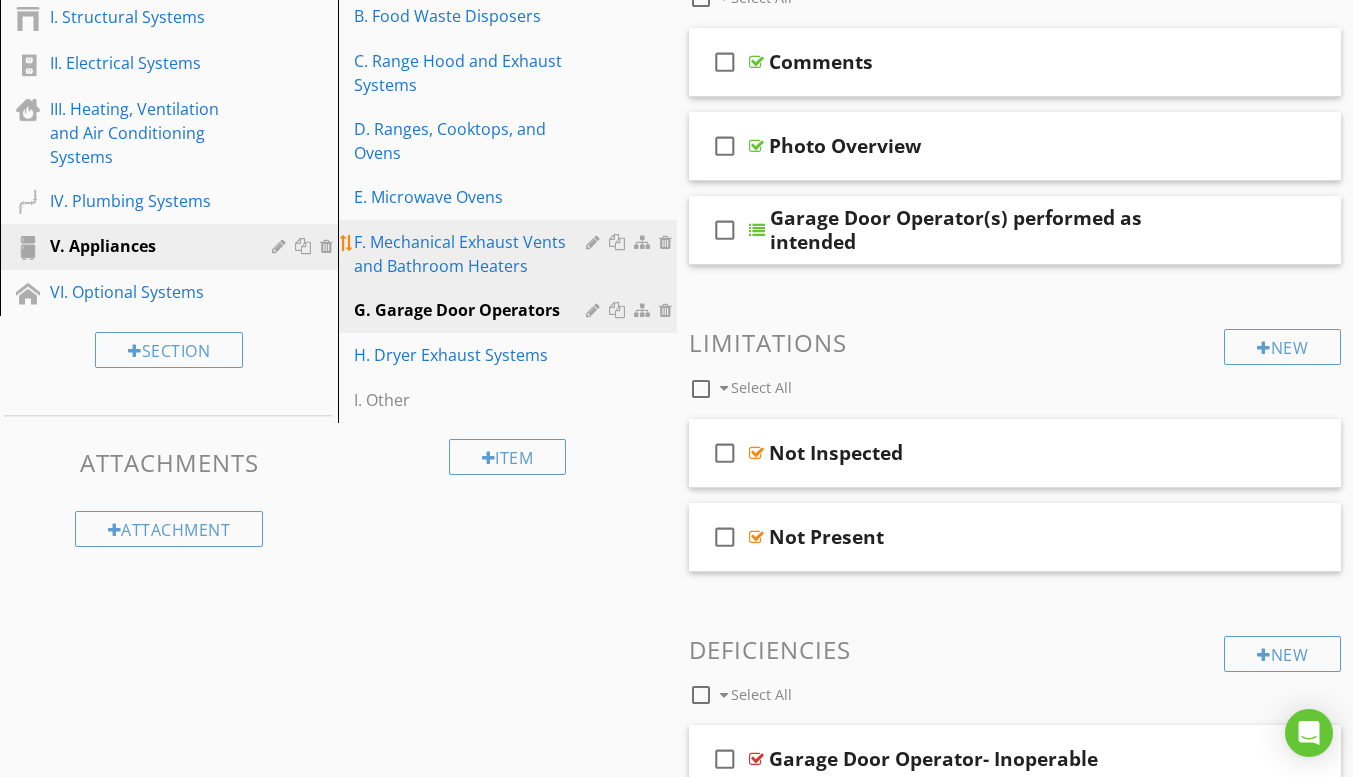 click on "F. Mechanical Exhaust Vents and Bathroom Heaters" at bounding box center (472, 254) 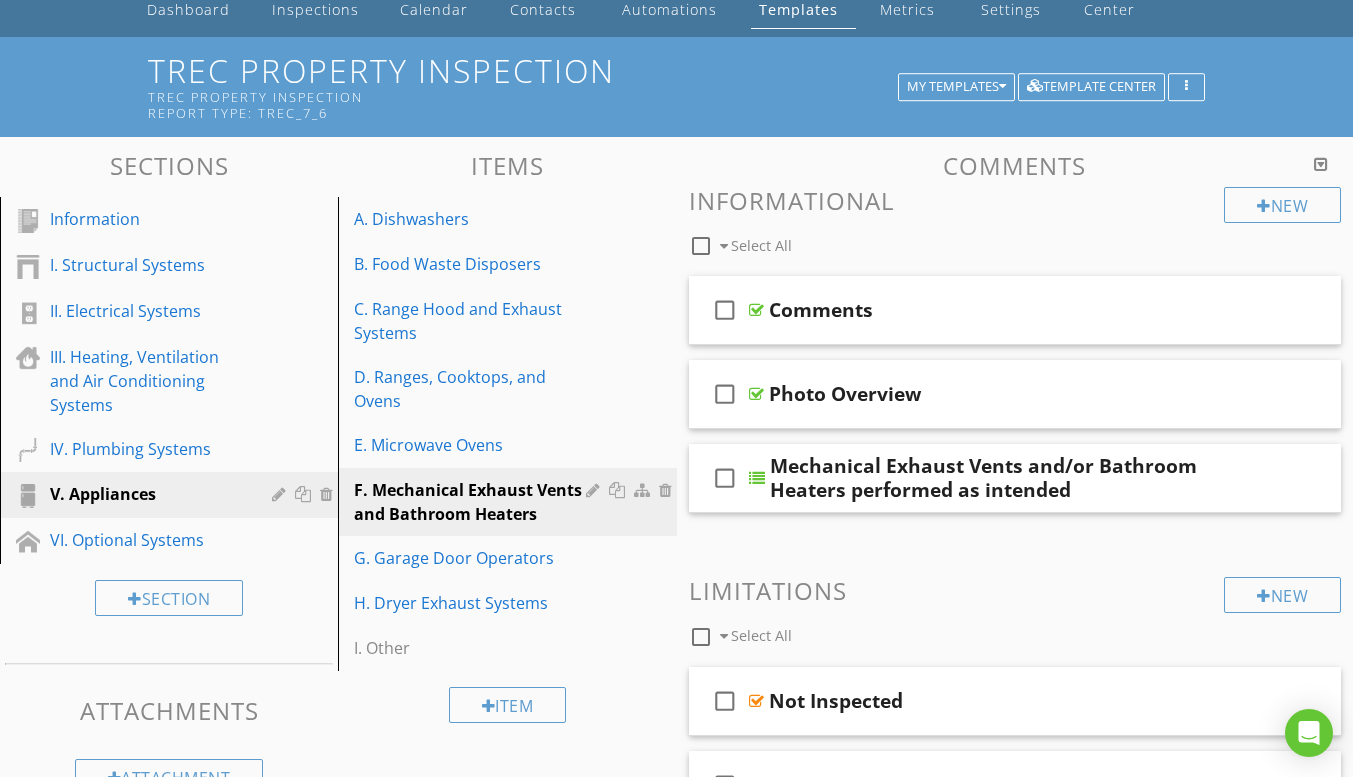 scroll, scrollTop: 74, scrollLeft: 0, axis: vertical 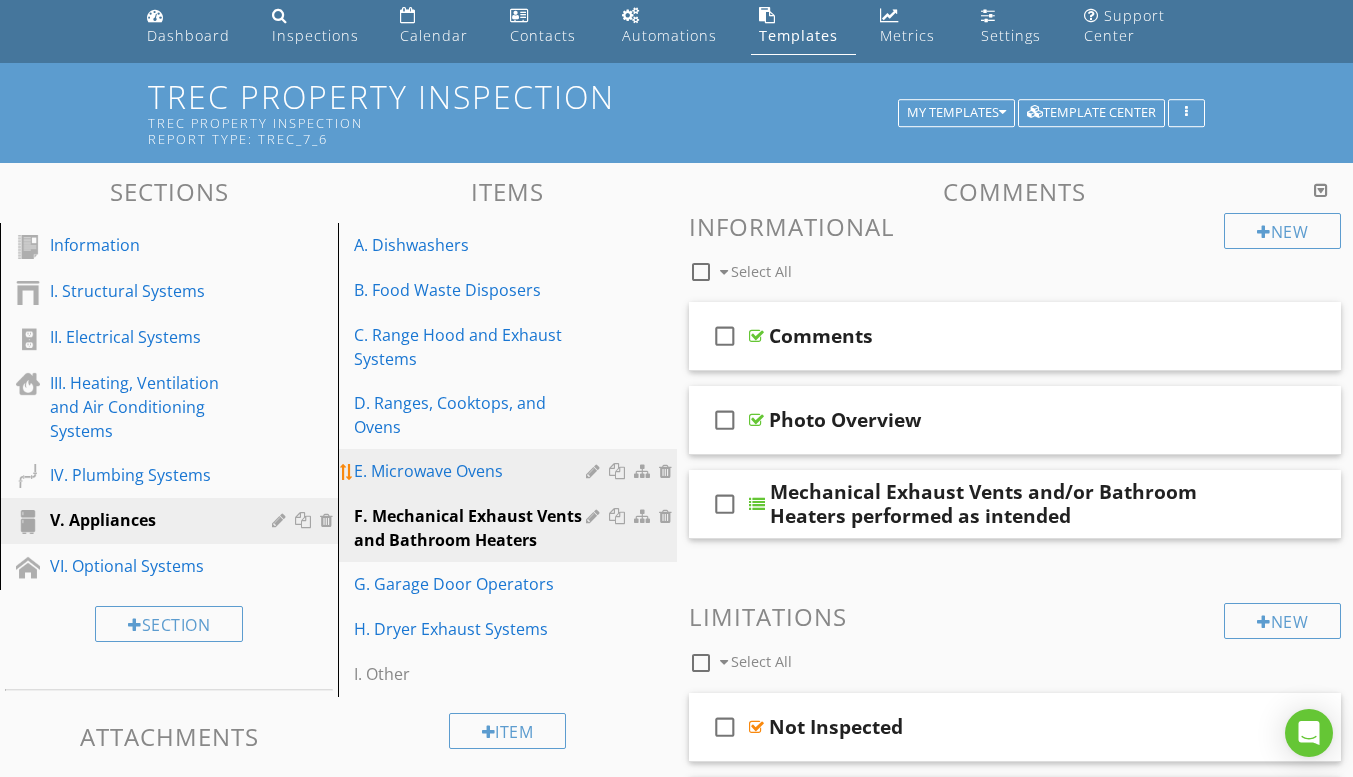 click on "E. Microwave Ovens" at bounding box center (472, 471) 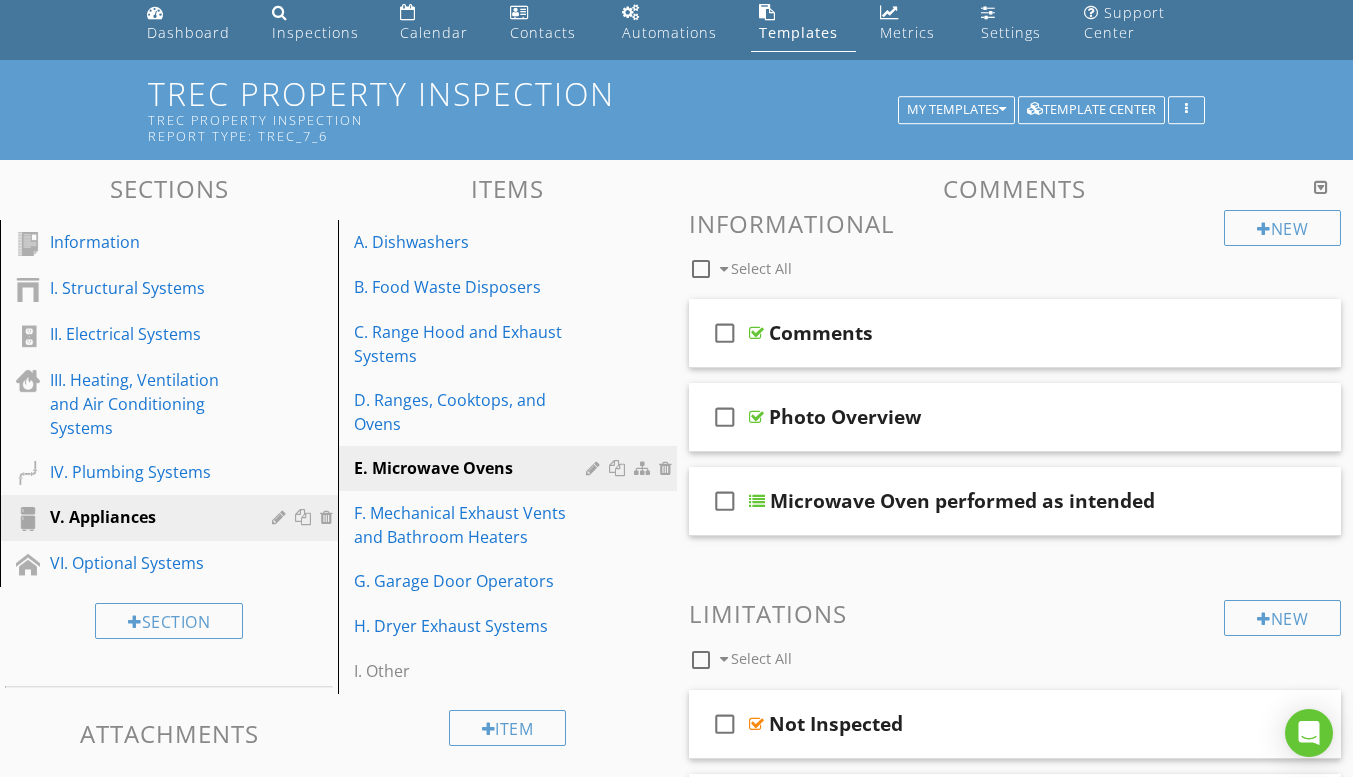 scroll, scrollTop: 0, scrollLeft: 0, axis: both 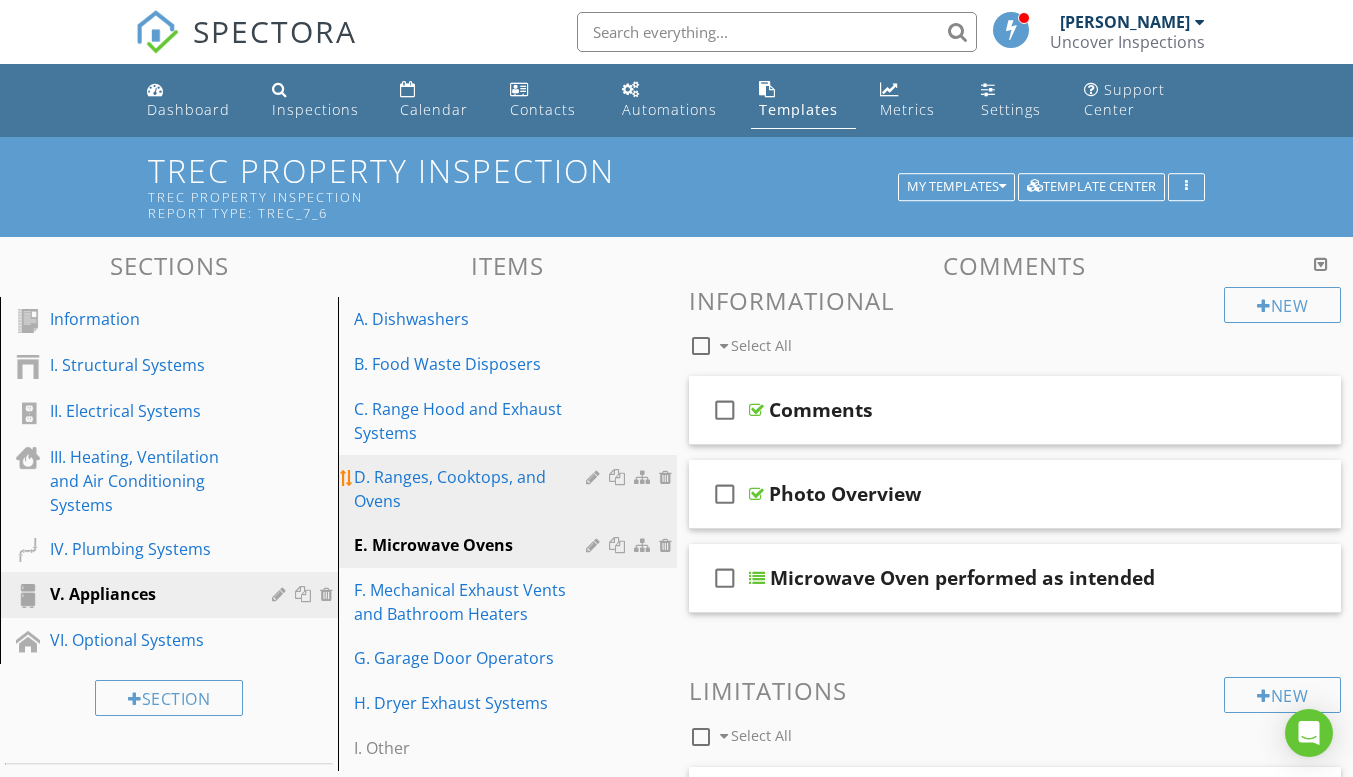 click on "D. Ranges, Cooktops, and Ovens" at bounding box center (472, 489) 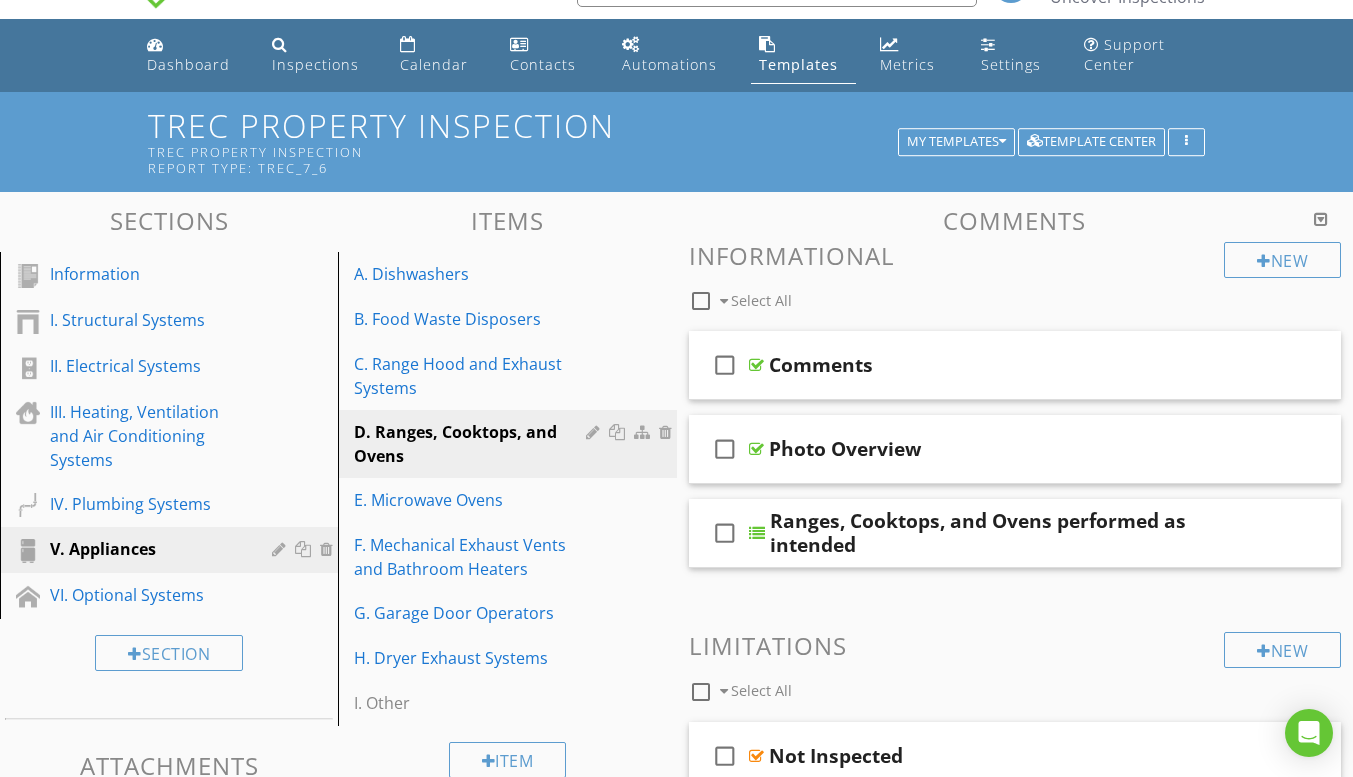 scroll, scrollTop: 0, scrollLeft: 0, axis: both 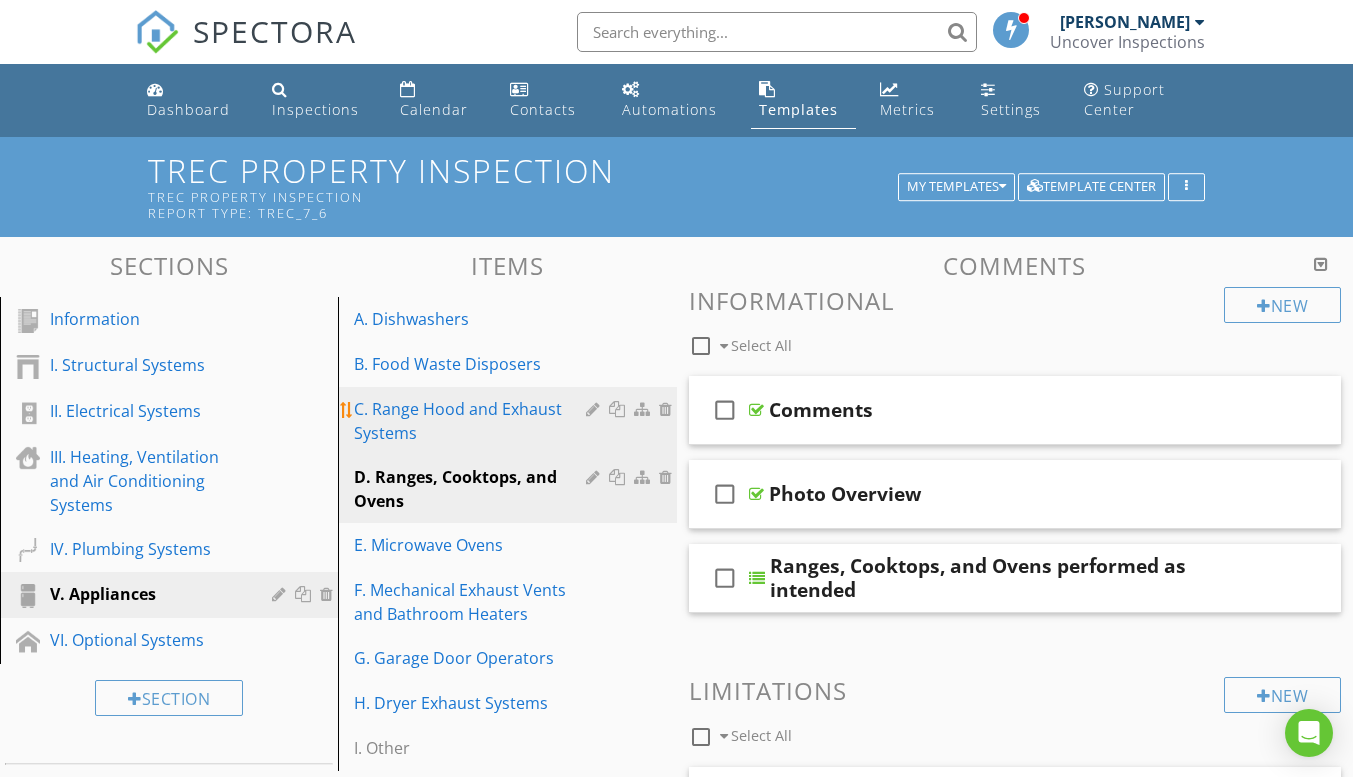 click on "C. Range Hood and Exhaust Systems" at bounding box center [472, 421] 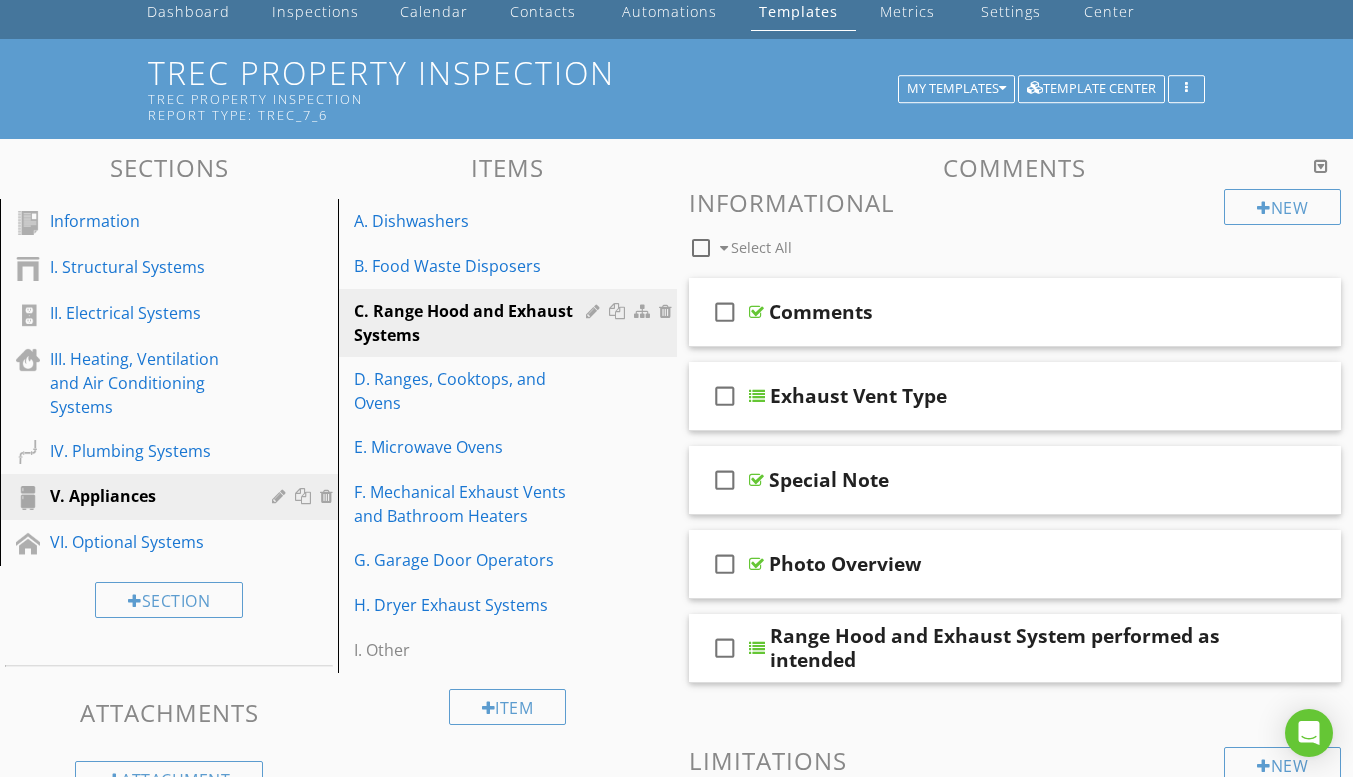 scroll, scrollTop: 86, scrollLeft: 0, axis: vertical 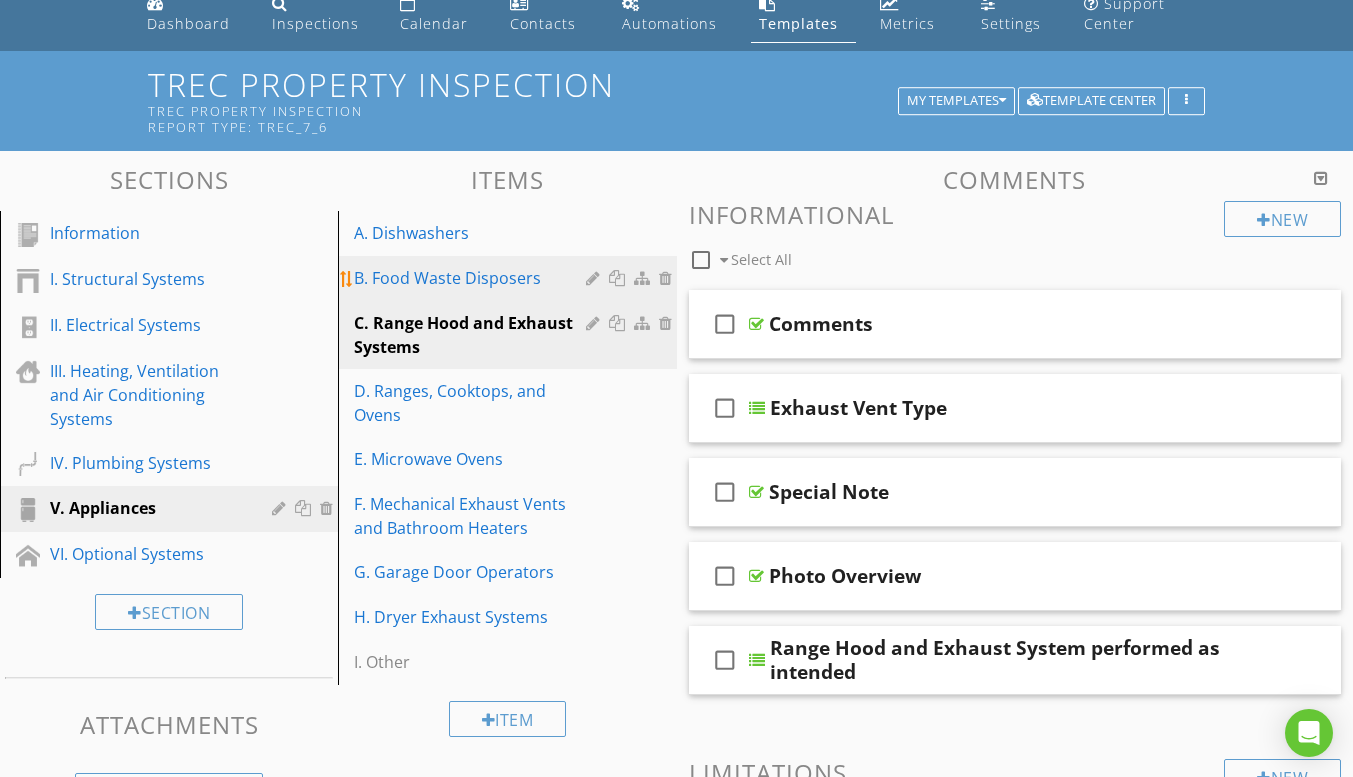click on "B. Food Waste Disposers" at bounding box center (472, 278) 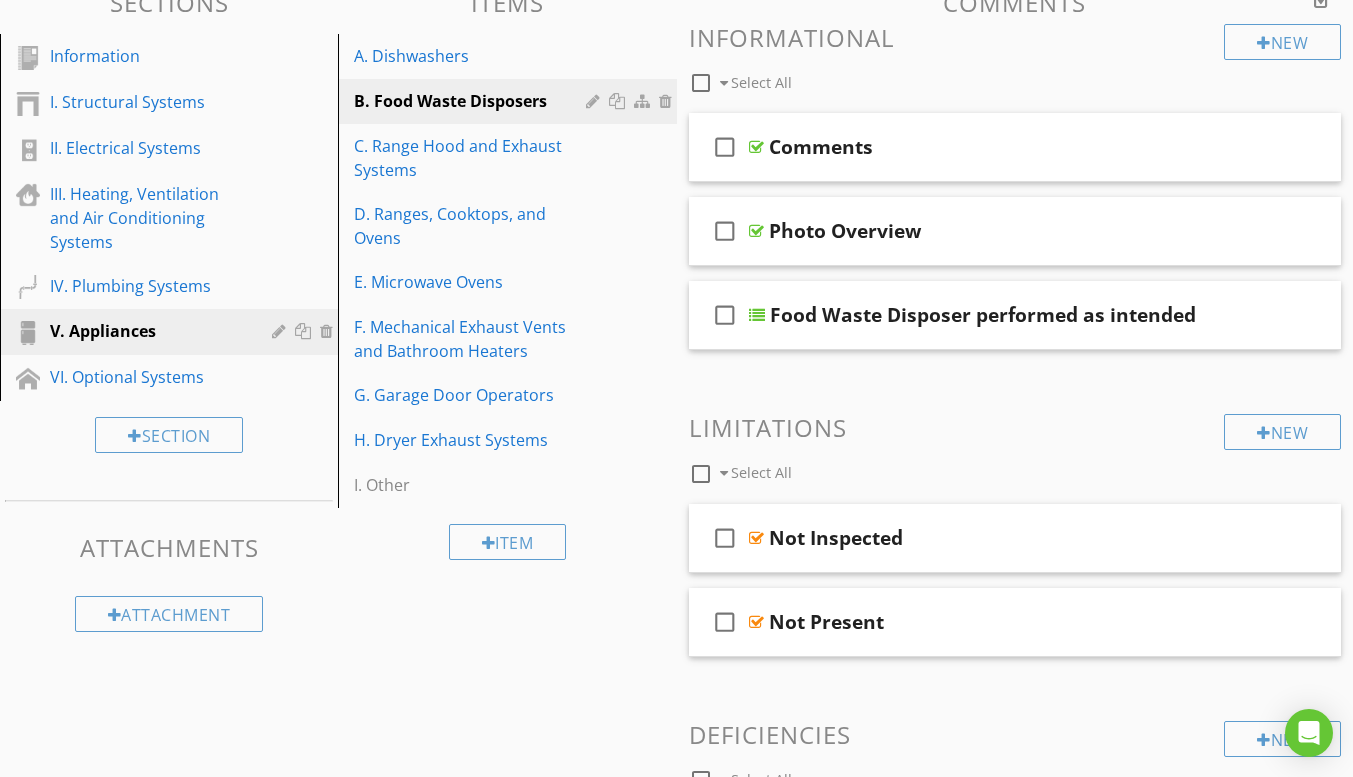 scroll, scrollTop: 212, scrollLeft: 0, axis: vertical 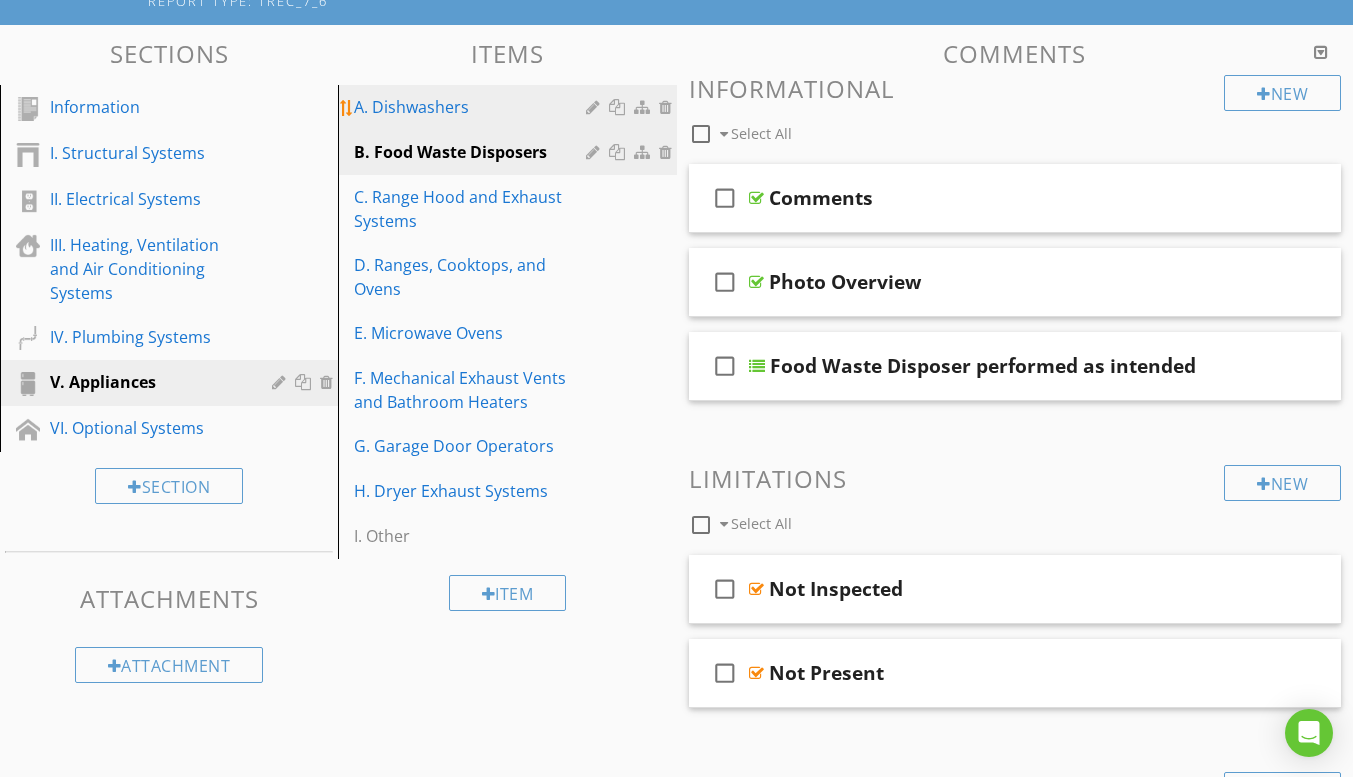click on "A. Dishwashers" at bounding box center [472, 107] 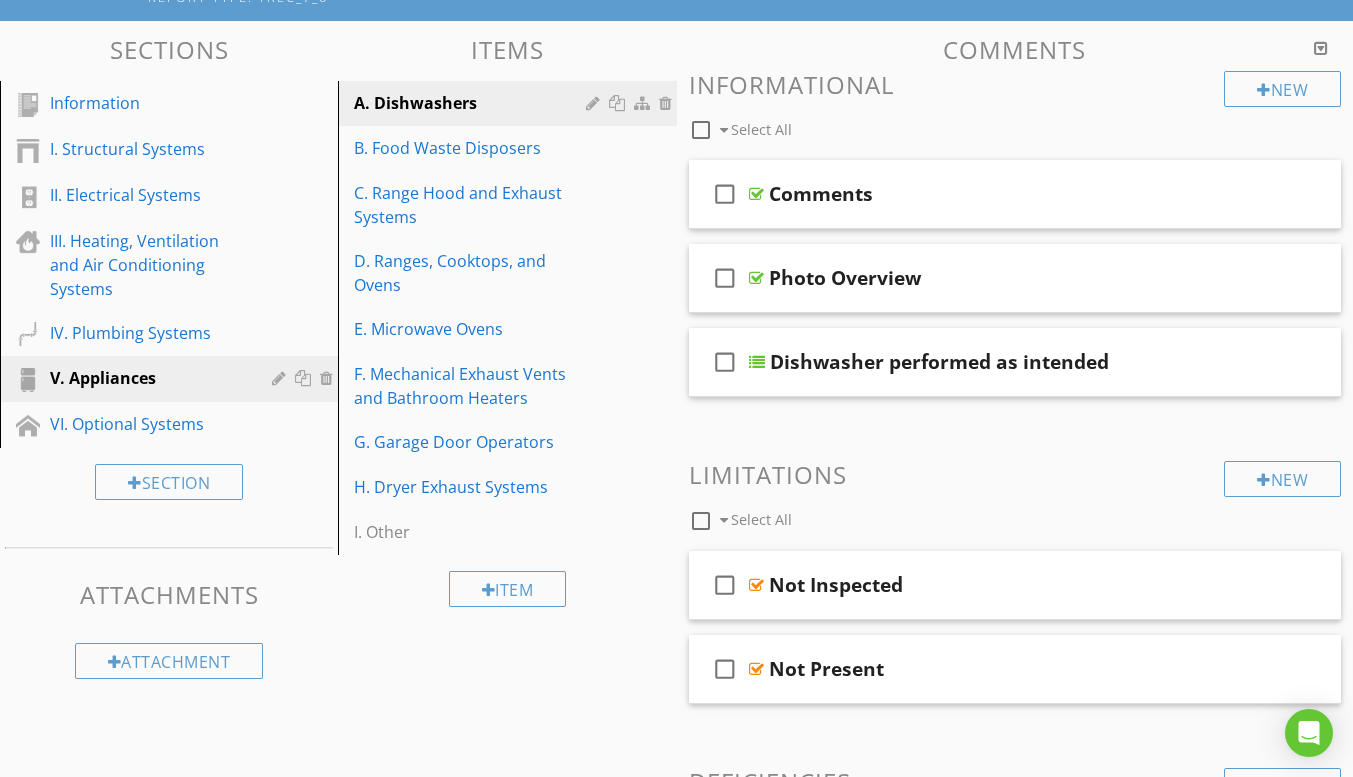 scroll, scrollTop: 213, scrollLeft: 0, axis: vertical 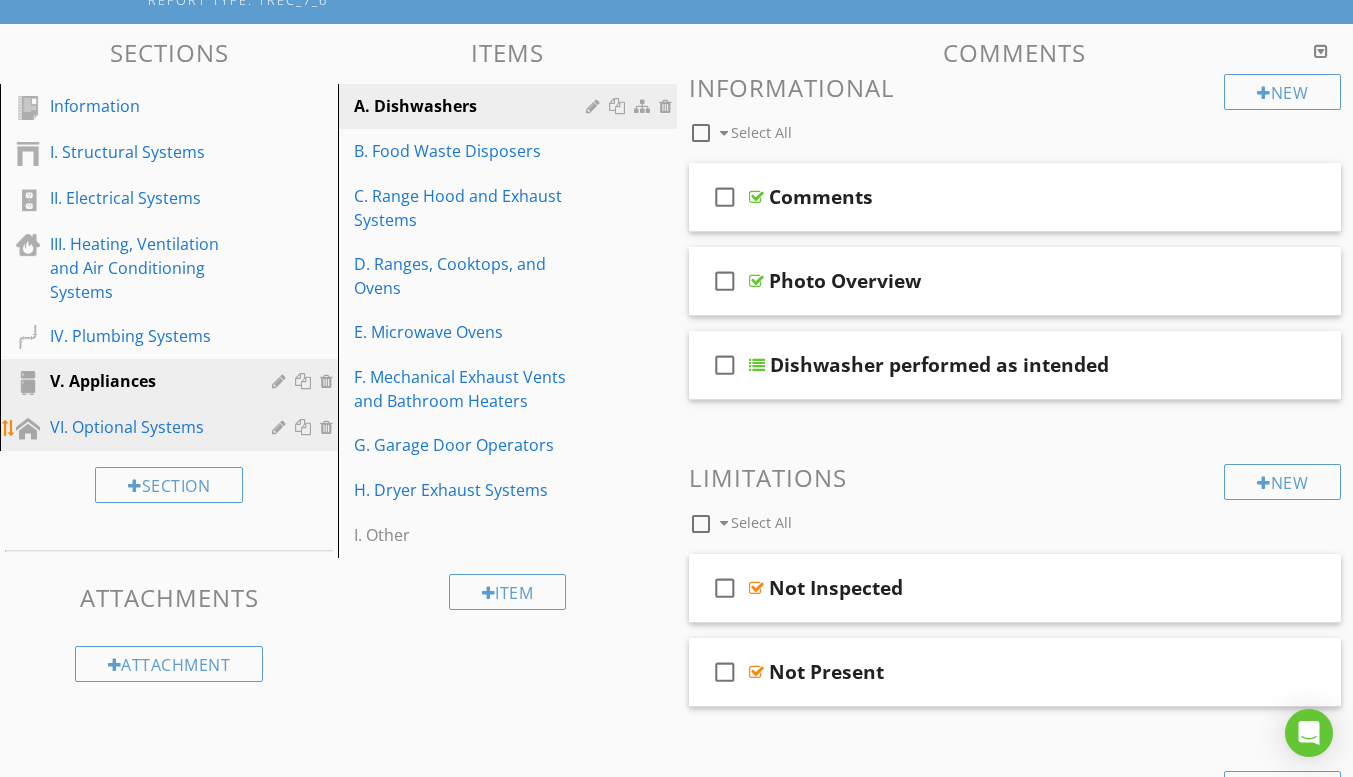 click on "VI. Optional Systems" at bounding box center [146, 427] 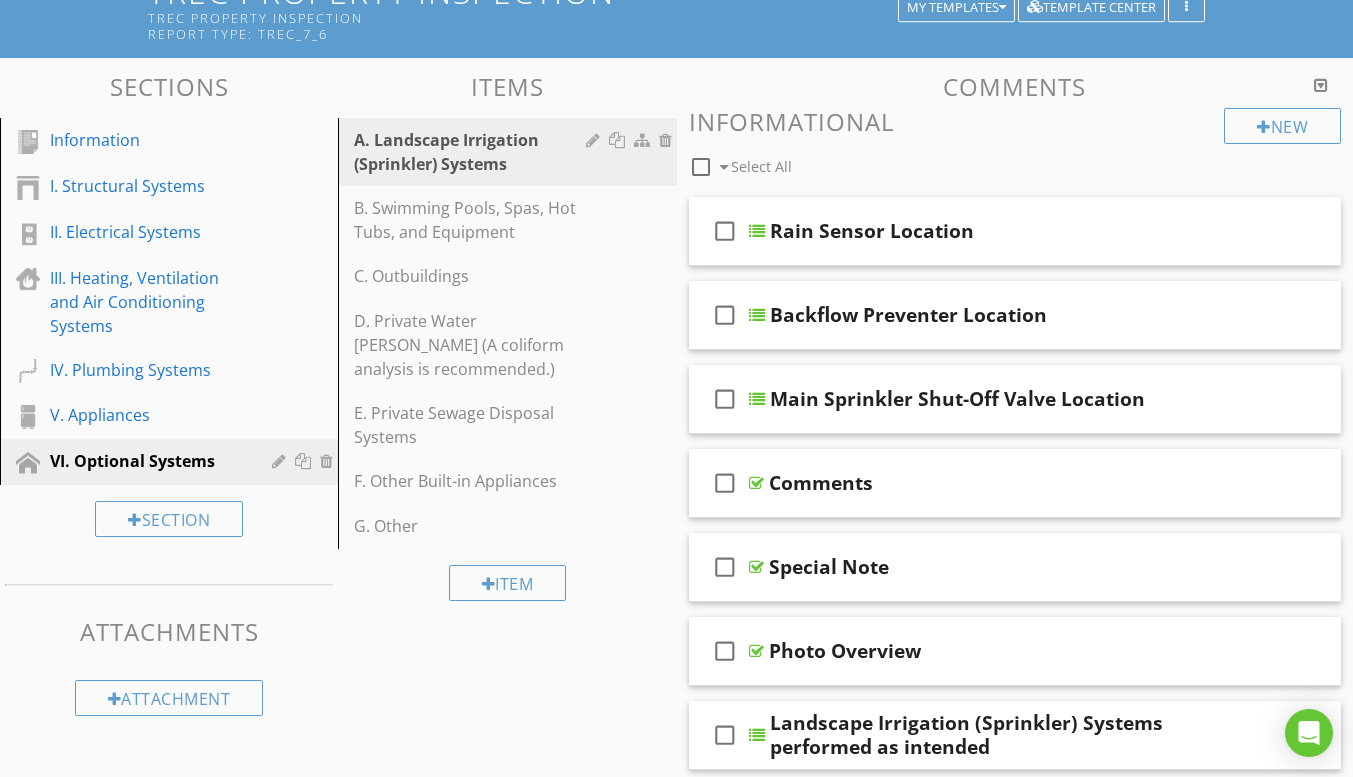 scroll, scrollTop: 0, scrollLeft: 0, axis: both 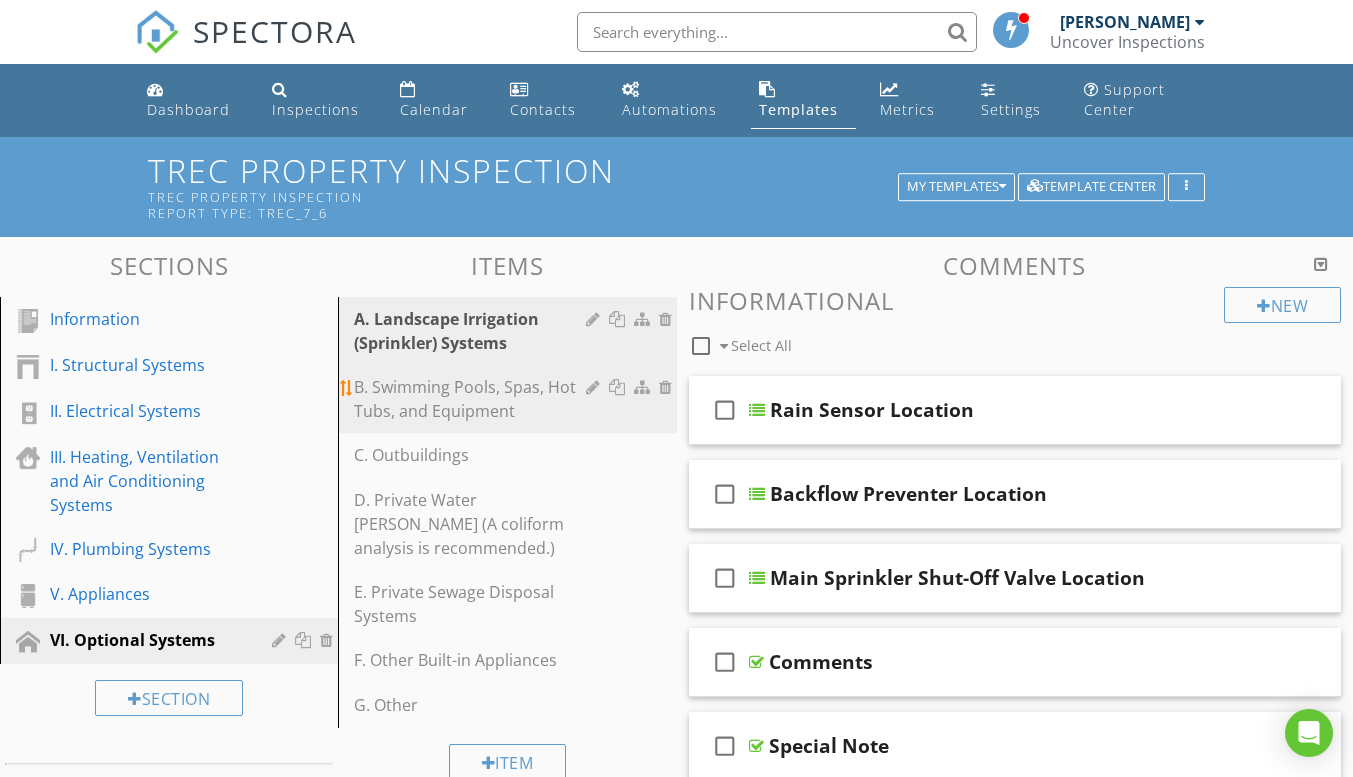 click on "B. Swimming Pools, Spas, Hot Tubs, and Equipment" at bounding box center [472, 399] 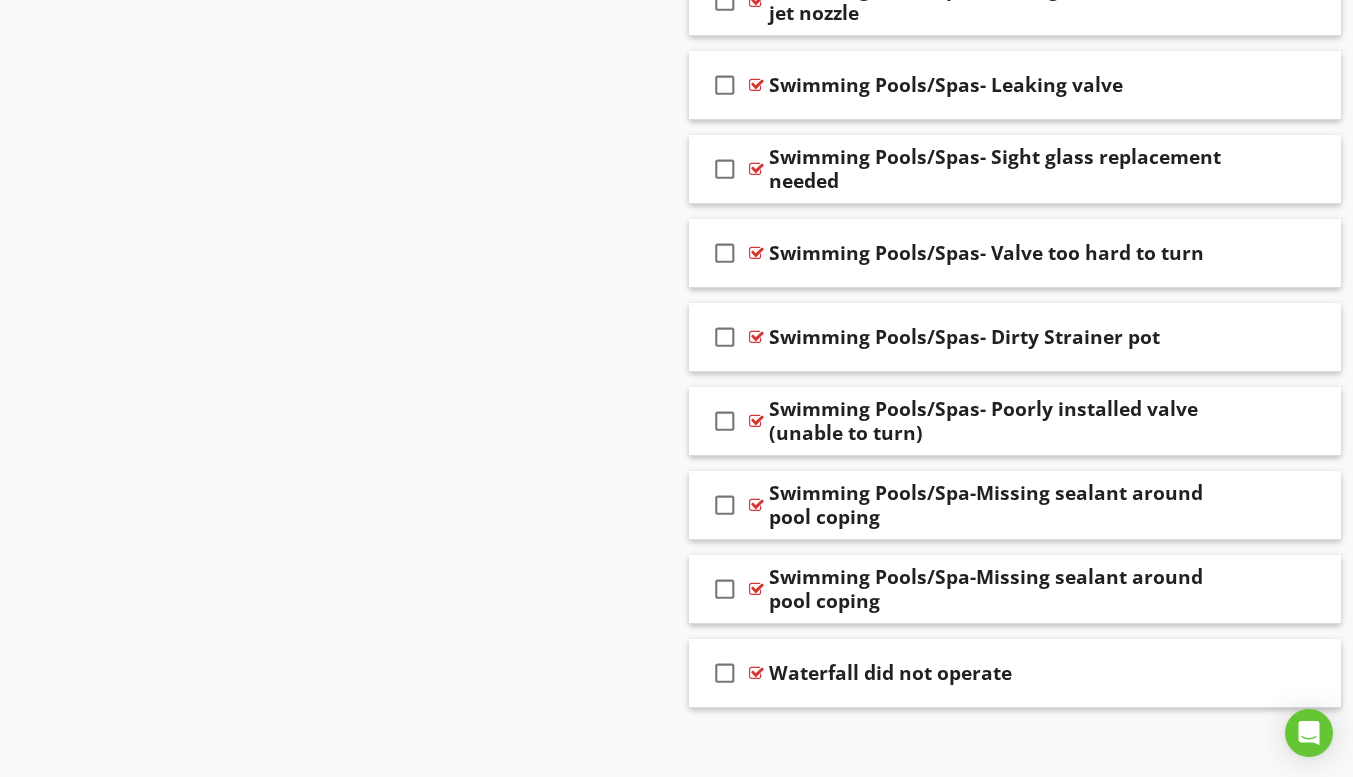 scroll, scrollTop: 6665, scrollLeft: 0, axis: vertical 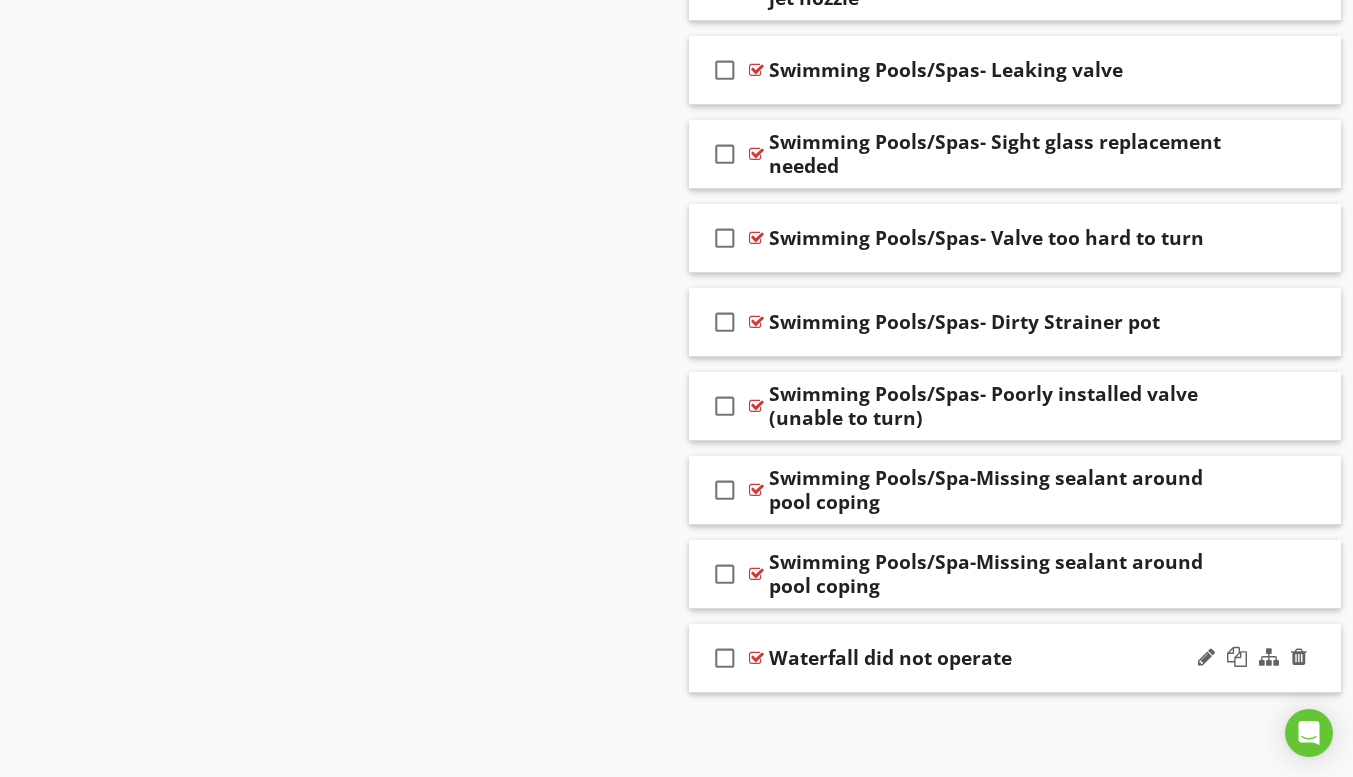 click on "Waterfall did not operate" at bounding box center (890, 658) 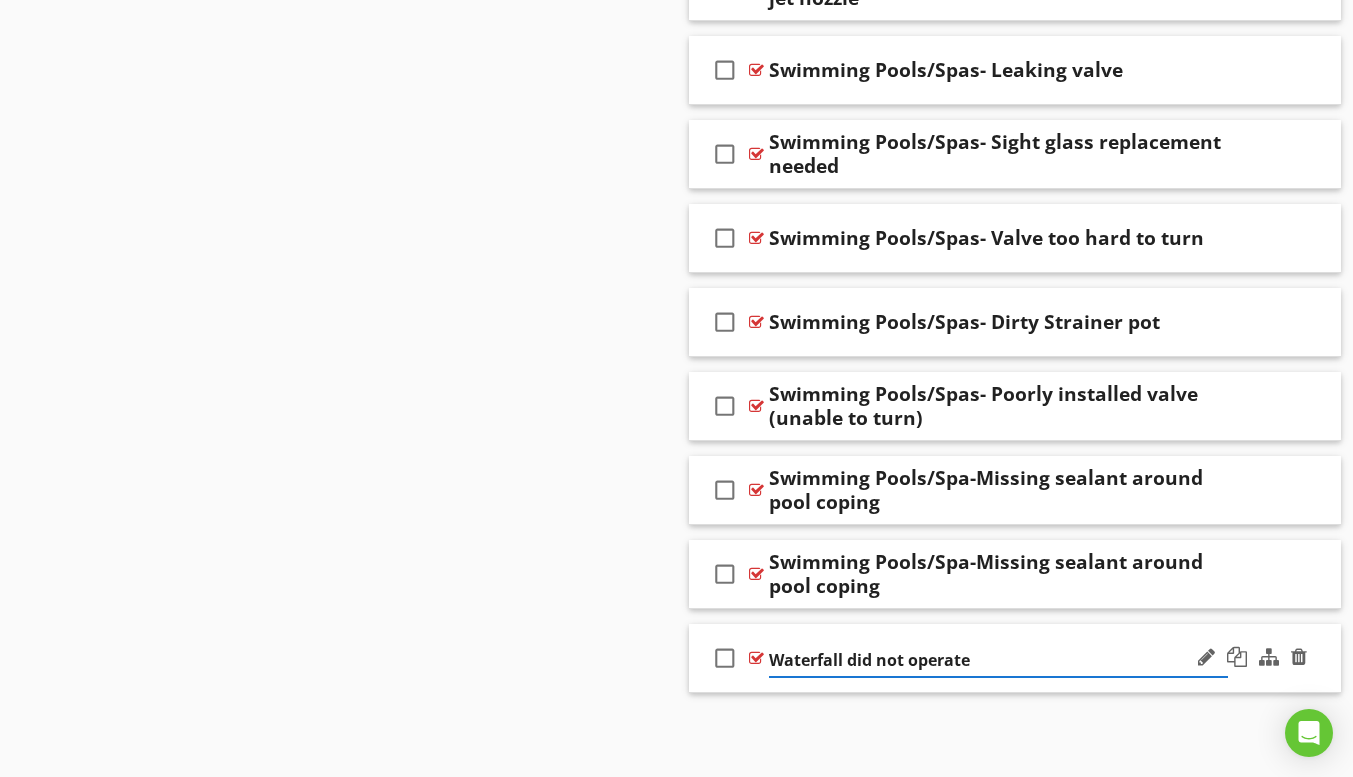 click on "Waterfall did not operate" at bounding box center [998, 660] 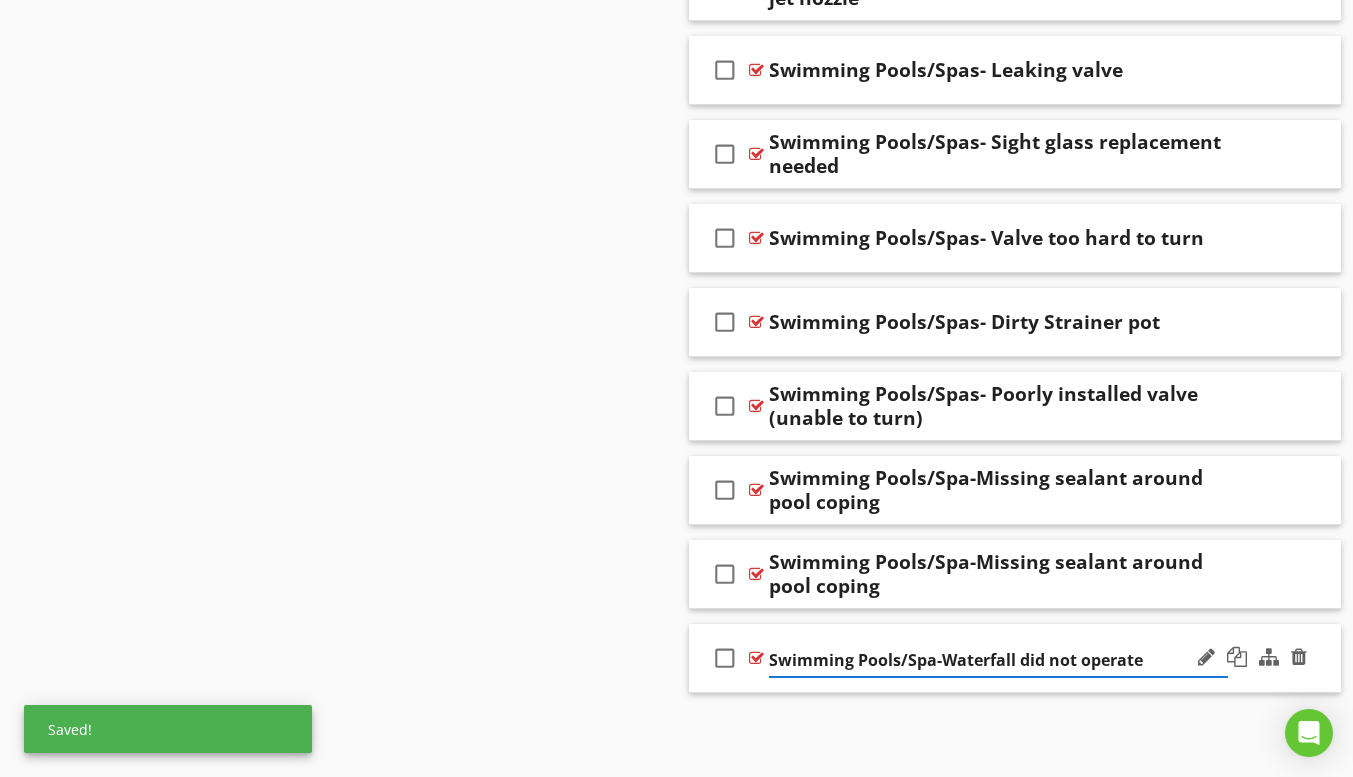 type on "Swimming Pools/Spa- Waterfall did not operate" 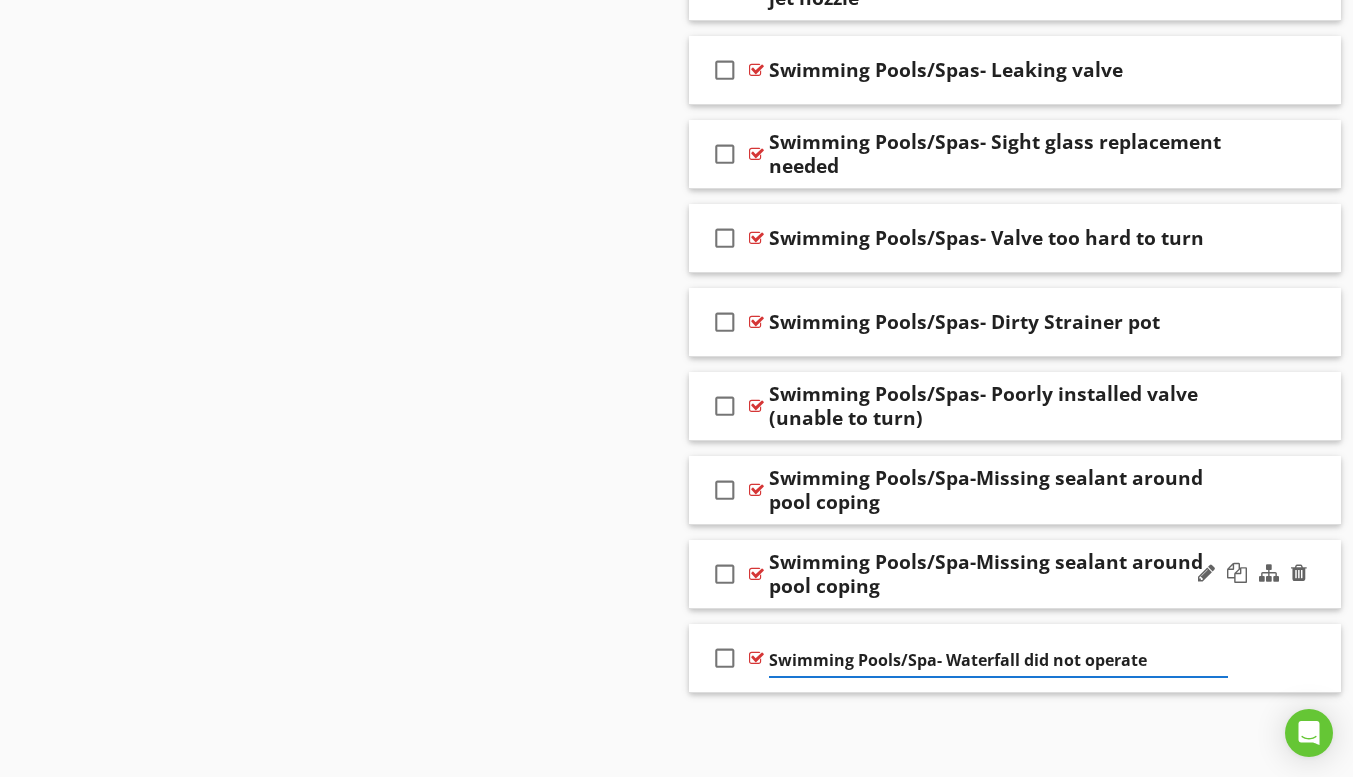click on "Swimming Pools/Spa-Missing sealant around pool coping" at bounding box center (998, 574) 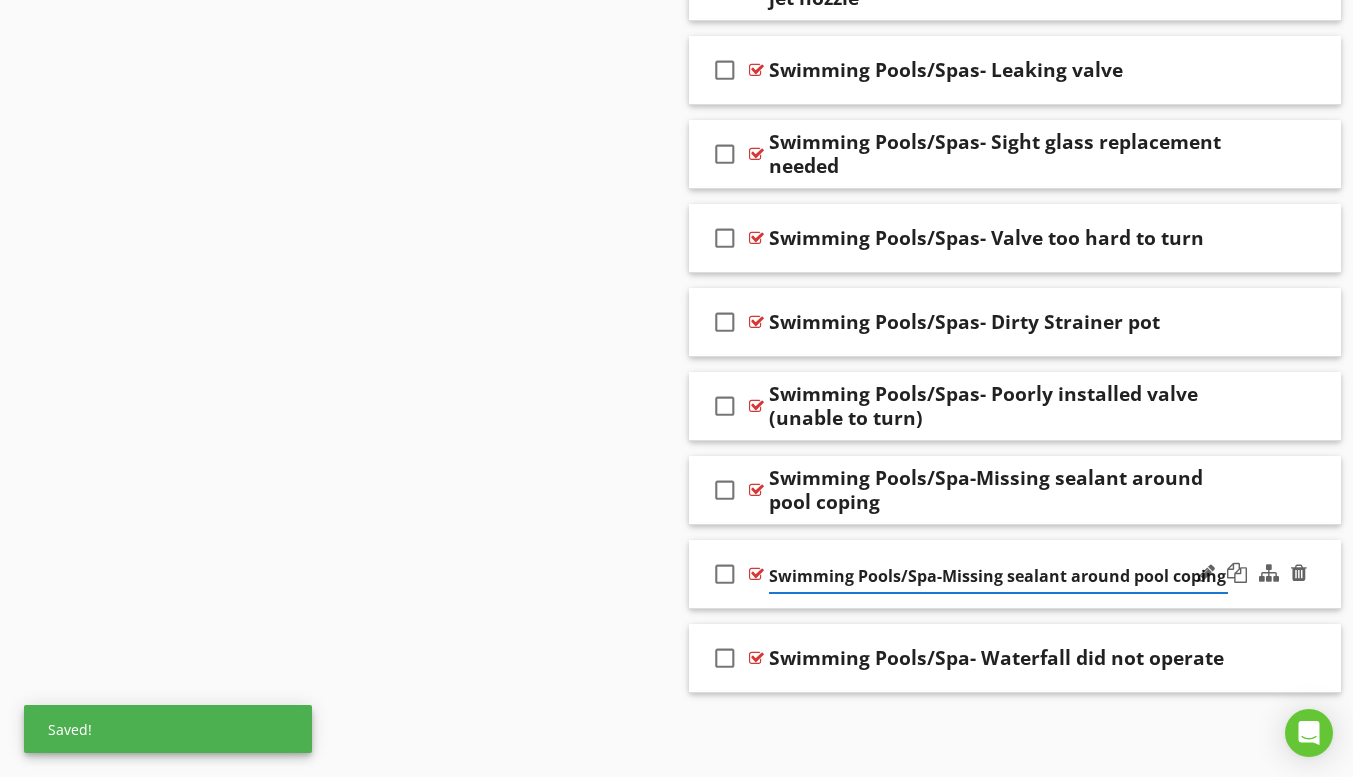 click on "Swimming Pools/Spa-Missing sealant around pool coping" at bounding box center [998, 576] 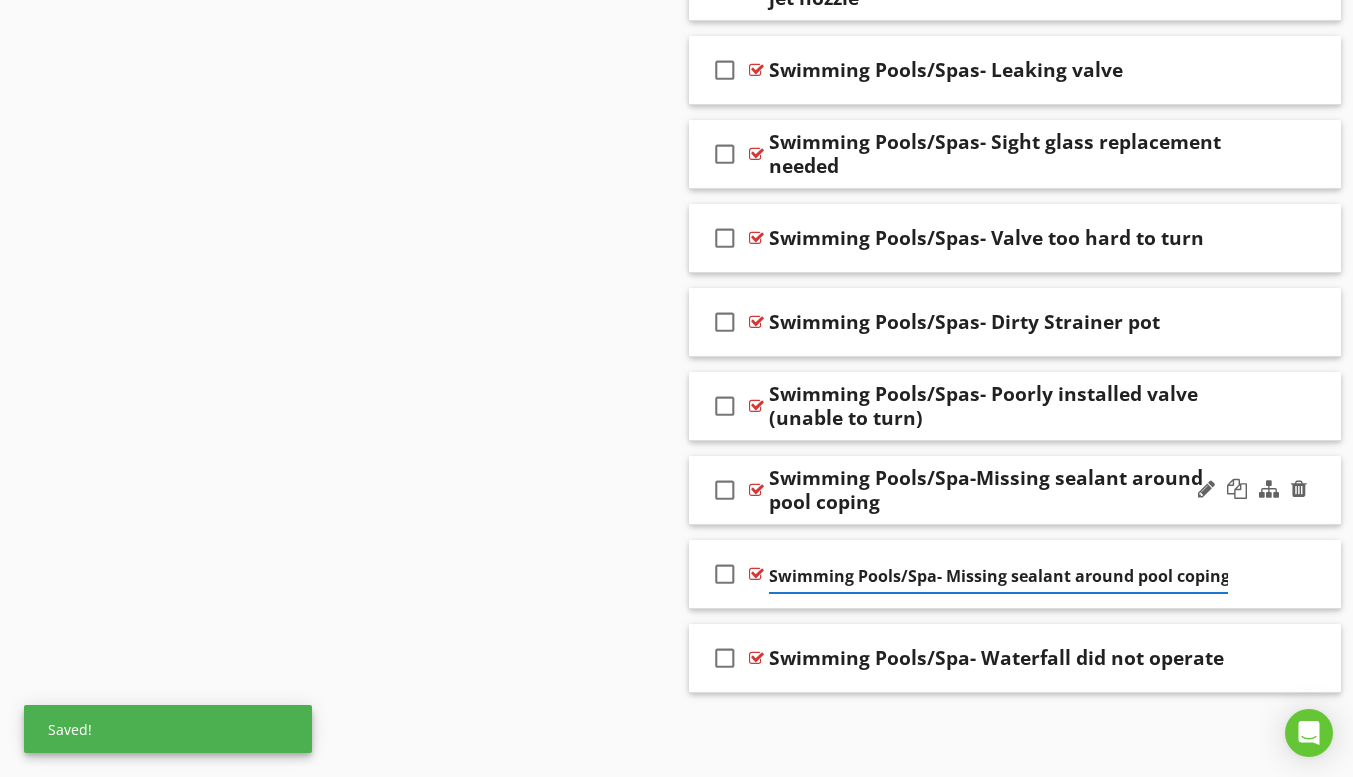 click on "Swimming Pools/Spa-Missing sealant around pool coping" at bounding box center [998, 490] 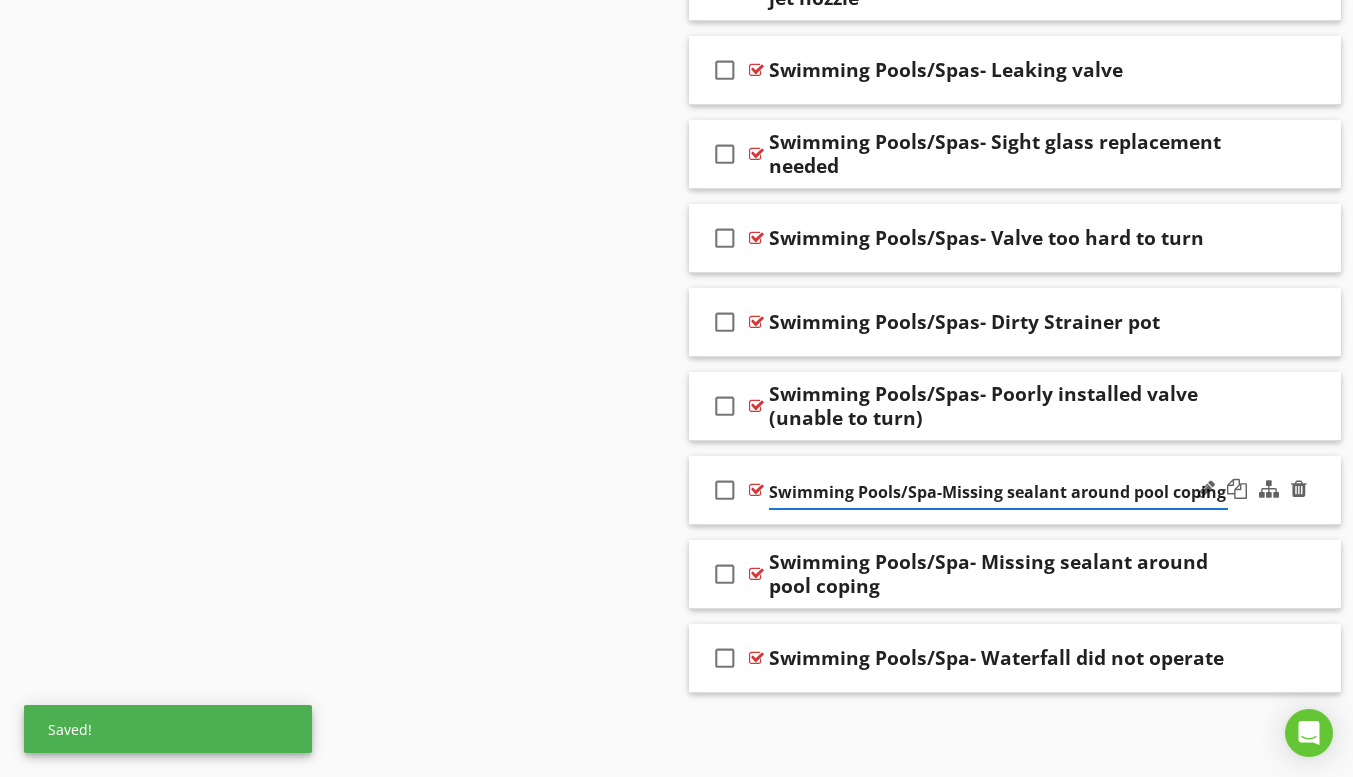 click on "Swimming Pools/Spa-Missing sealant around pool coping" at bounding box center (998, 492) 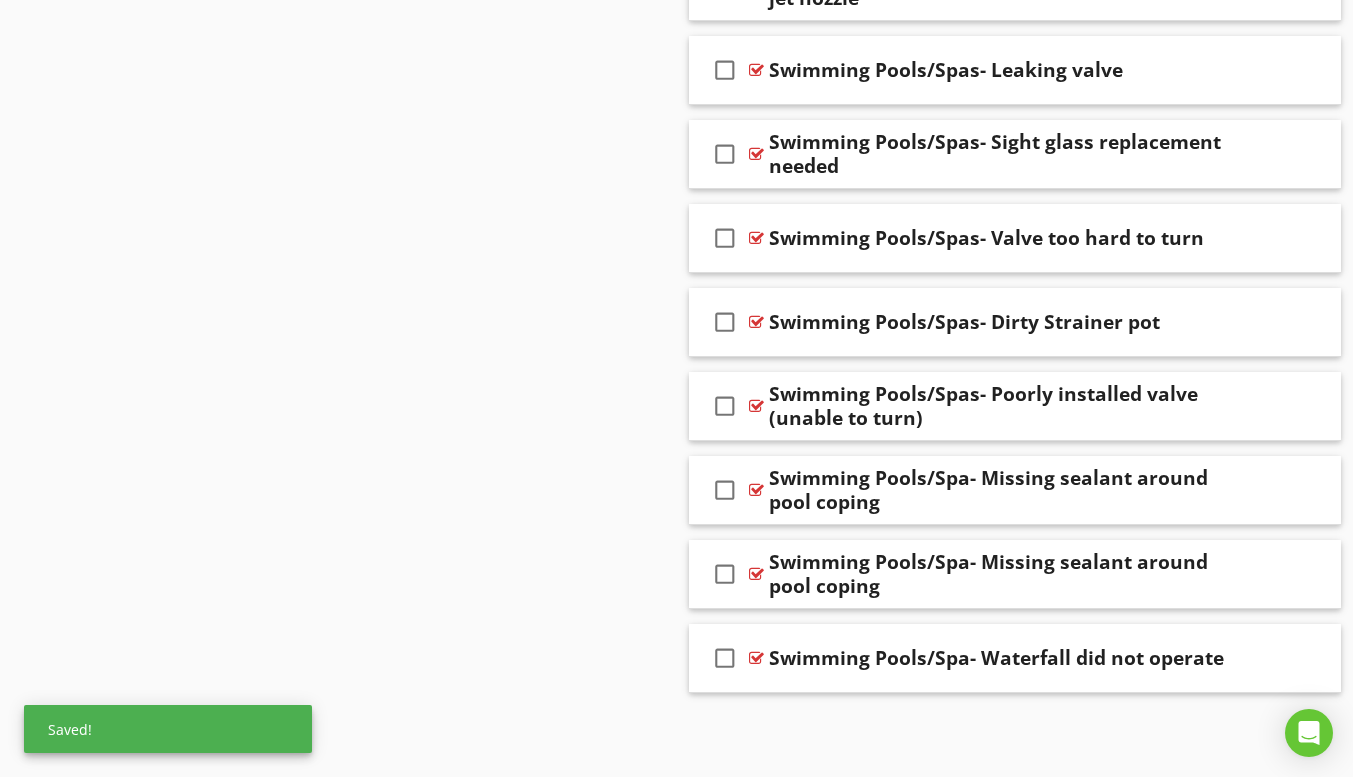 click on "Sections
Information           I. Structural Systems           II. Electrical Systems           III. Heating, Ventilation and Air Conditioning Systems           IV. Plumbing Systems           V. Appliances           VI. Optional Systems
Section
Attachments
Attachment
Items
A. Landscape Irrigation (Sprinkler) Systems           B. Swimming Pools, Spas, Hot Tubs, and Equipment           C. Outbuildings           D. Private Water [PERSON_NAME] (A coliform analysis is recommended.)           E. Private Sewage Disposal Systems           F. Other Built-in Appliances           G. Other
Item
Comments
New
Informational   check_box_outline_blank     Select All       check_box_outline_blank
Type of Construction
check_box_outline_blank             check_box_outline_blank" at bounding box center (676, -2835) 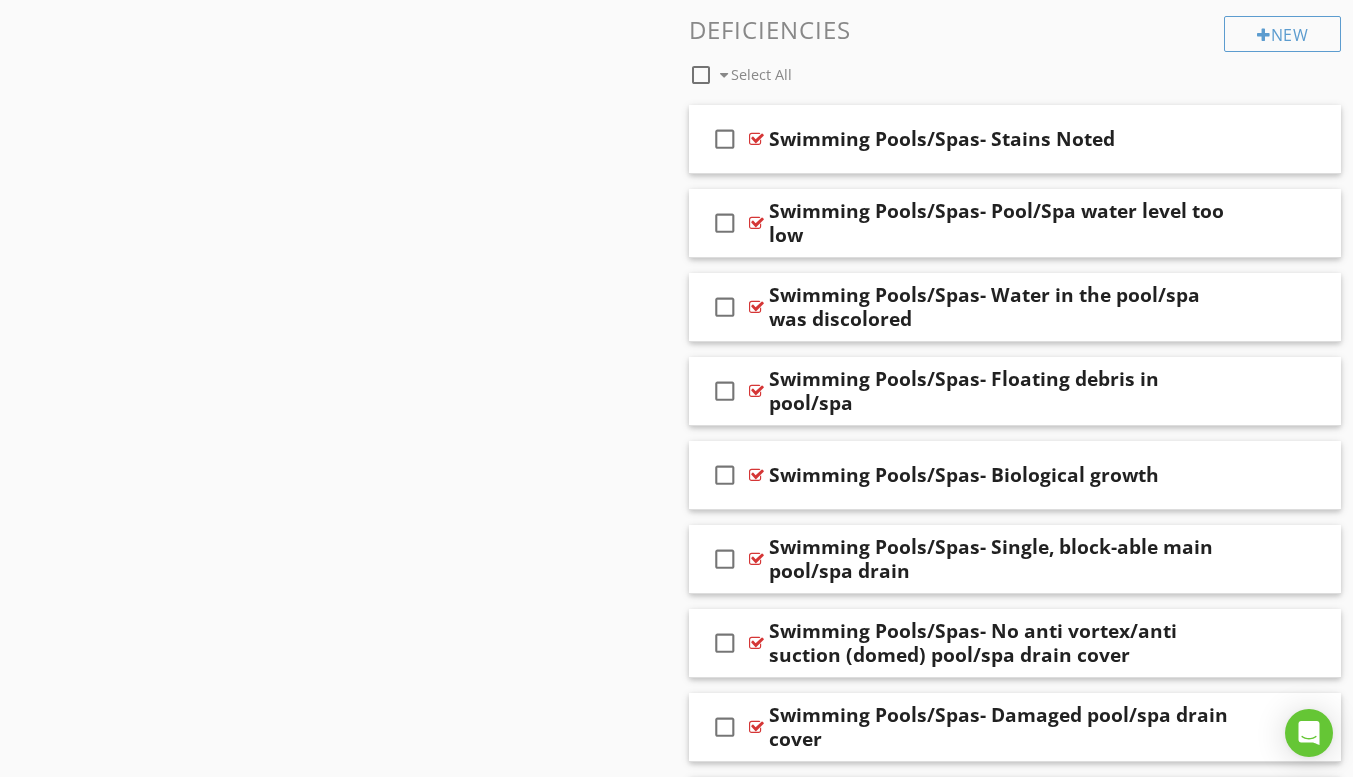 scroll, scrollTop: 0, scrollLeft: 0, axis: both 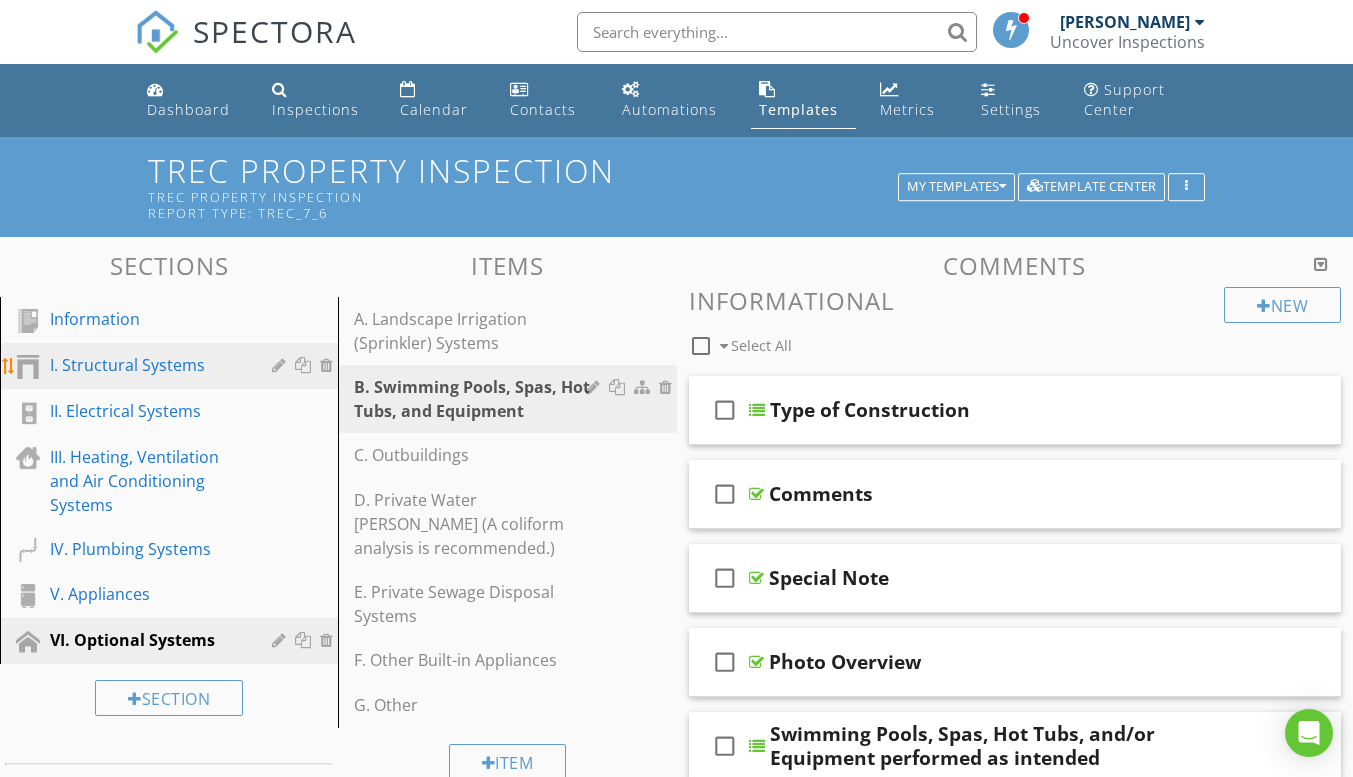 click on "I. Structural Systems" at bounding box center [146, 365] 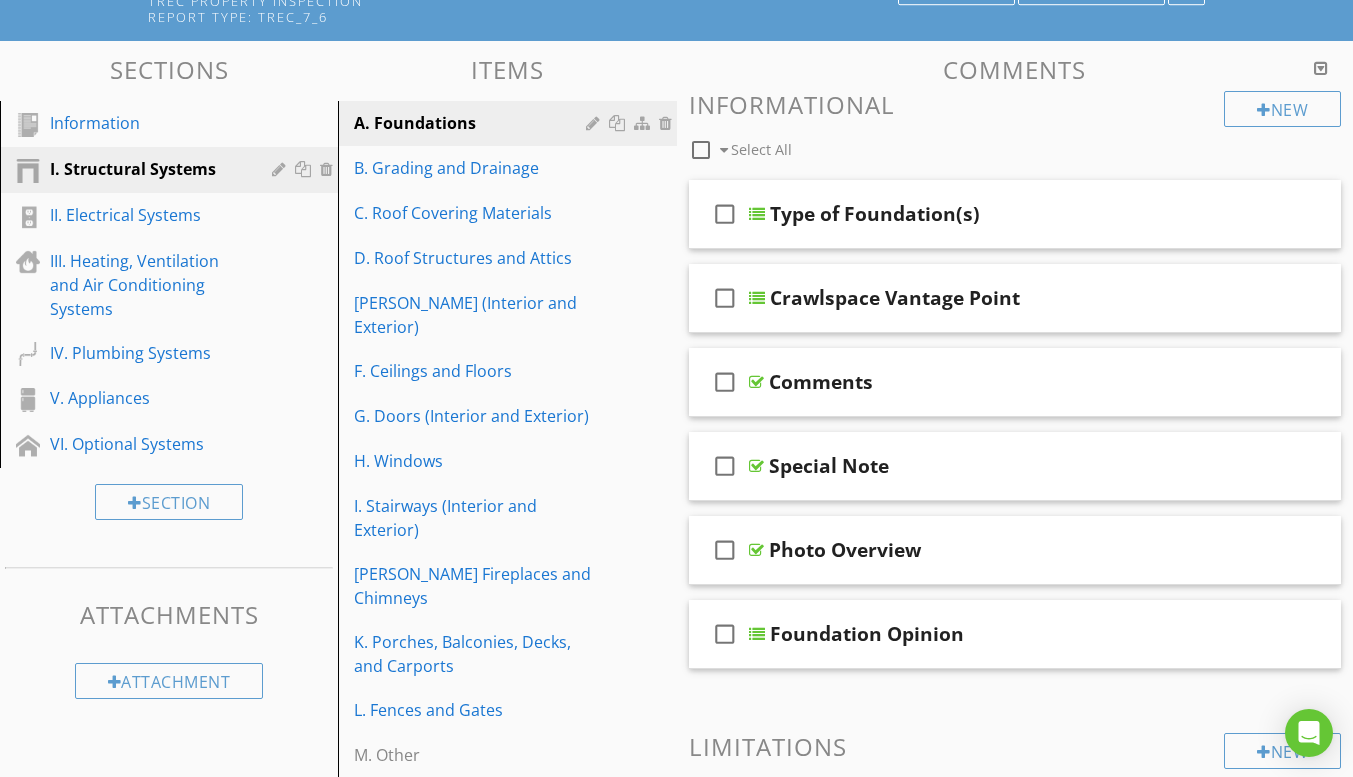 scroll, scrollTop: 0, scrollLeft: 0, axis: both 